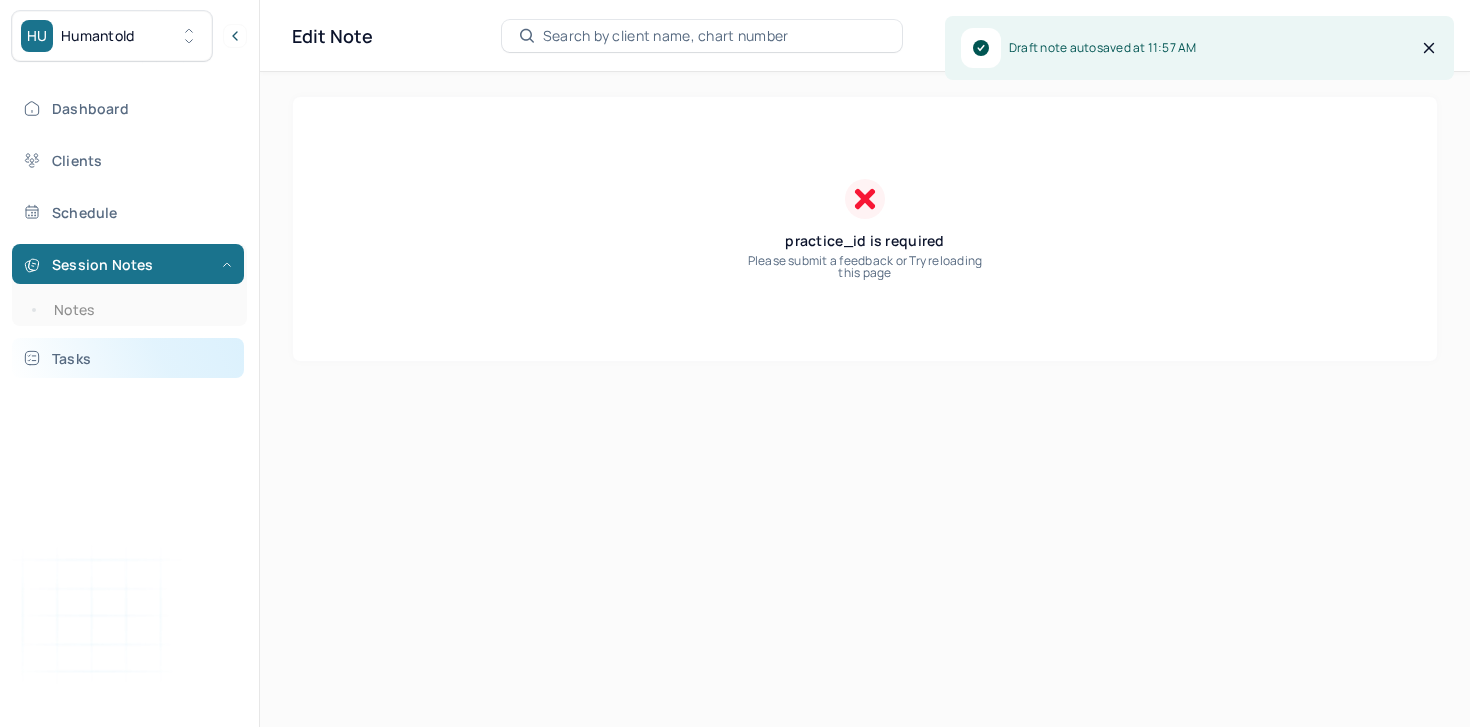 scroll, scrollTop: 0, scrollLeft: 0, axis: both 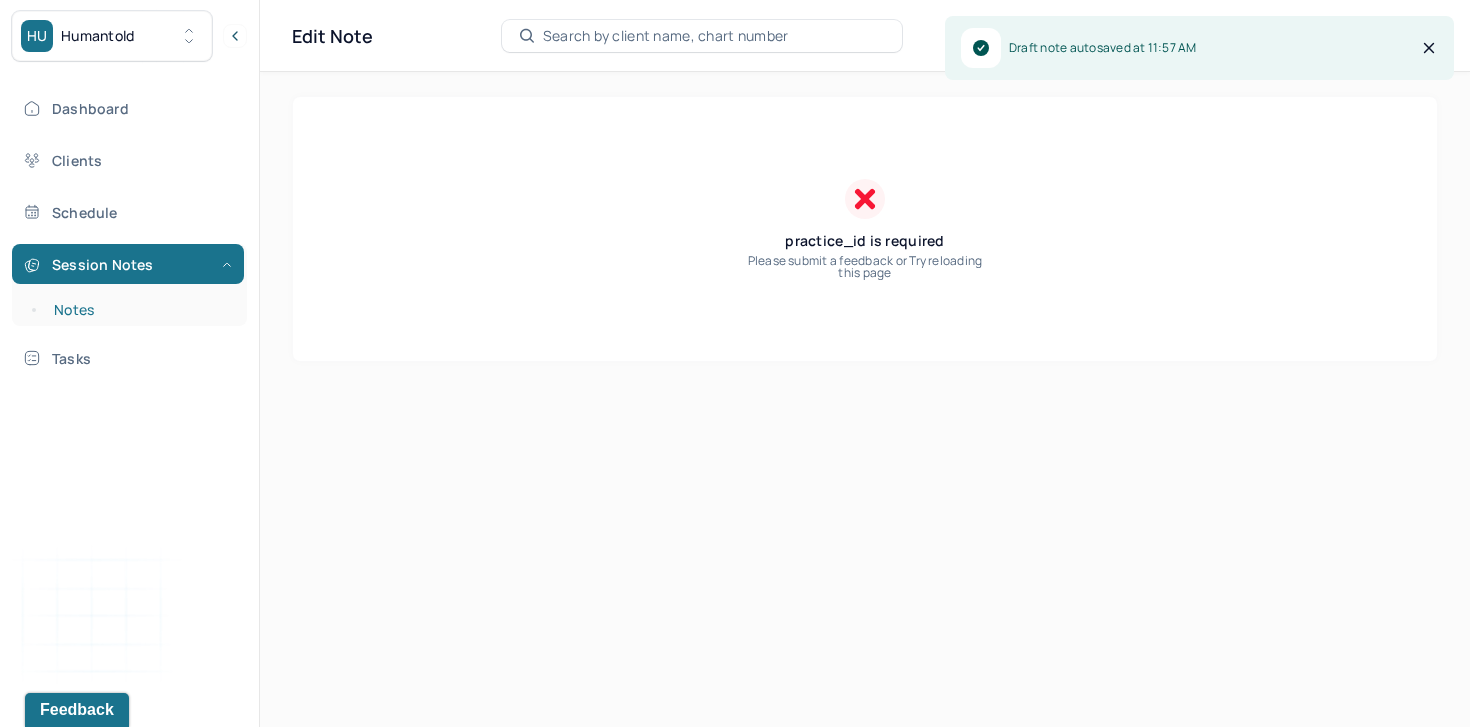 click on "Notes" at bounding box center [139, 310] 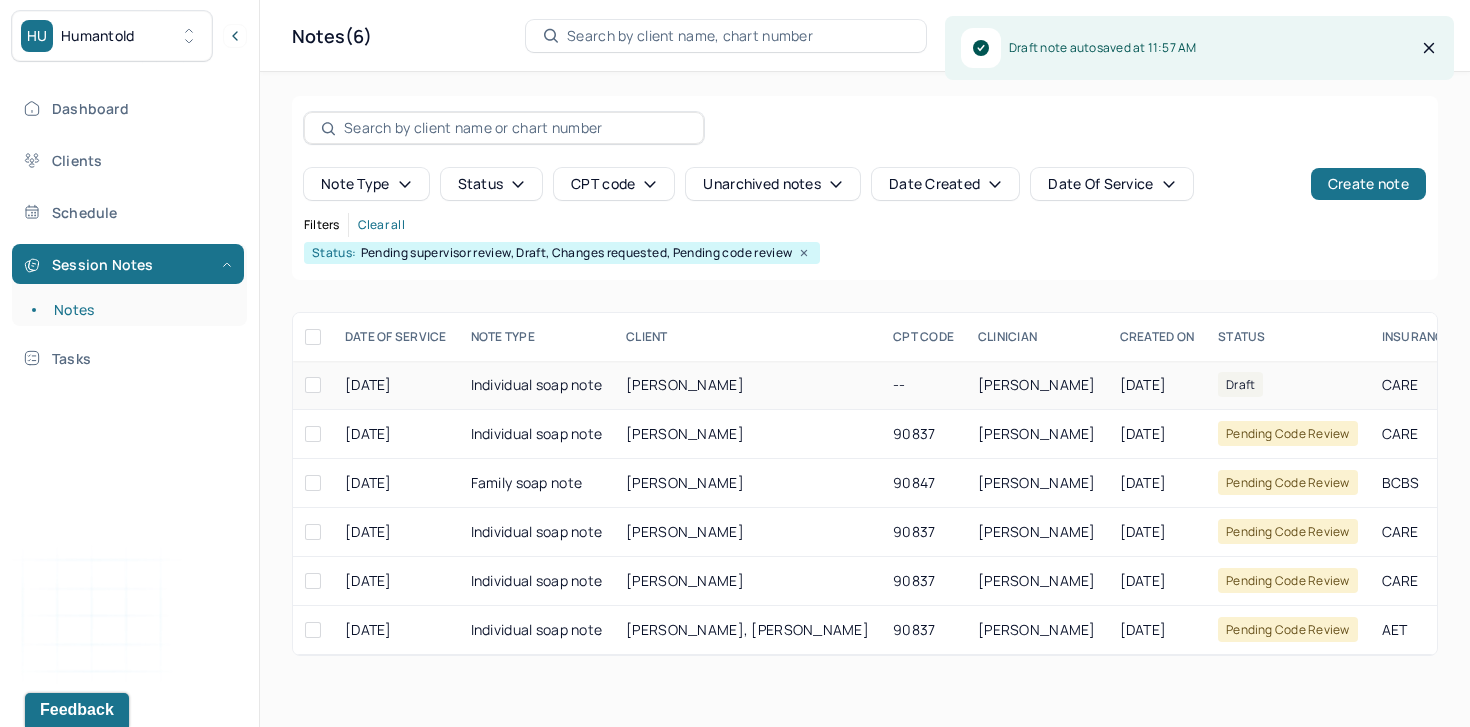 click on "--" at bounding box center [923, 385] 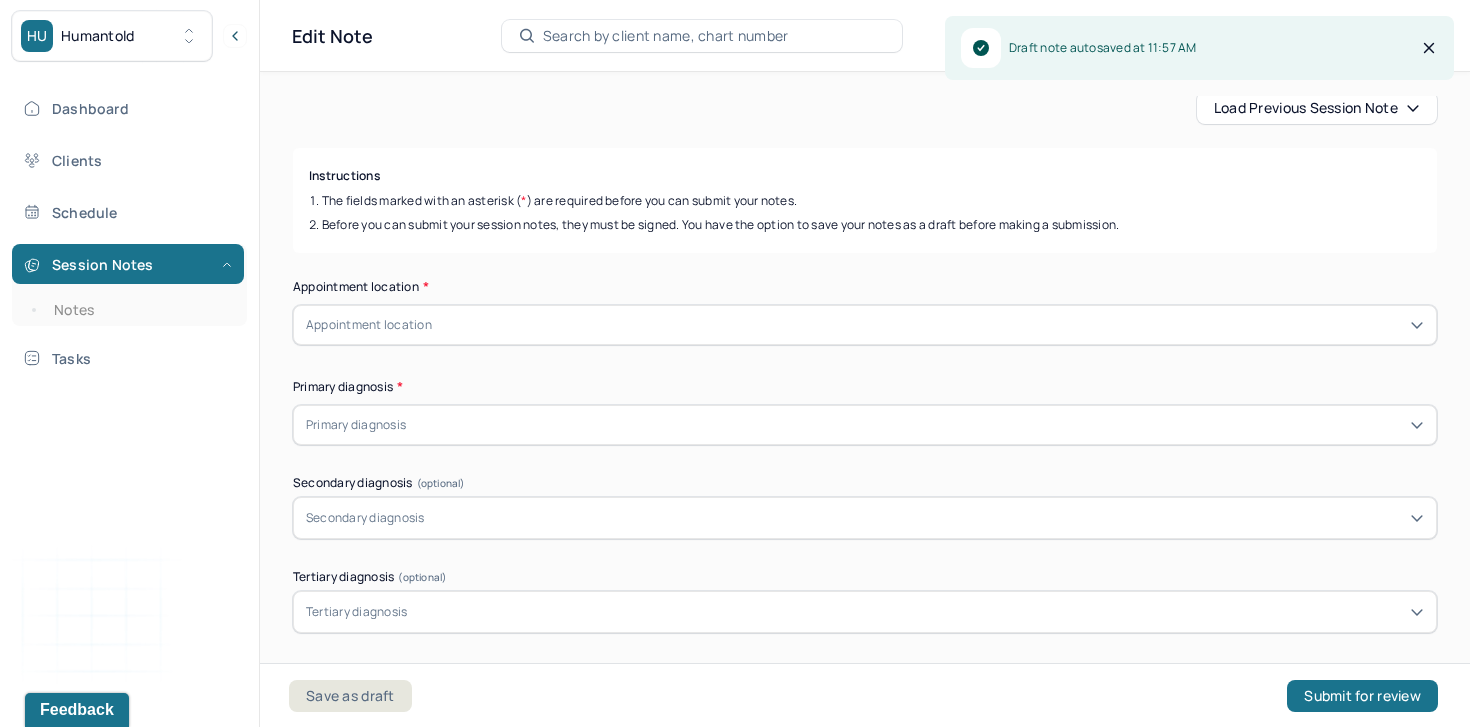click on "Load previous session note" at bounding box center [1317, 108] 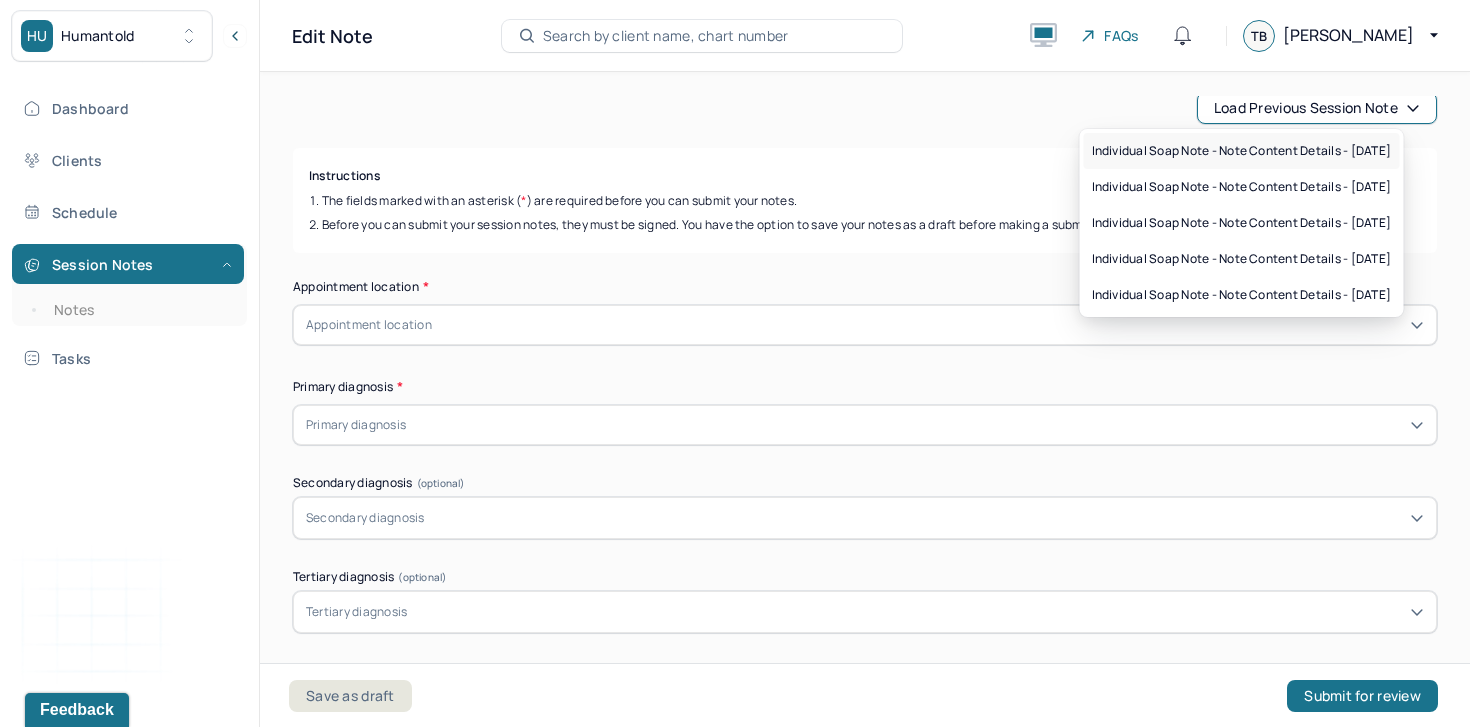 click on "Individual soap note   - Note content Details -   06/24/2025" at bounding box center [1242, 151] 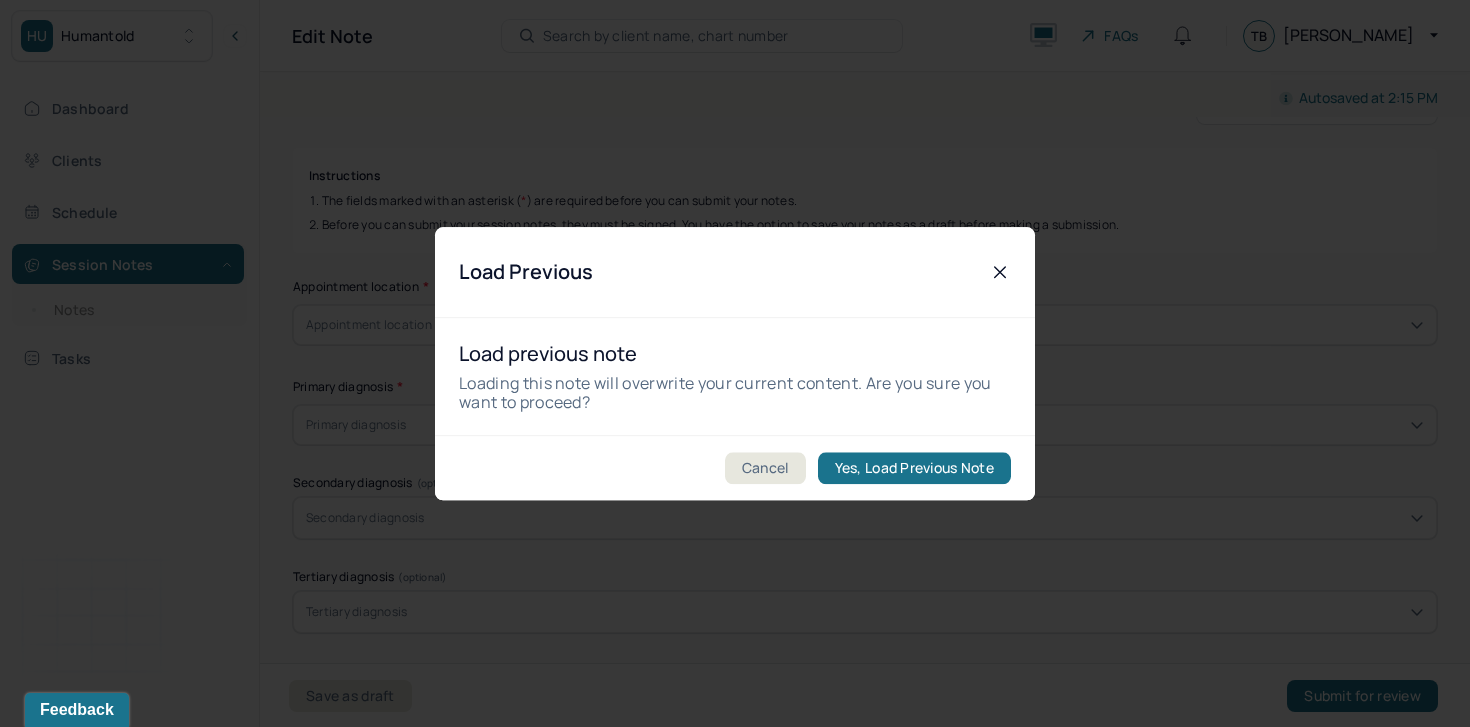scroll, scrollTop: 233, scrollLeft: 0, axis: vertical 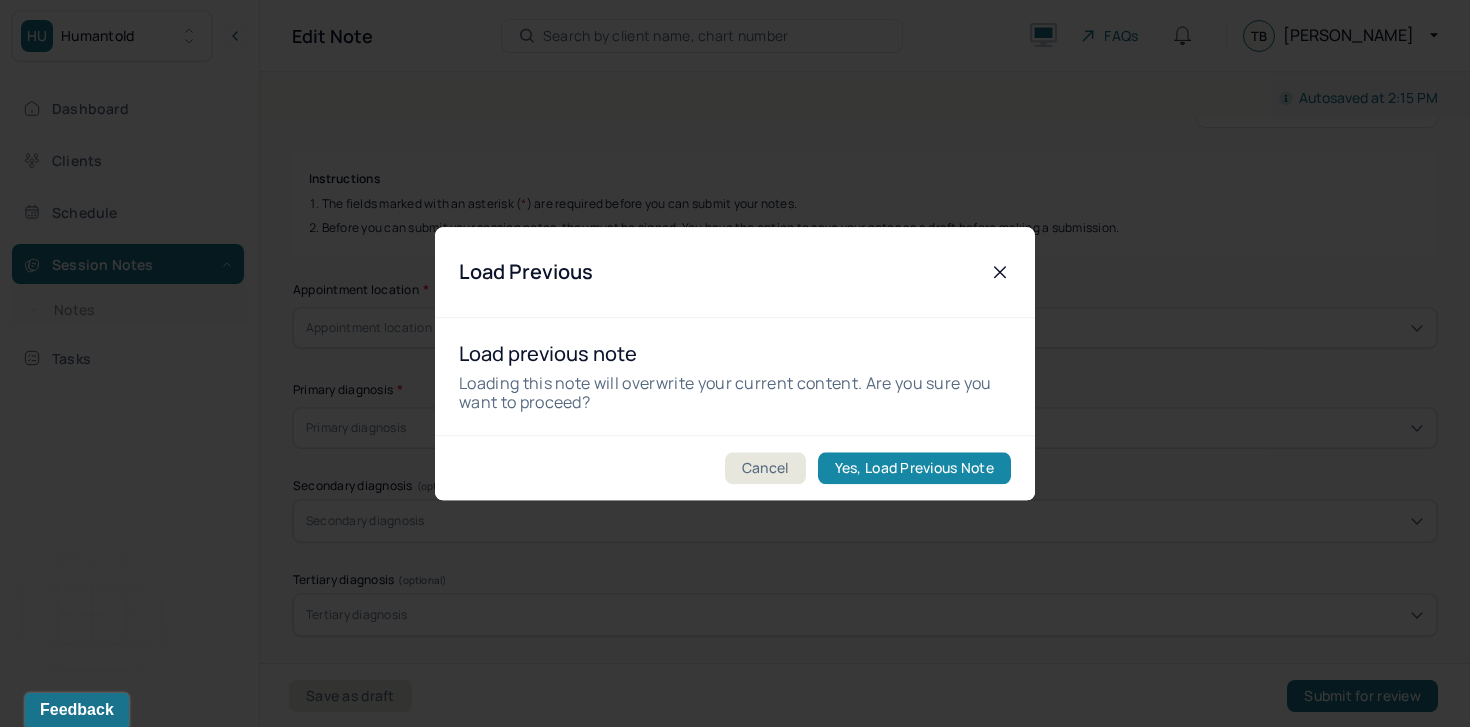 click on "Yes, Load Previous Note" at bounding box center (914, 468) 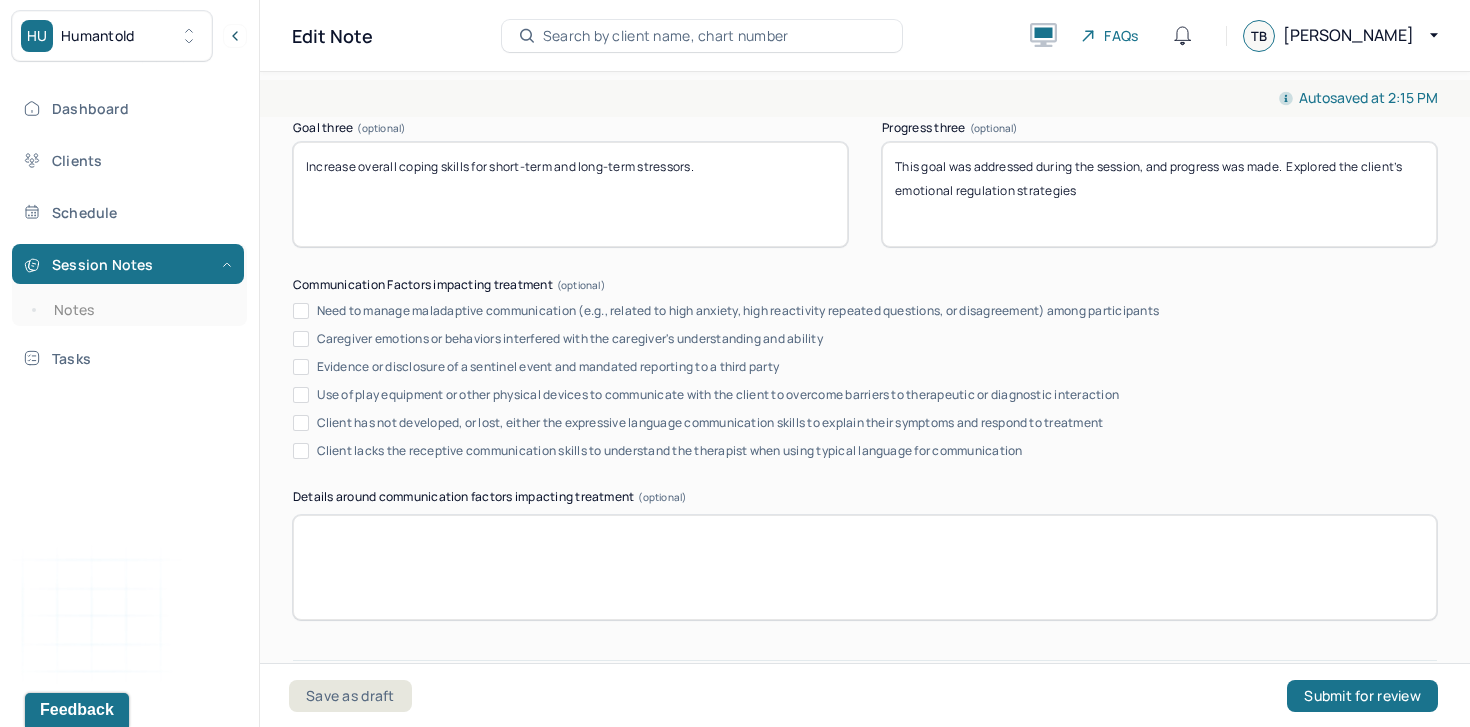 scroll, scrollTop: 3599, scrollLeft: 0, axis: vertical 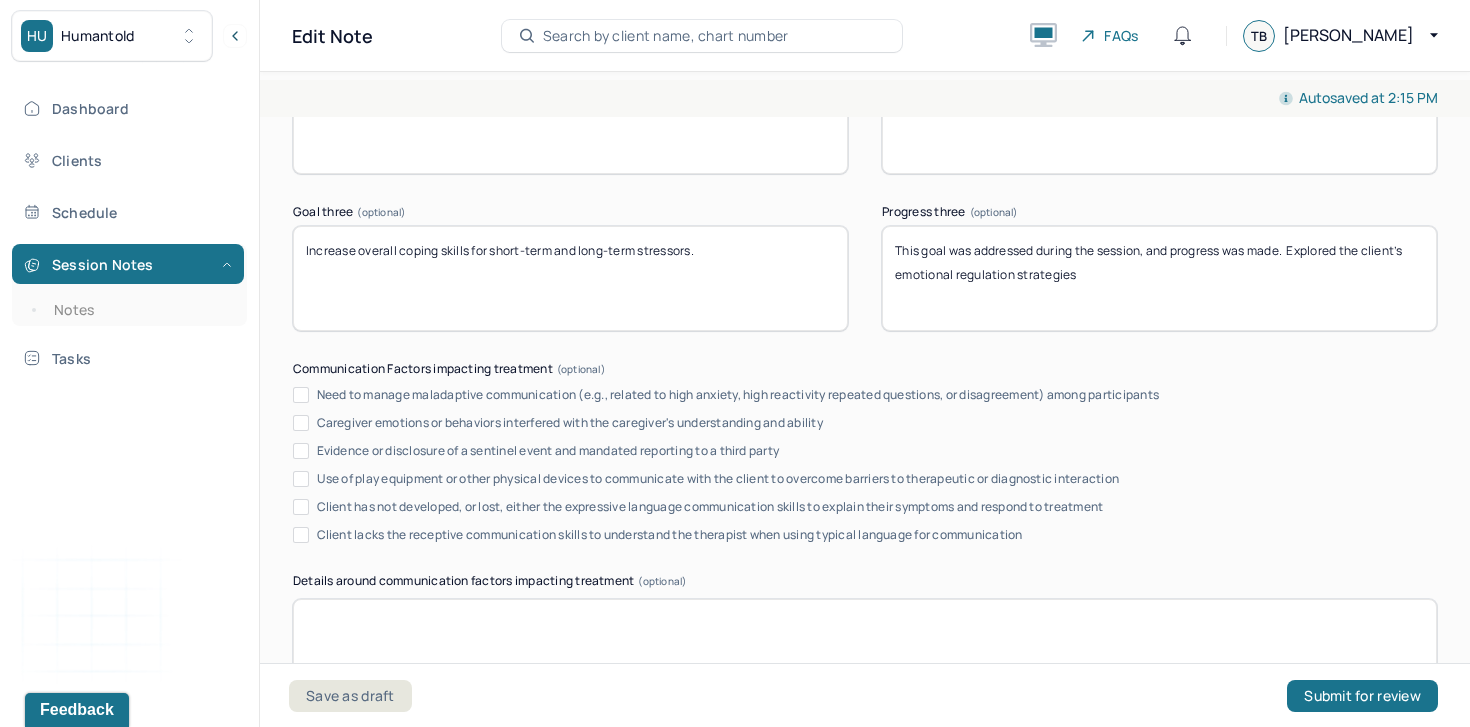 click on "This goal was addressed during the session, and progress was made.  Explored the client’s emotional regulation strategies" at bounding box center [1159, 278] 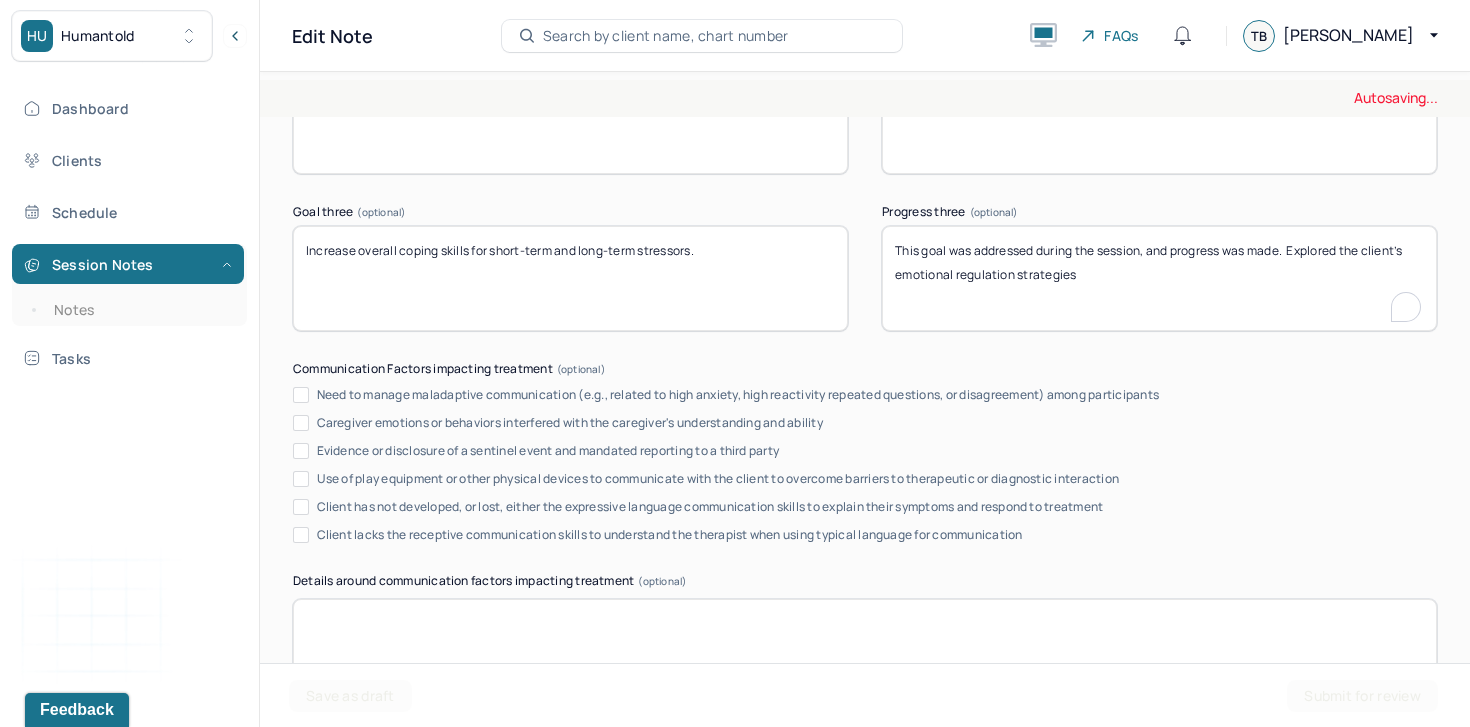 click on "This goal was addressed during the session, and progress was made.  Explored the client’s emotional regulation strategies" at bounding box center (1159, 278) 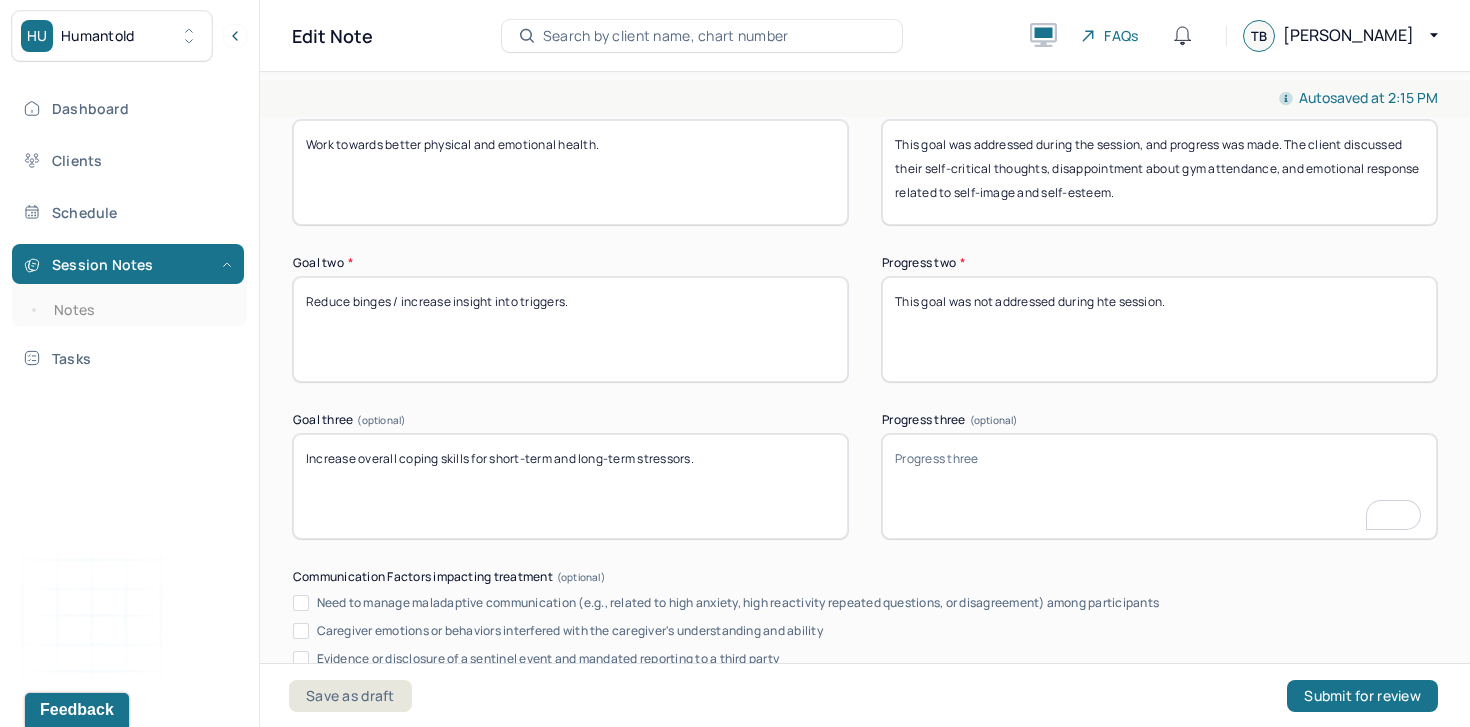 scroll, scrollTop: 3333, scrollLeft: 0, axis: vertical 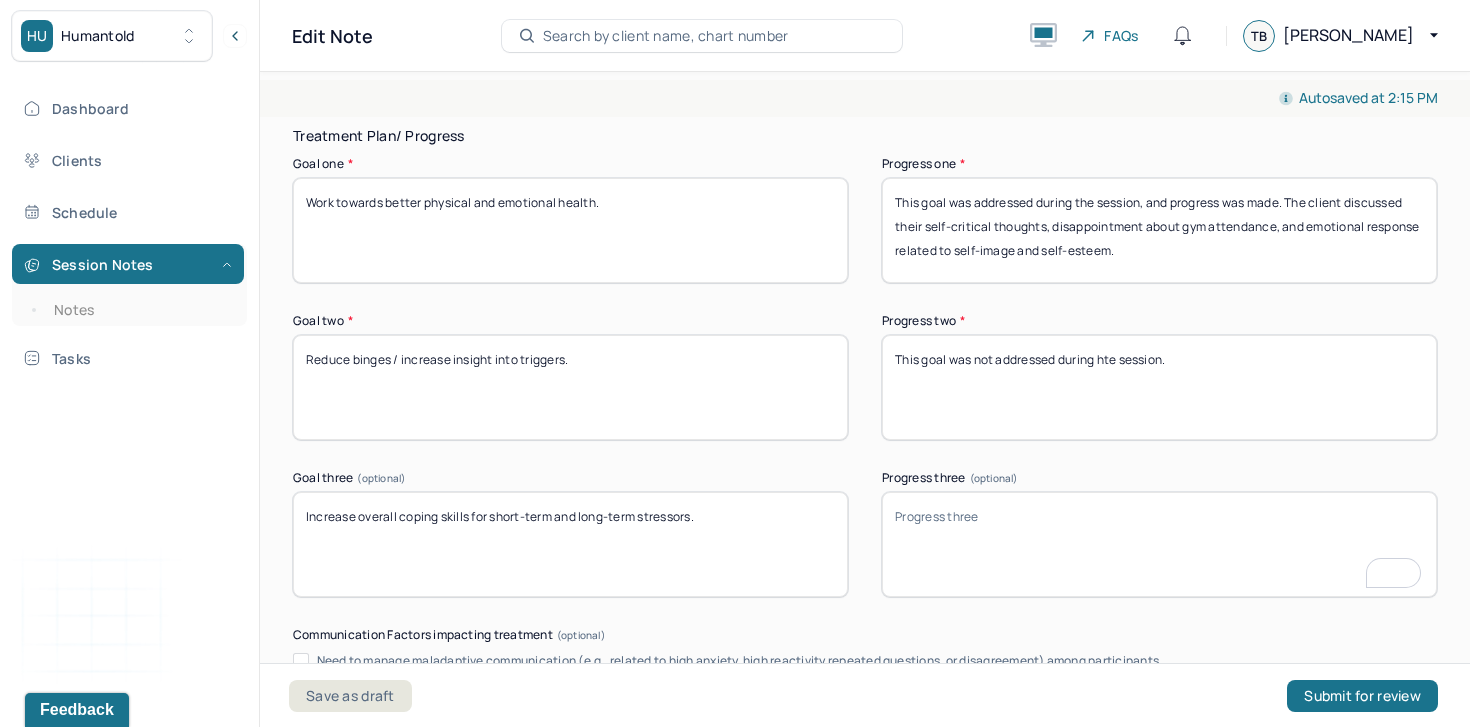type 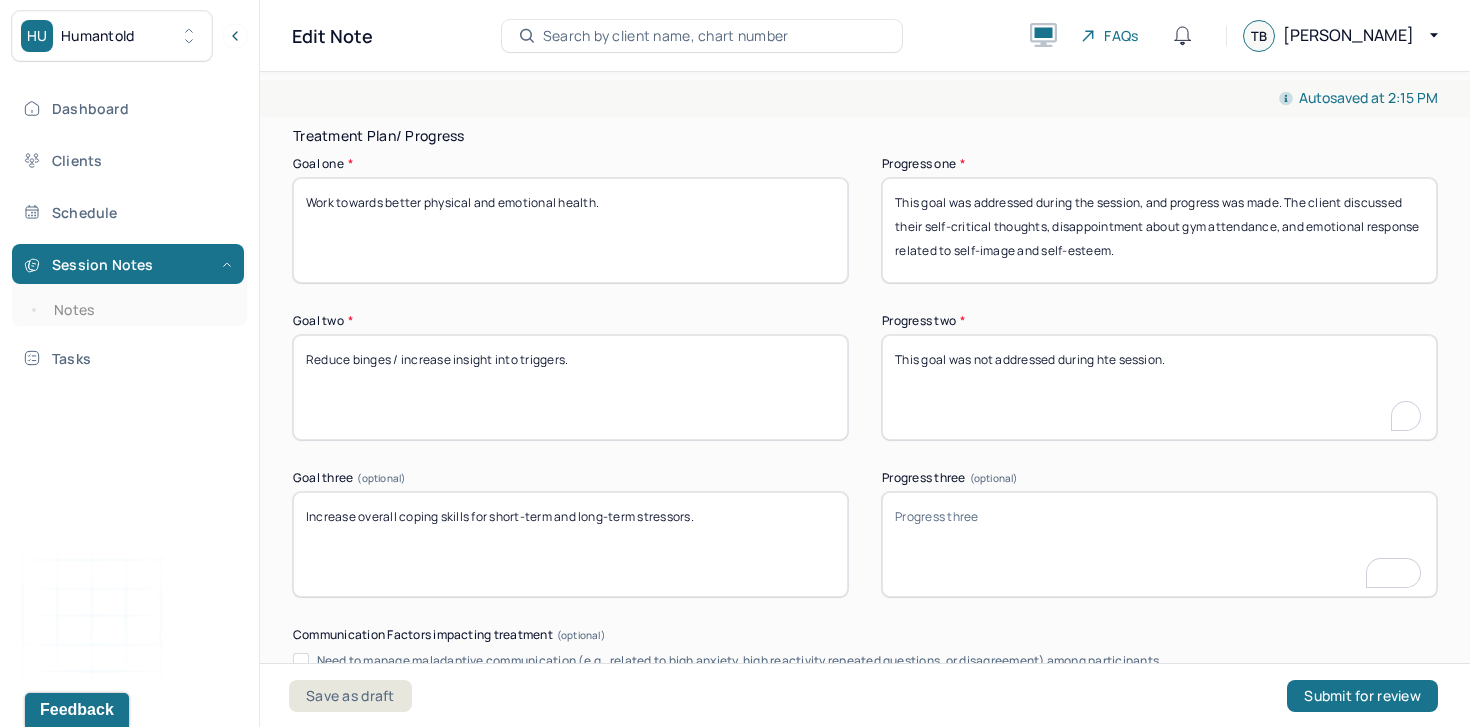 click on "This goal was not addressed during hte session." at bounding box center (1159, 387) 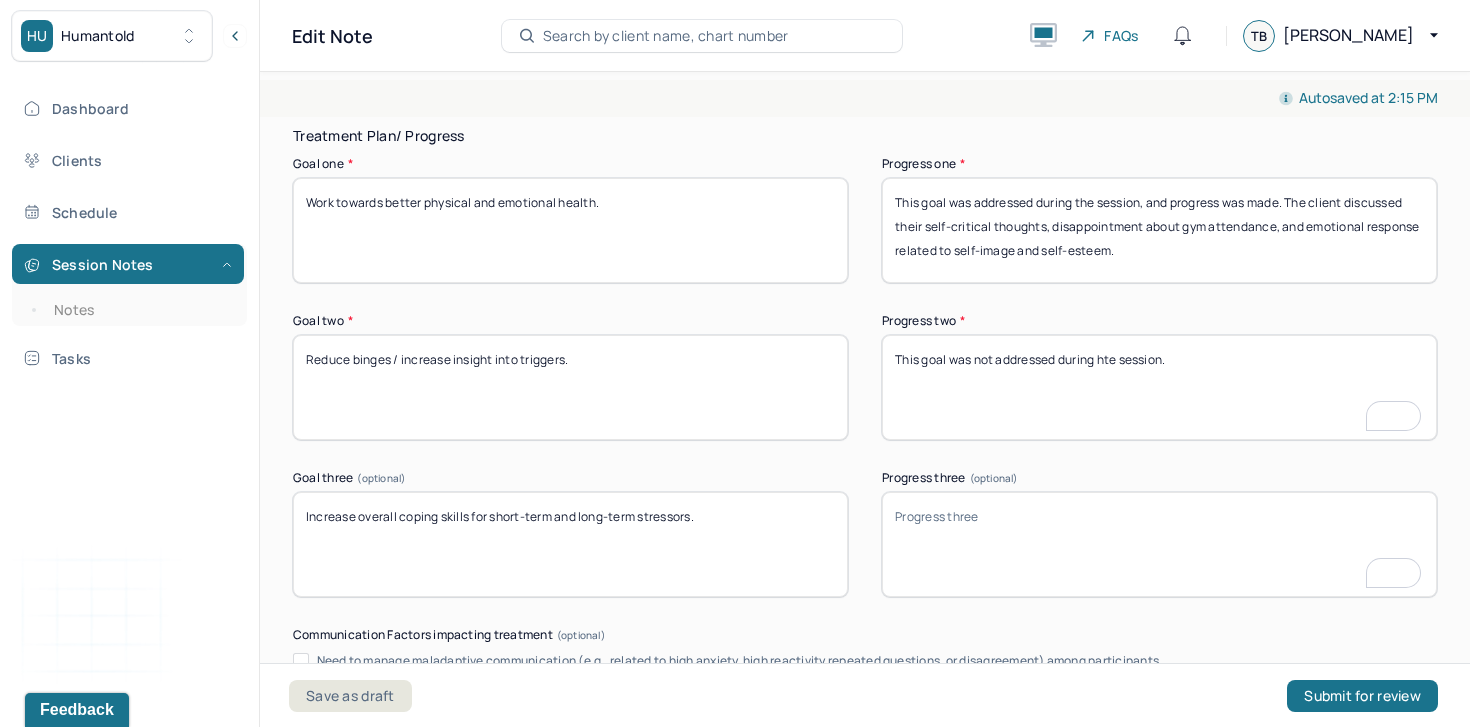 click on "This goal was not addressed during hte session." at bounding box center (1159, 387) 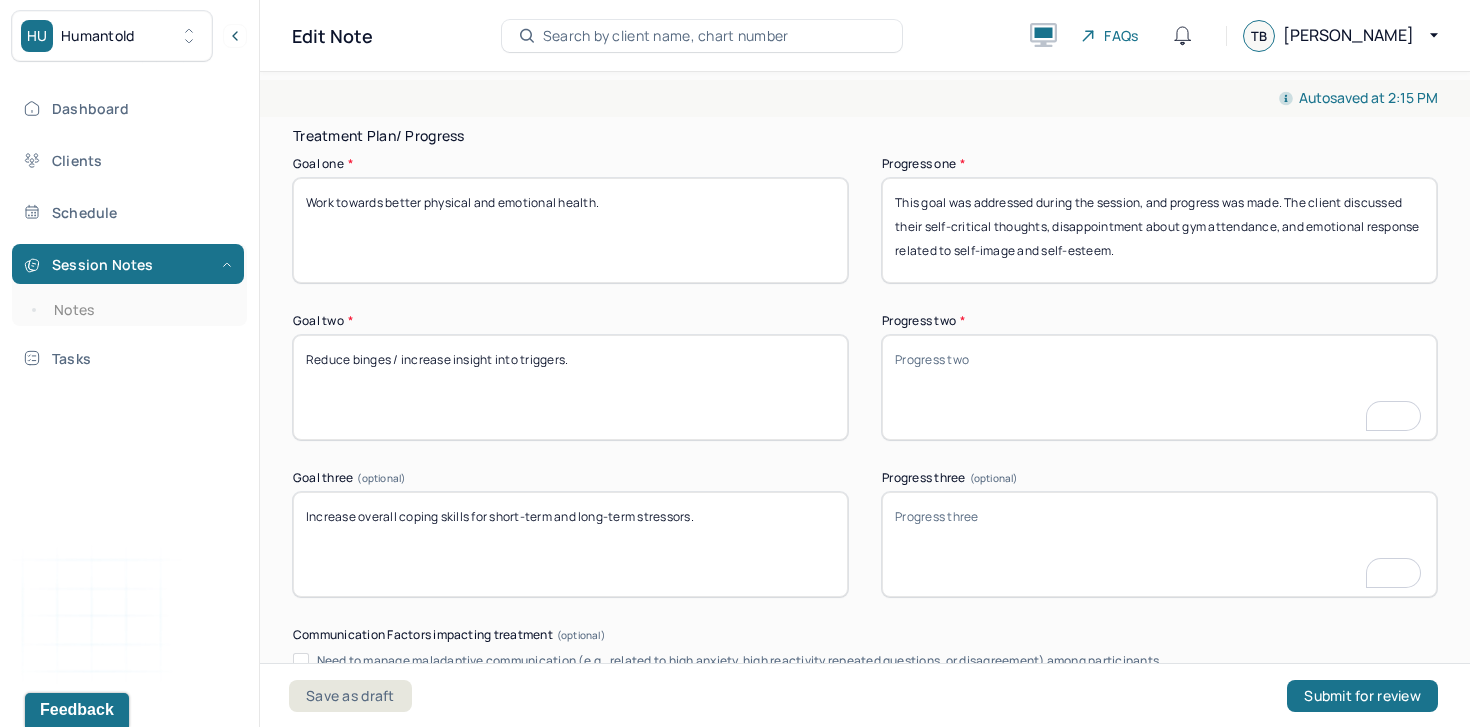 type 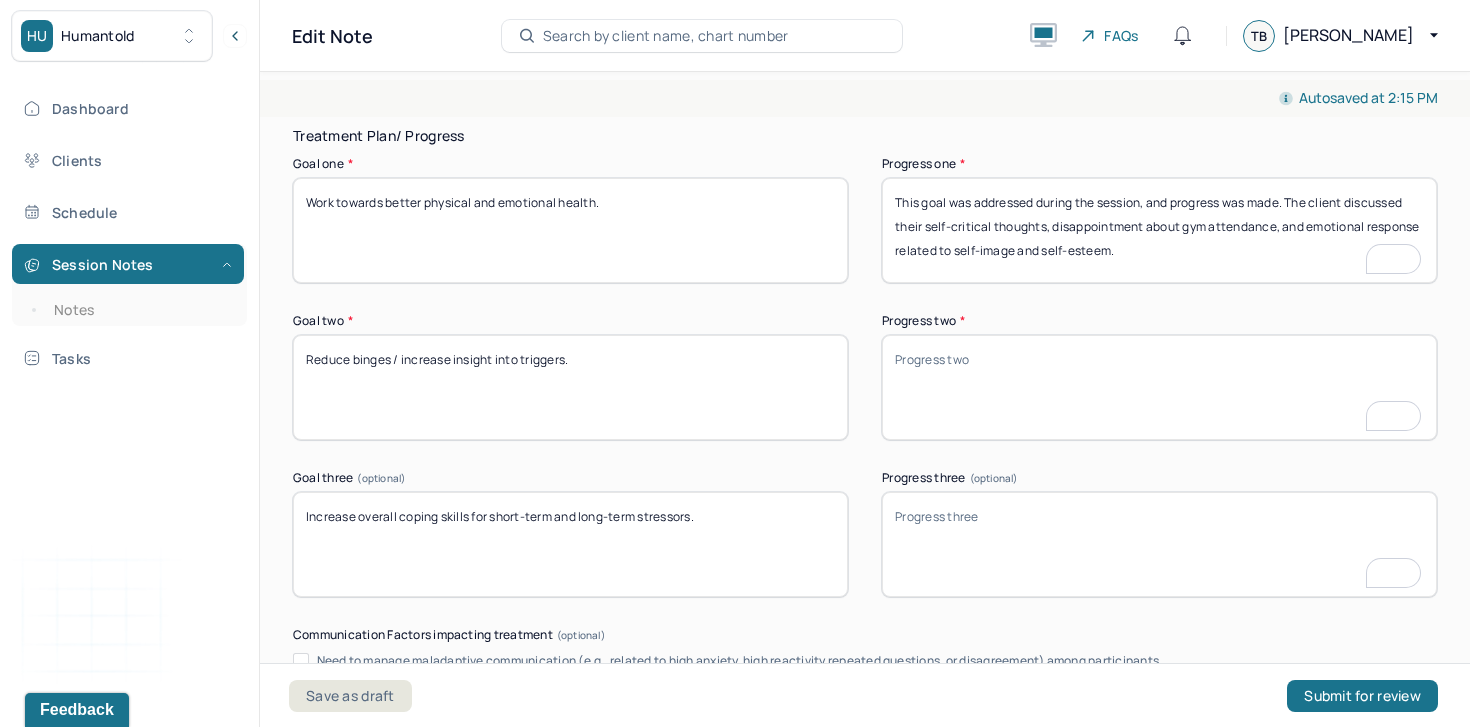 click on "This goal was addressed during the session, and progress was made. The client discussed their self-critical thoughts, disappointment about gym attendance, and emotional response related to self-image and self-esteem." at bounding box center (1159, 230) 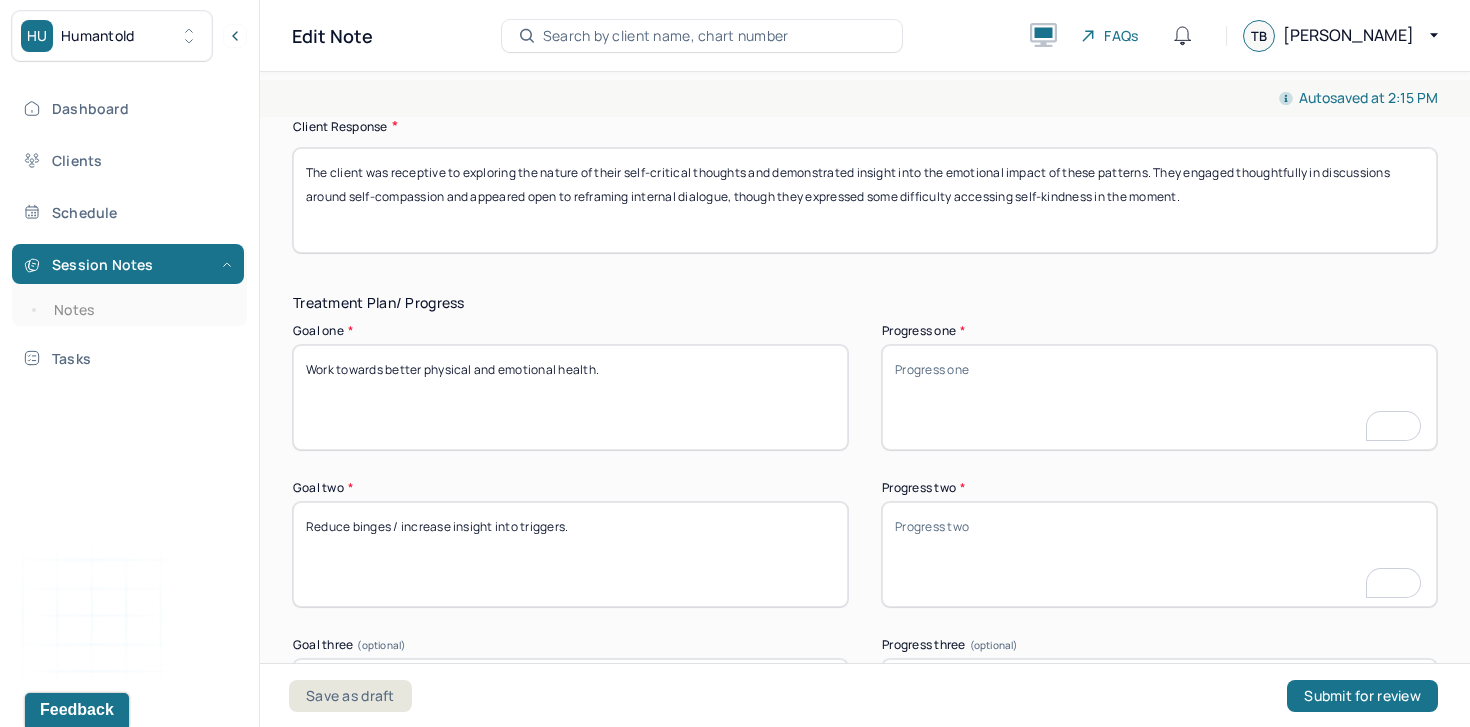 scroll, scrollTop: 3162, scrollLeft: 0, axis: vertical 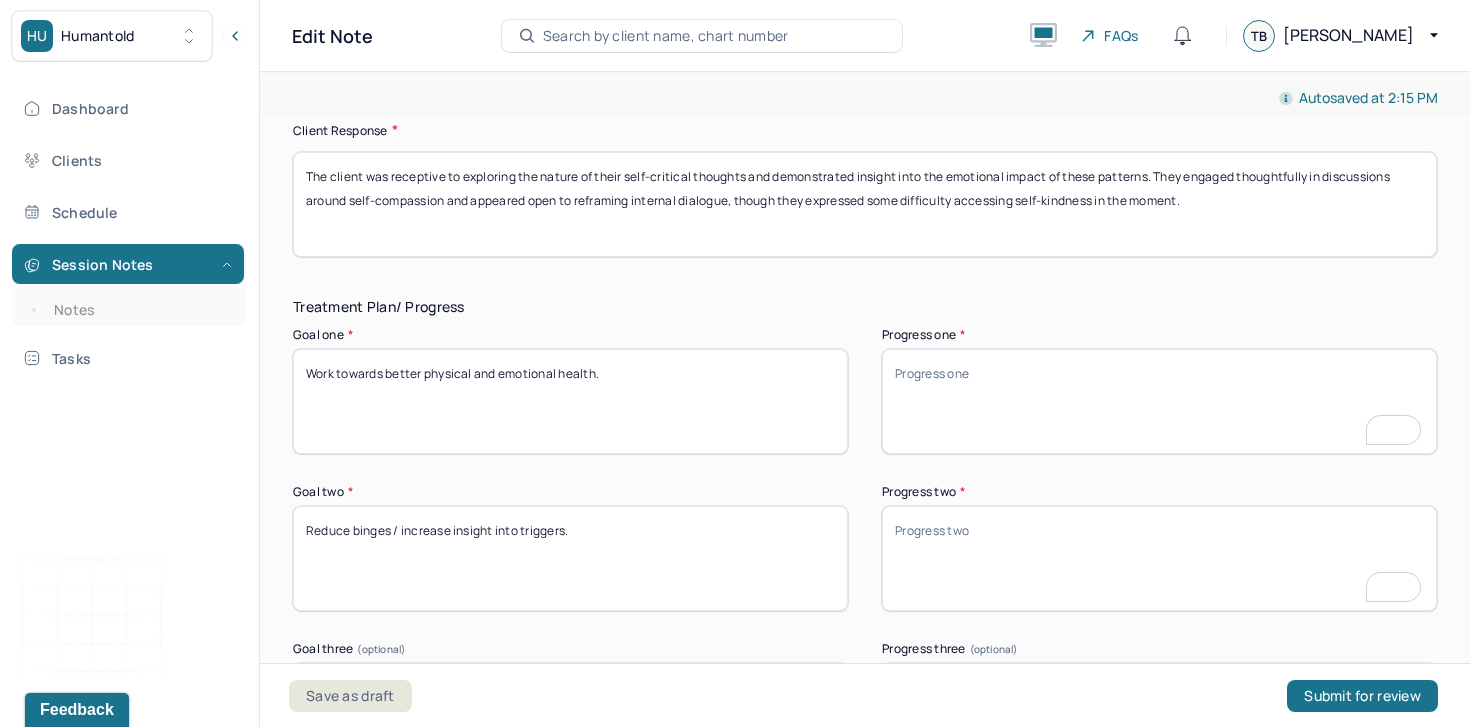 type 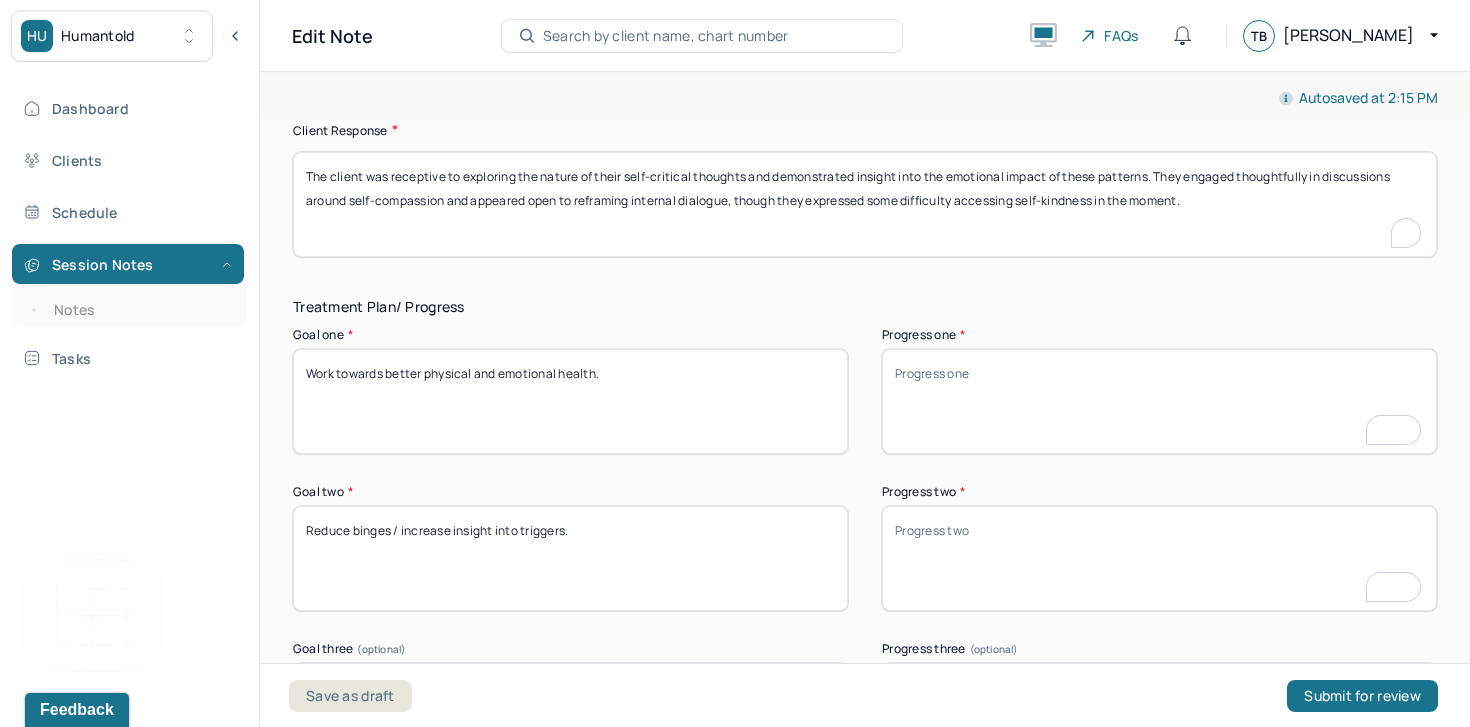 click on "The client was receptive to exploring the nature of their self-critical thoughts and demonstrated insight into the emotional impact of these patterns. They engaged thoughtfully in discussions around self-compassion and appeared open to reframing internal dialogue, though they expressed some difficulty accessing self-kindness in the moment." at bounding box center (865, 204) 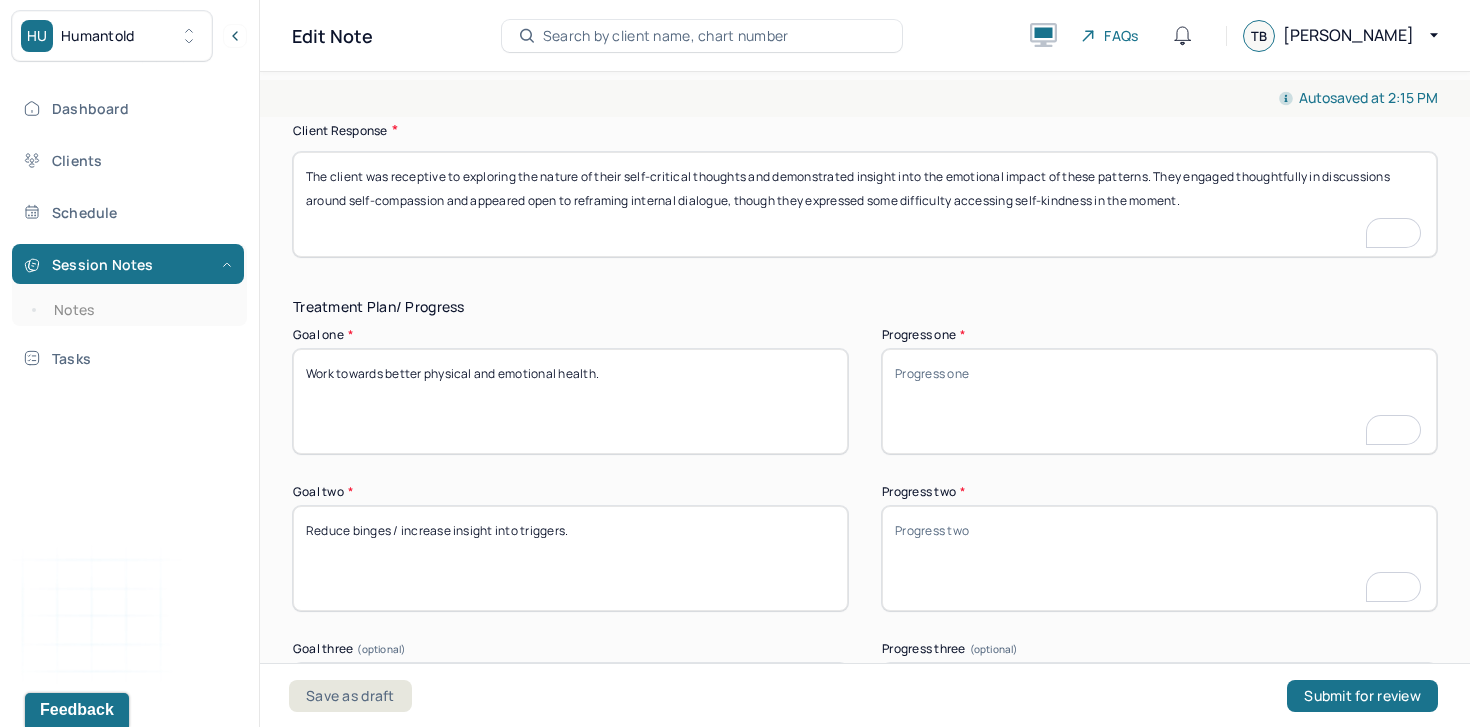click on "The client was receptive to exploring the nature of their self-critical thoughts and demonstrated insight into the emotional impact of these patterns. They engaged thoughtfully in discussions around self-compassion and appeared open to reframing internal dialogue, though they expressed some difficulty accessing self-kindness in the moment." at bounding box center [865, 204] 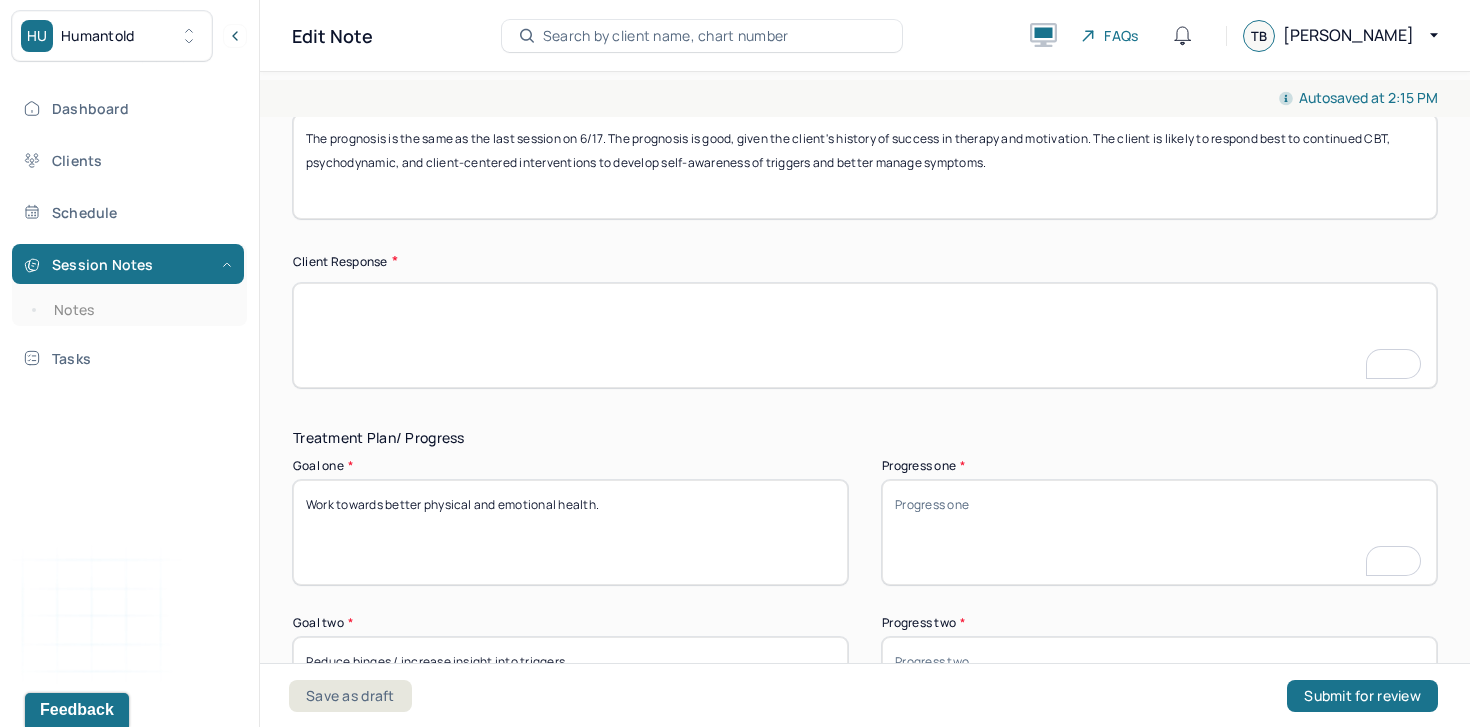 scroll, scrollTop: 2943, scrollLeft: 0, axis: vertical 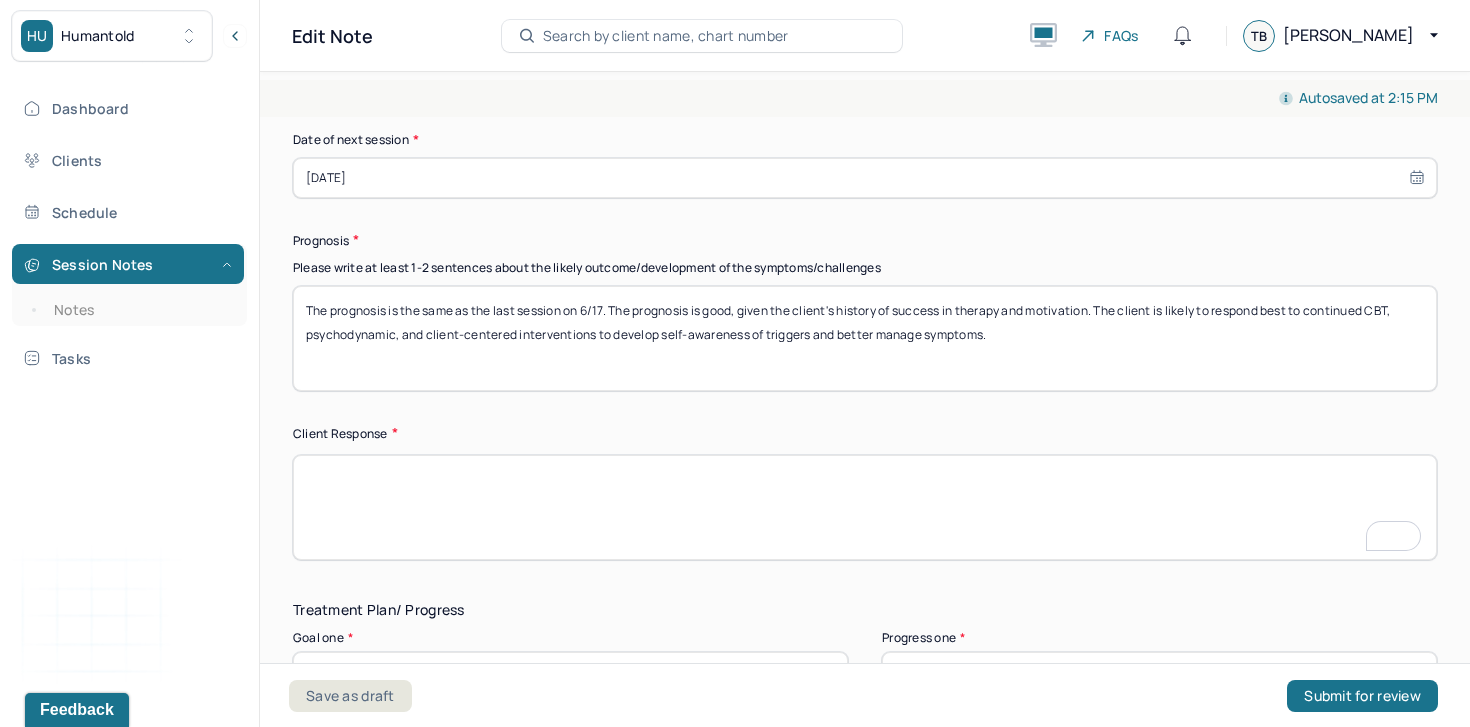 type 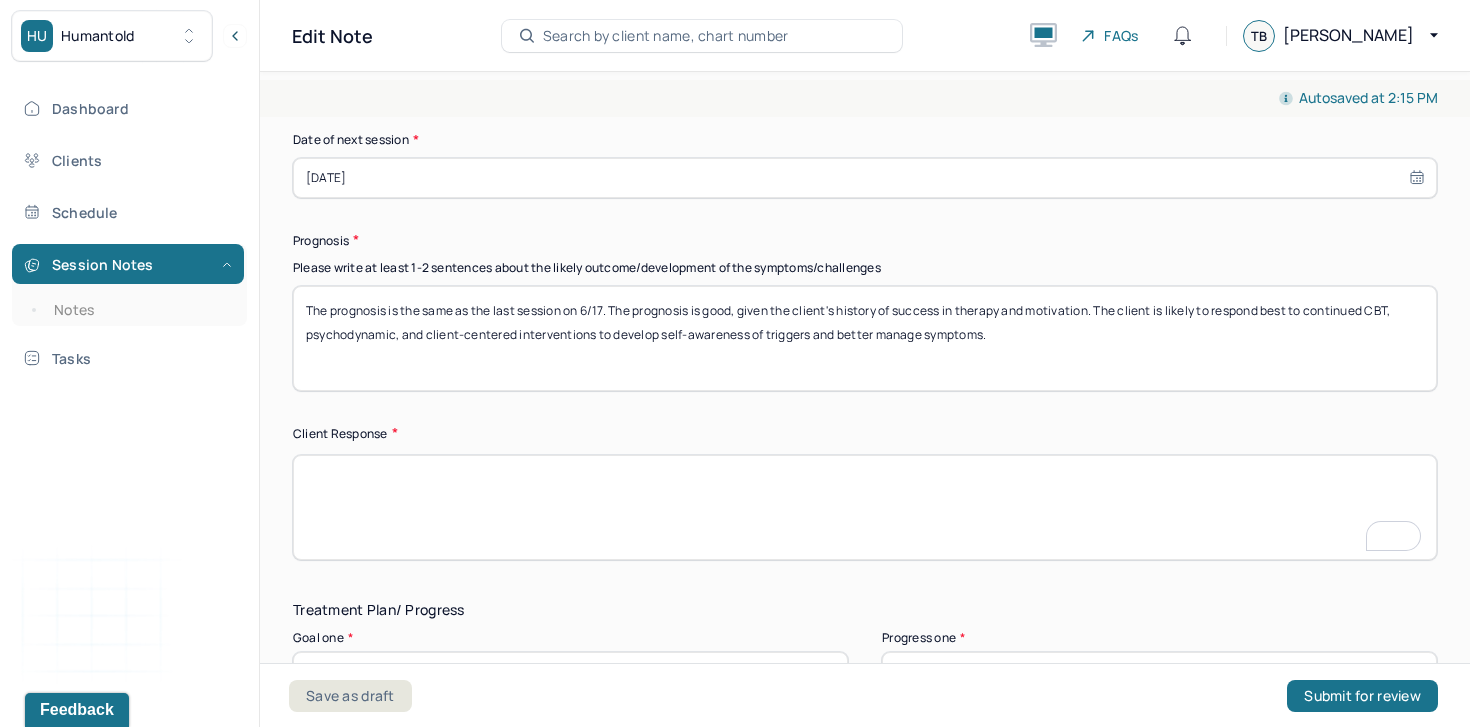 click on "The prognosis is the same as the last session on 6/17. The prognosis is good, given the client's history of success in therapy and motivation. The client is likely to respond best to continued CBT, psychodynamic, and client-centered interventions to develop self-awareness of triggers and better manage symptoms." at bounding box center (865, 338) 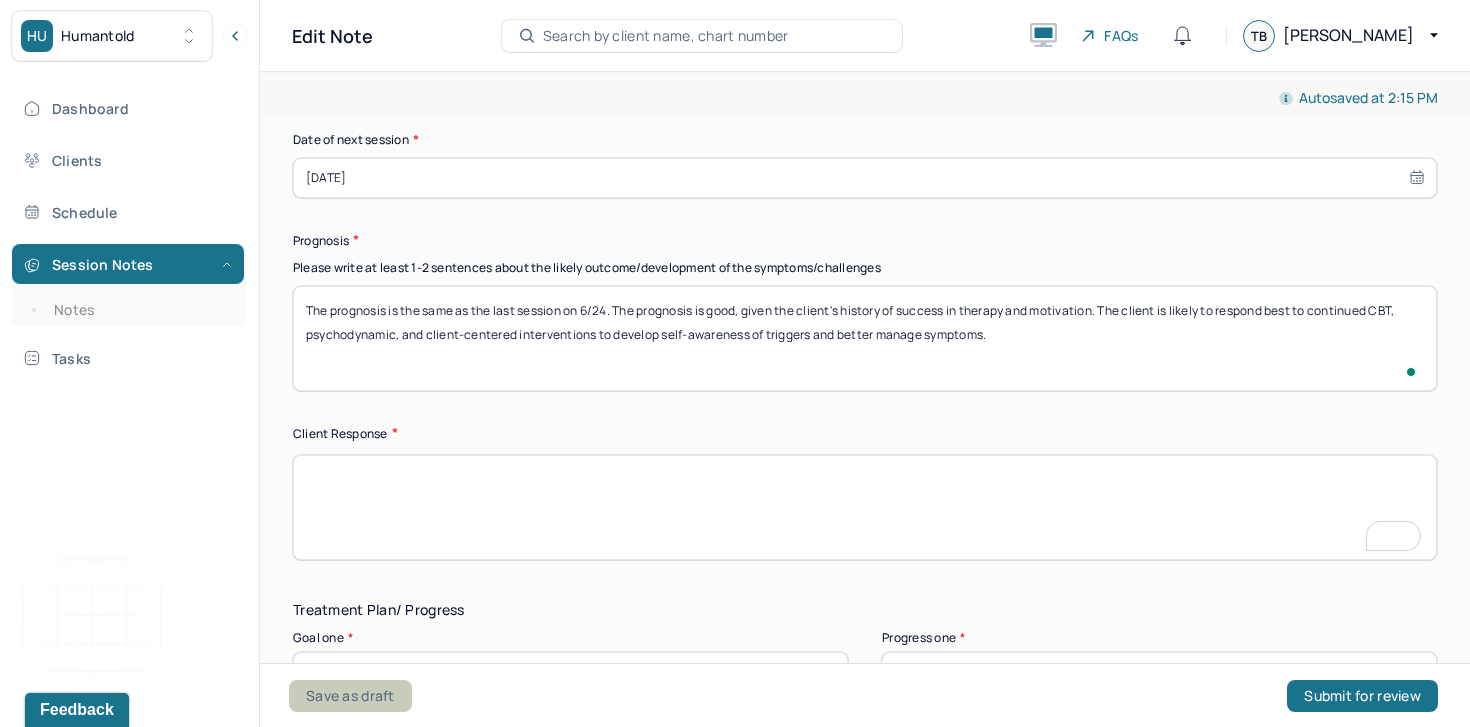 scroll, scrollTop: 2859, scrollLeft: 0, axis: vertical 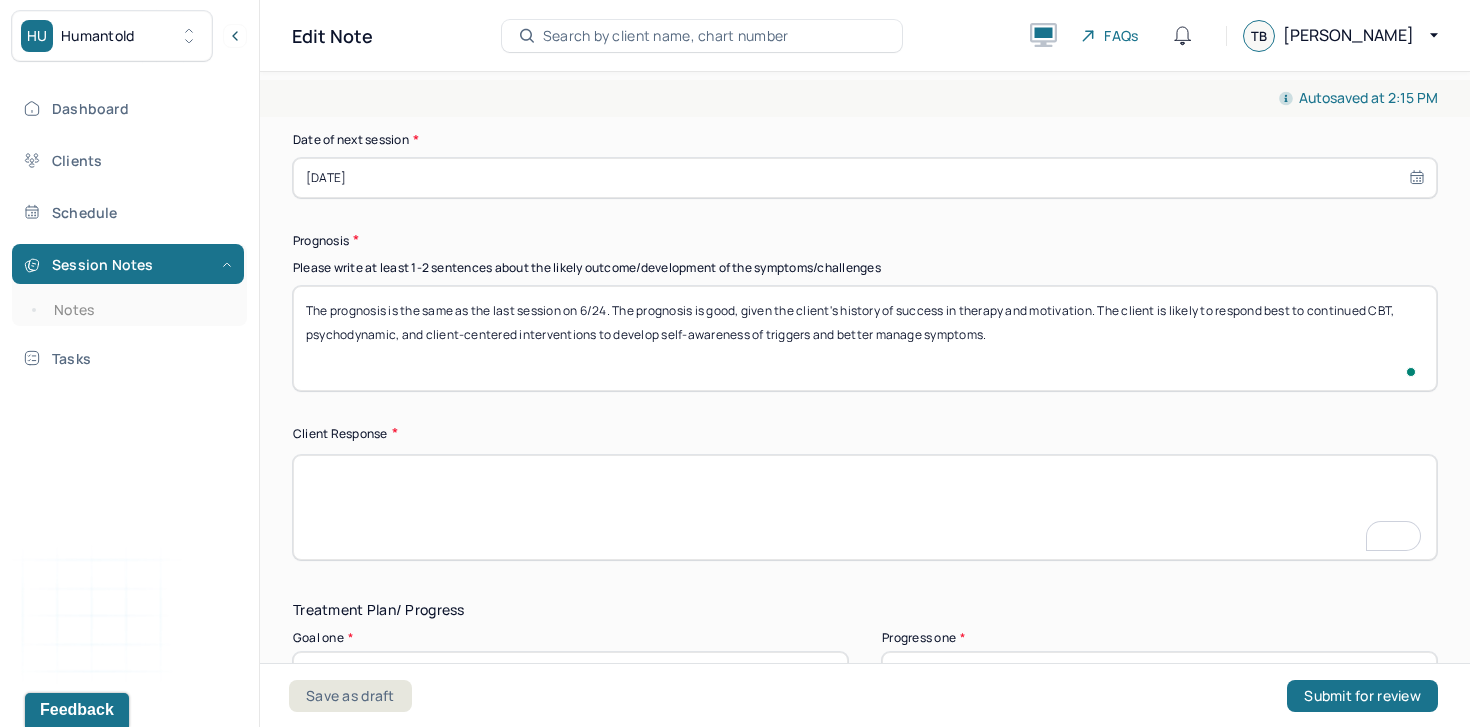 type on "The prognosis is the same as the last session on 6/24. The prognosis is good, given the client's history of success in therapy and motivation. The client is likely to respond best to continued CBT, psychodynamic, and client-centered interventions to develop self-awareness of triggers and better manage symptoms." 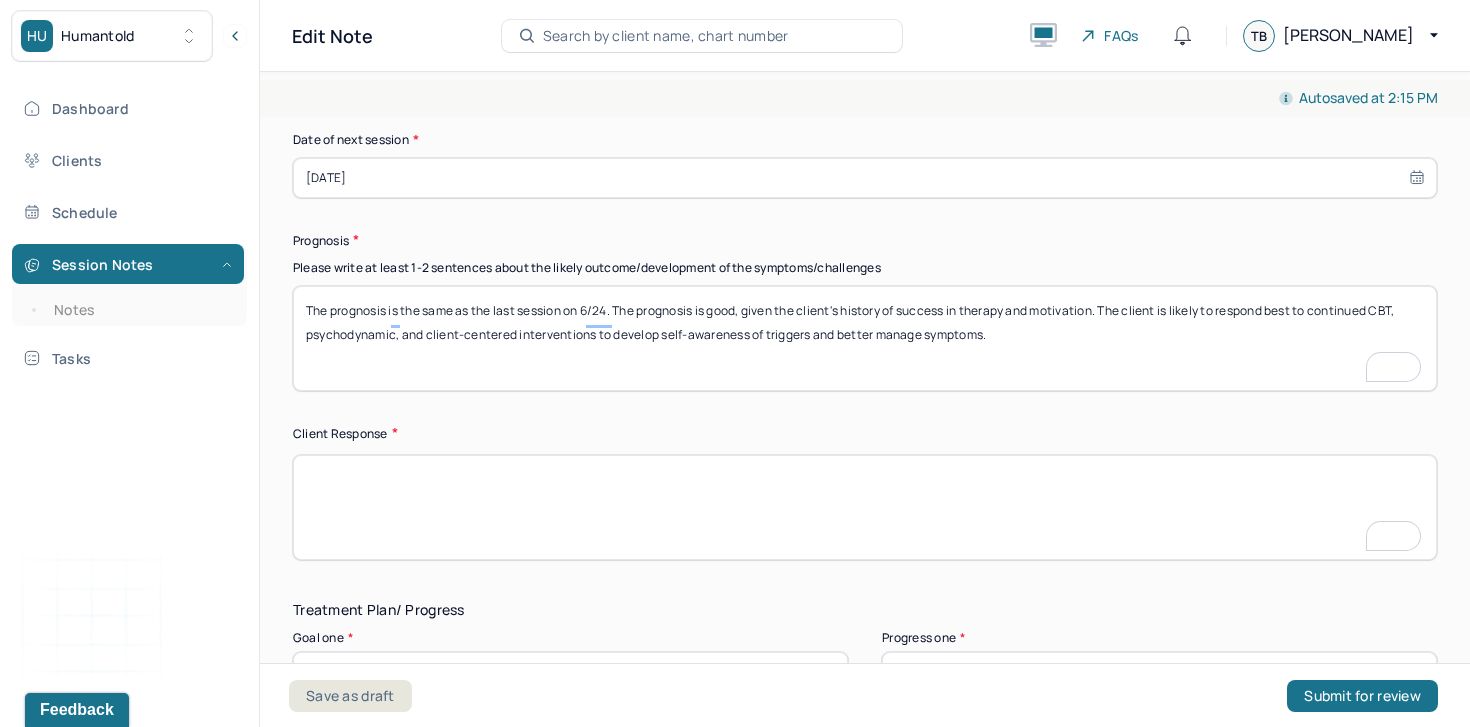 scroll, scrollTop: 2721, scrollLeft: 0, axis: vertical 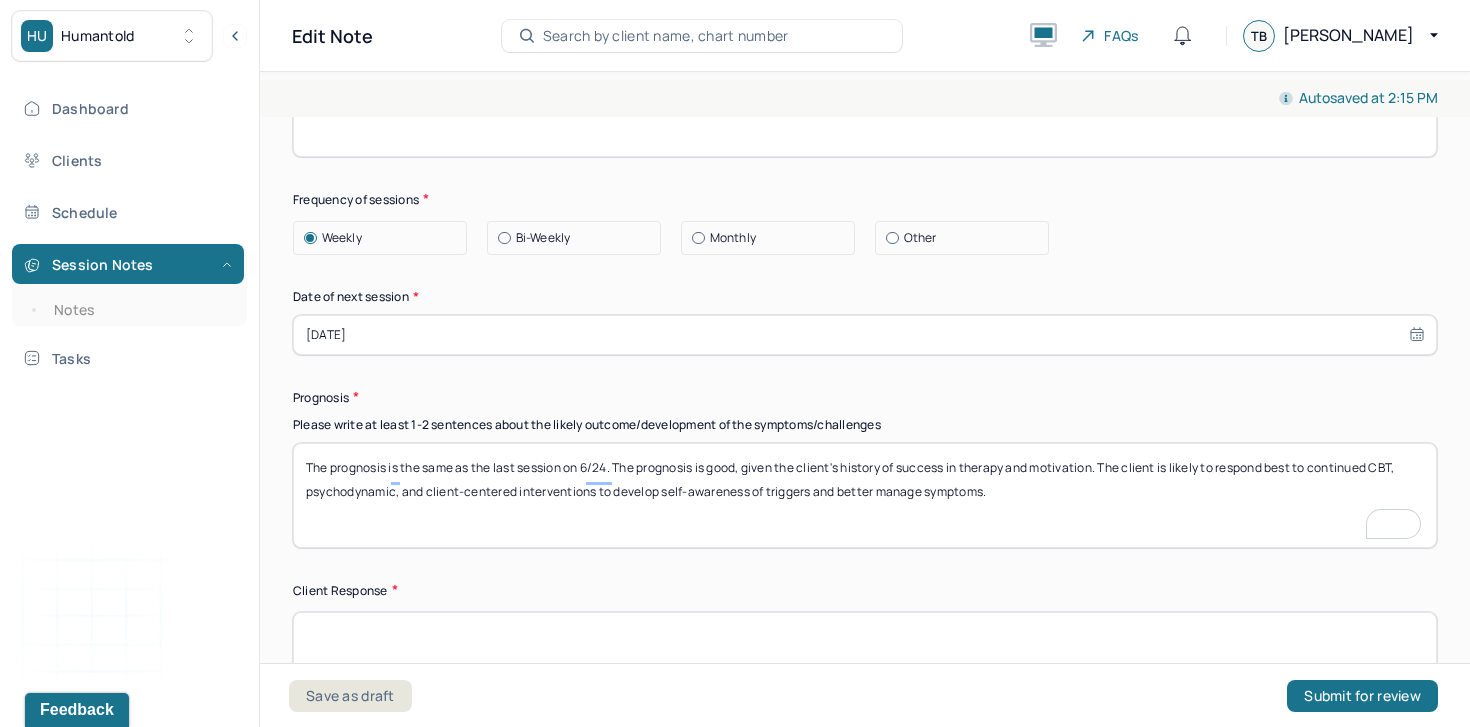 click on "[DATE]" at bounding box center (865, 335) 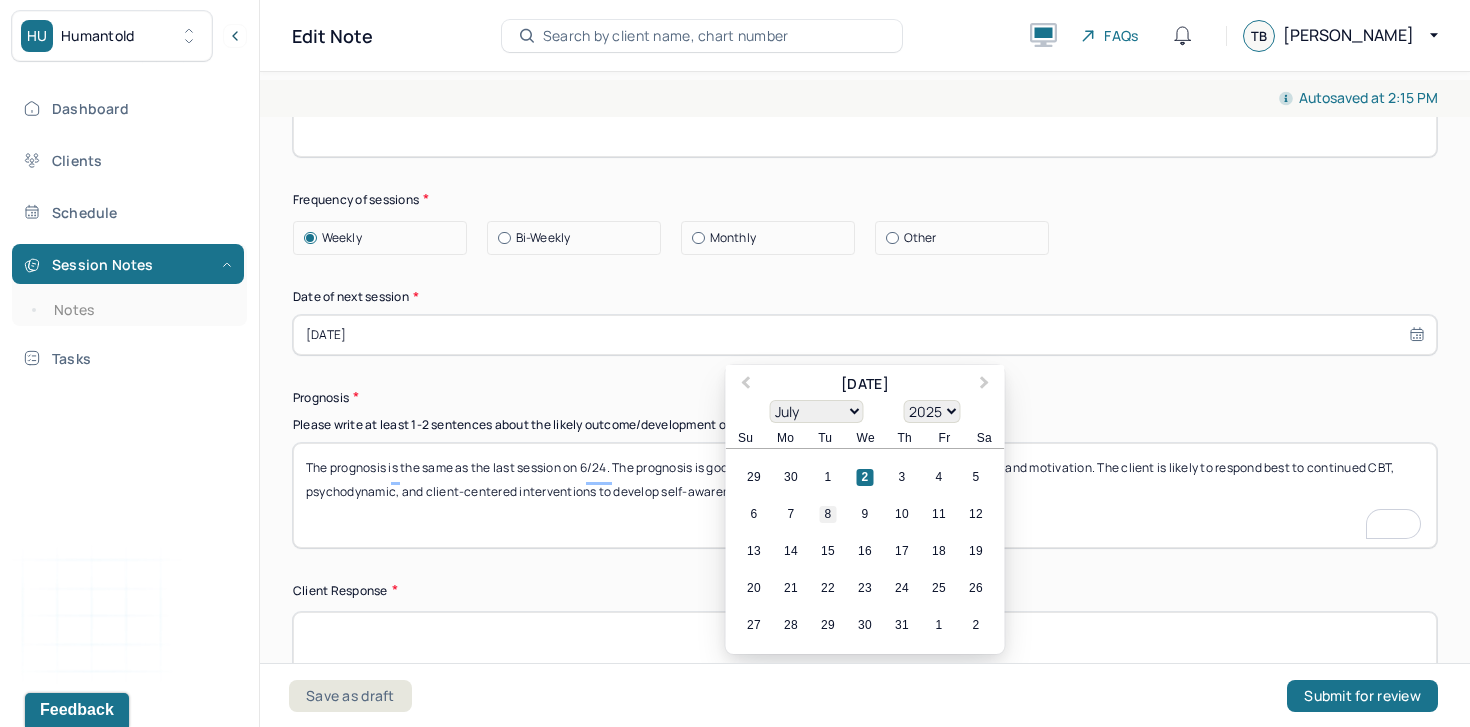 click on "8" at bounding box center (828, 514) 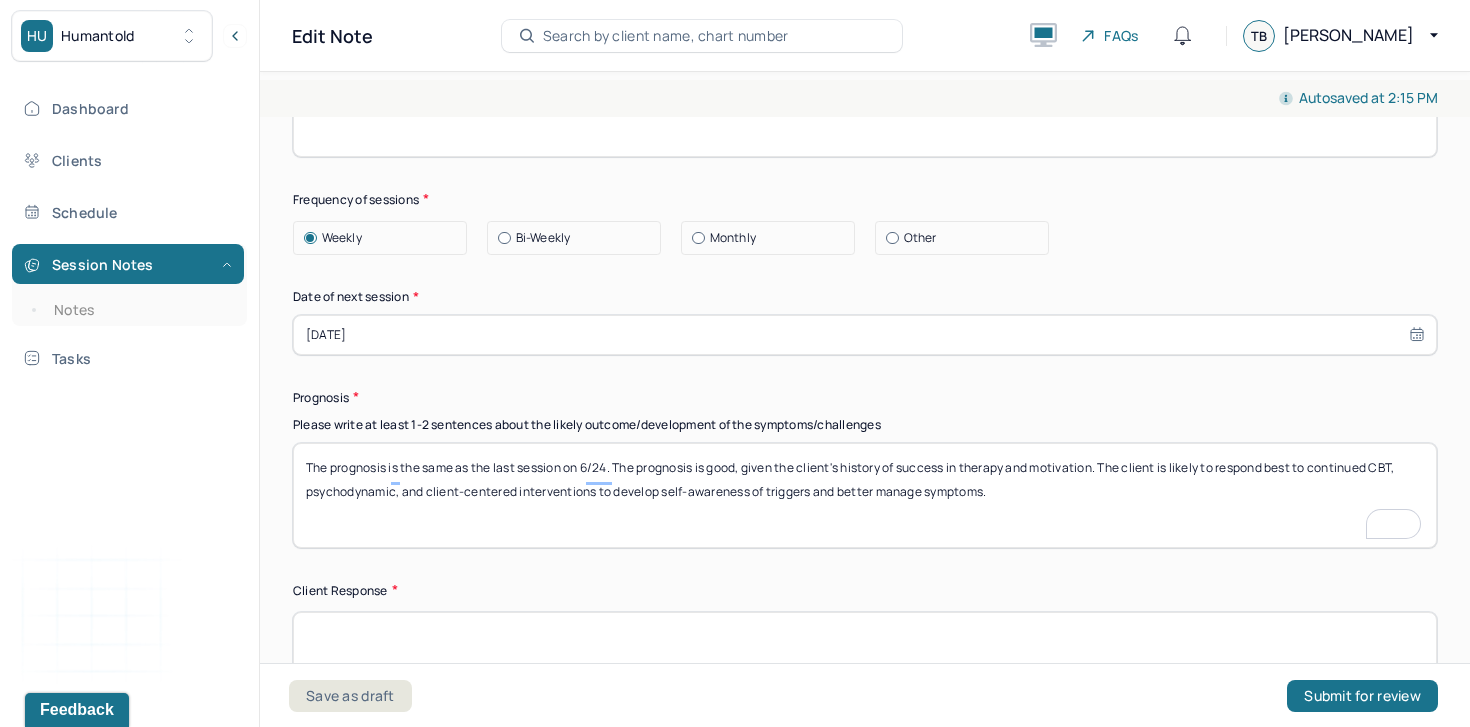 scroll, scrollTop: 2601, scrollLeft: 0, axis: vertical 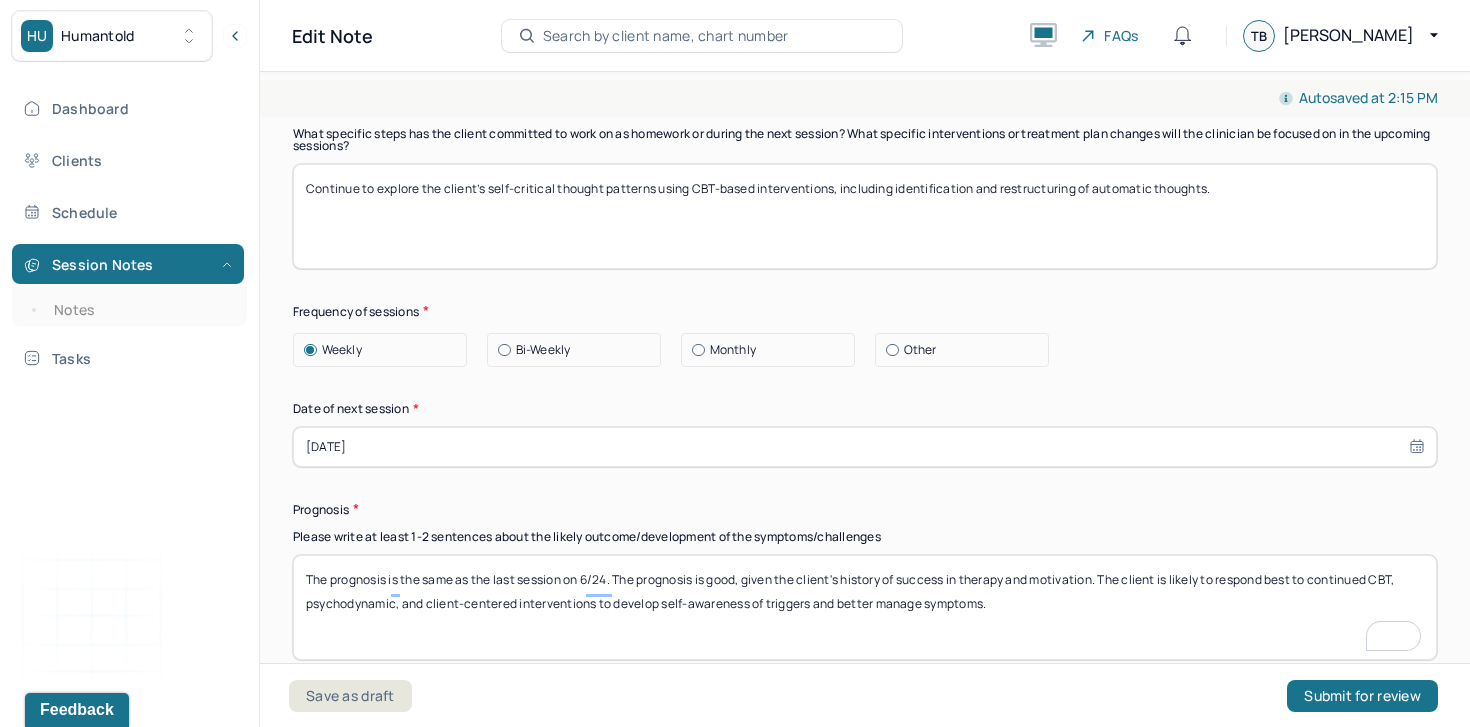 click on "07/08/2025" at bounding box center (865, 447) 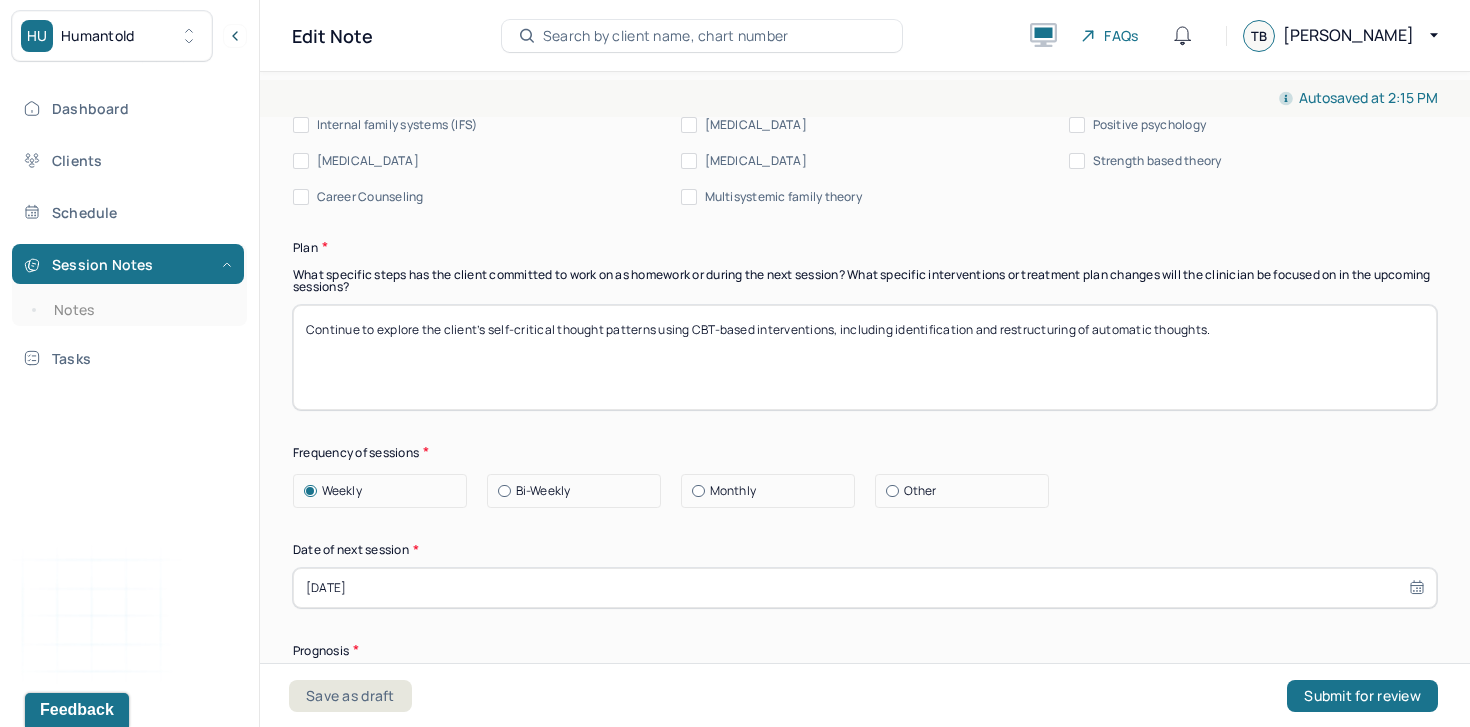 scroll, scrollTop: 2378, scrollLeft: 0, axis: vertical 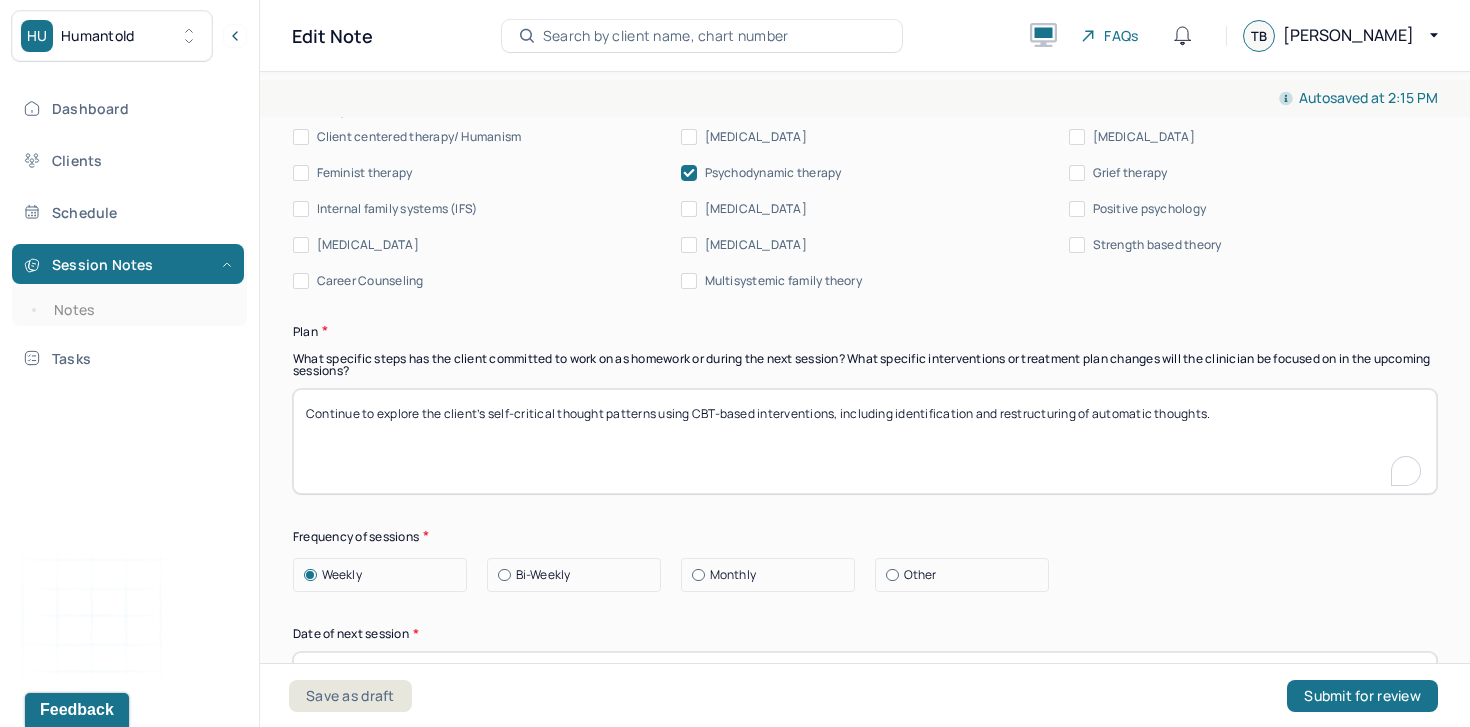 click on "Continue to explore the client’s self-critical thought patterns using CBT-based interventions, including identification and restructuring of automatic thoughts." at bounding box center [865, 441] 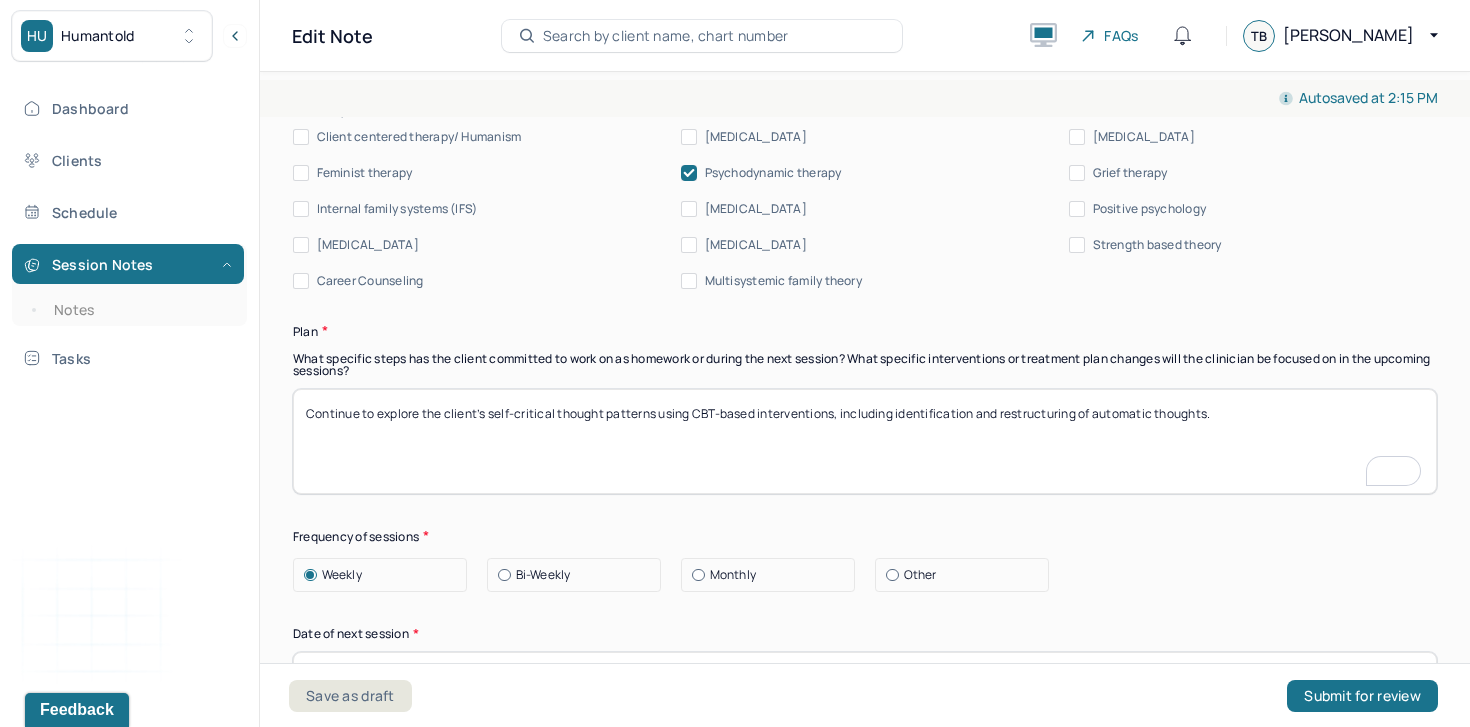 click on "Continue to explore the client’s self-critical thought patterns using CBT-based interventions, including identification and restructuring of automatic thoughts." at bounding box center (865, 441) 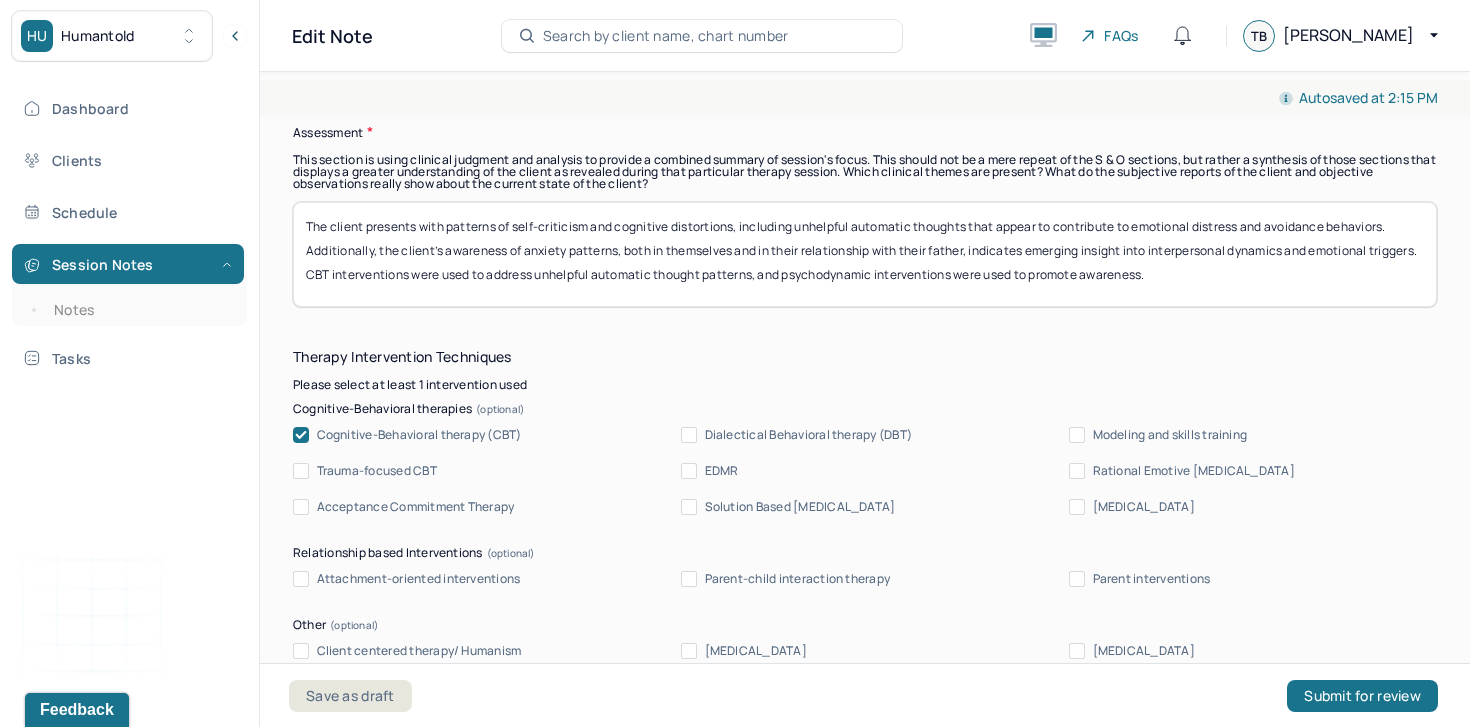 type 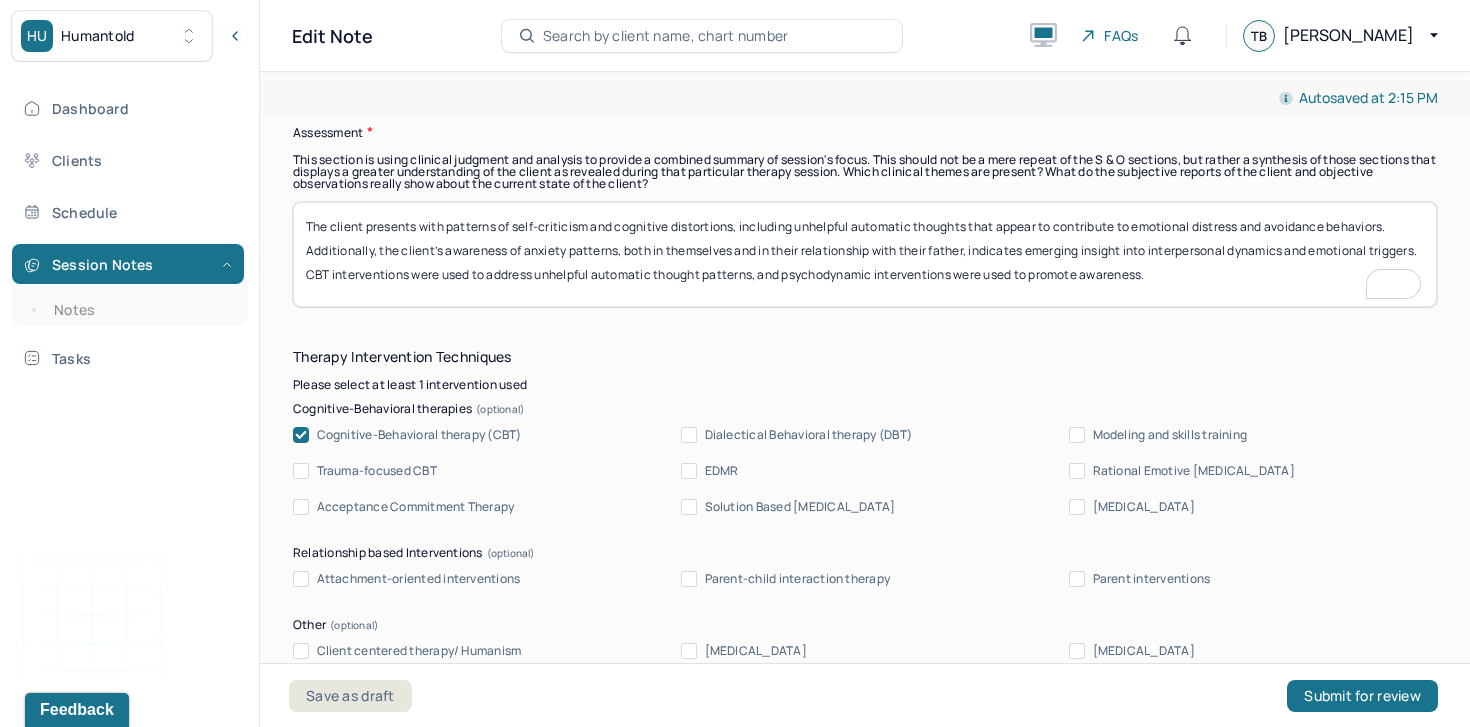 click on "The client presents with patterns of self-criticism and cognitive distortions, including unhelpful automatic thoughts that appear to contribute to emotional distress and avoidance behaviors.  Additionally, the client’s awareness of anxiety patterns, both in themselves and in their relationship with their father, indicates emerging insight into interpersonal dynamics and emotional triggers. CBT interventions were used to address unhelpful automatic thought patterns, and psychodynamic interventions were used to promote awareness." at bounding box center (865, 254) 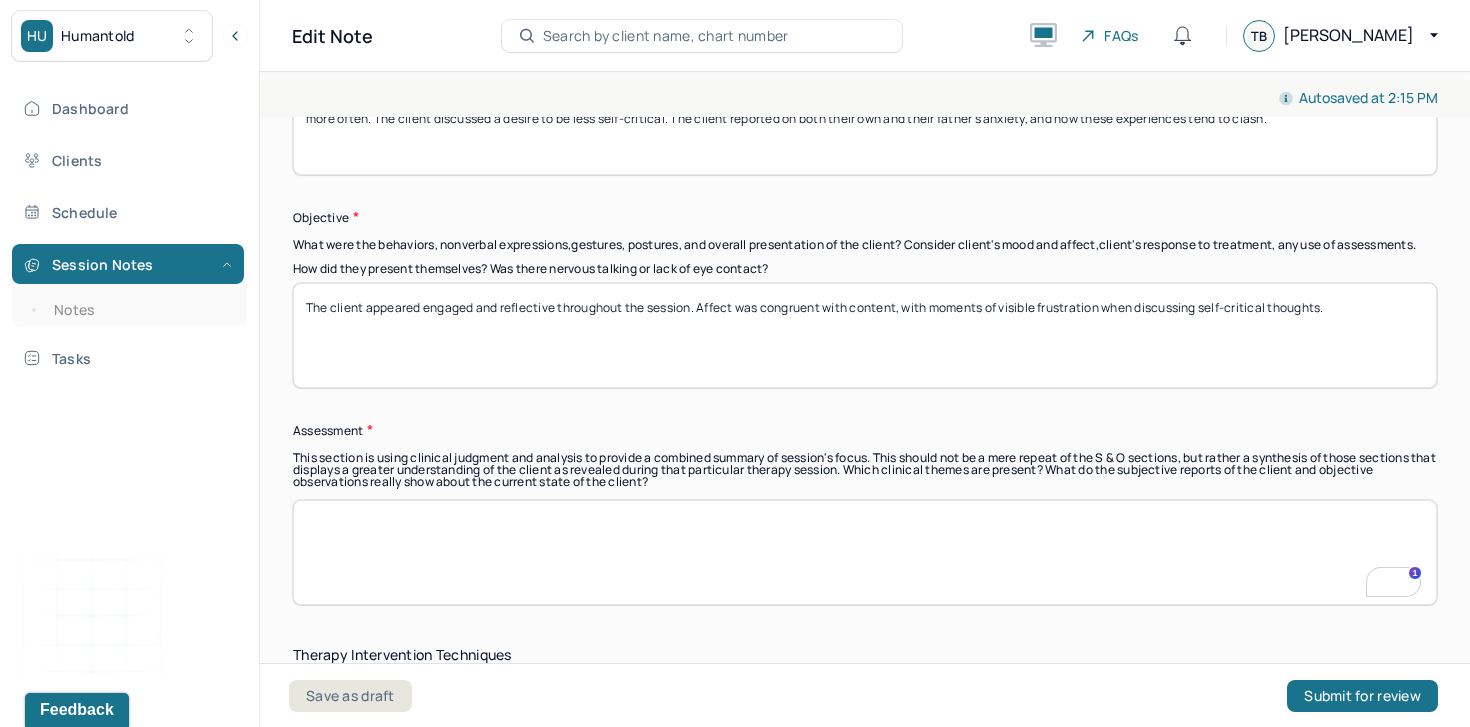 type 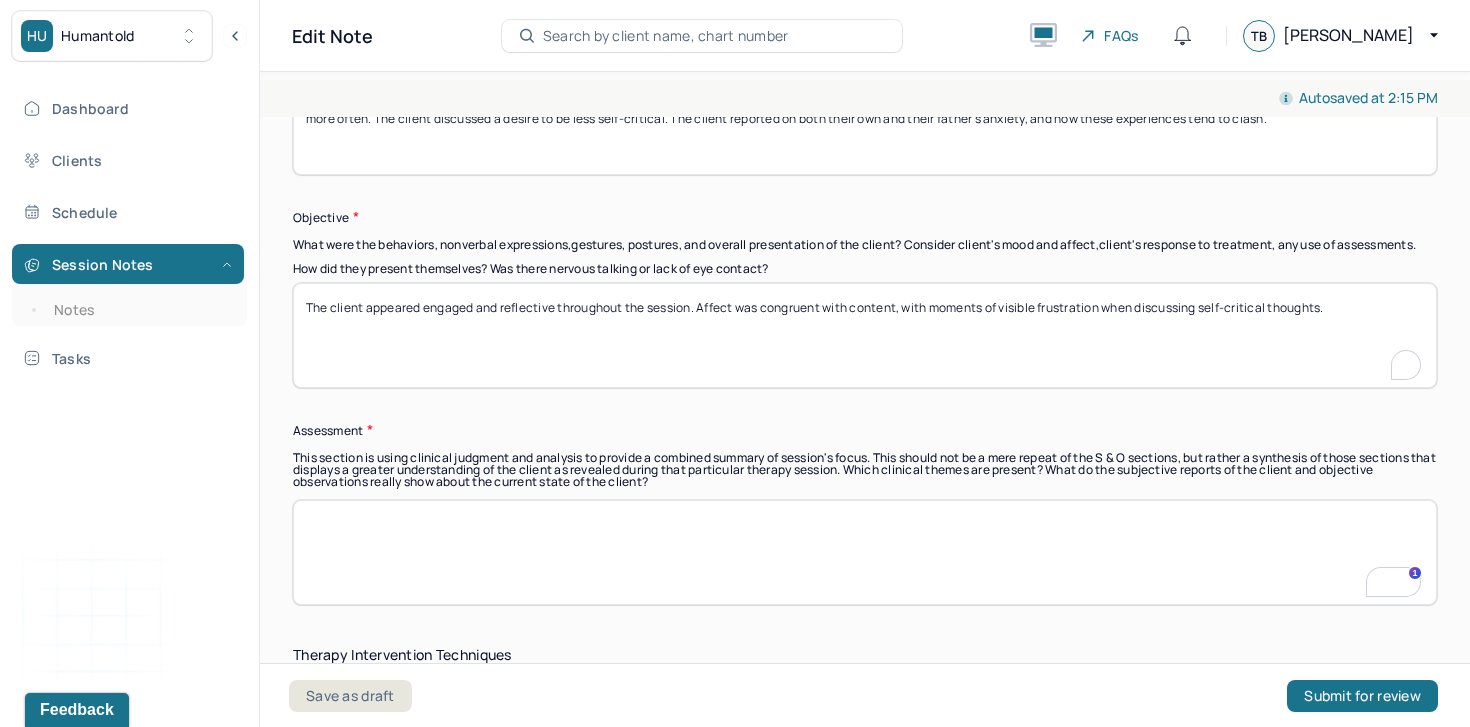 click on "The client appeared engaged and reflective throughout the session. Affect was congruent with content, with moments of visible frustration when discussing self-critical thoughts." at bounding box center (865, 335) 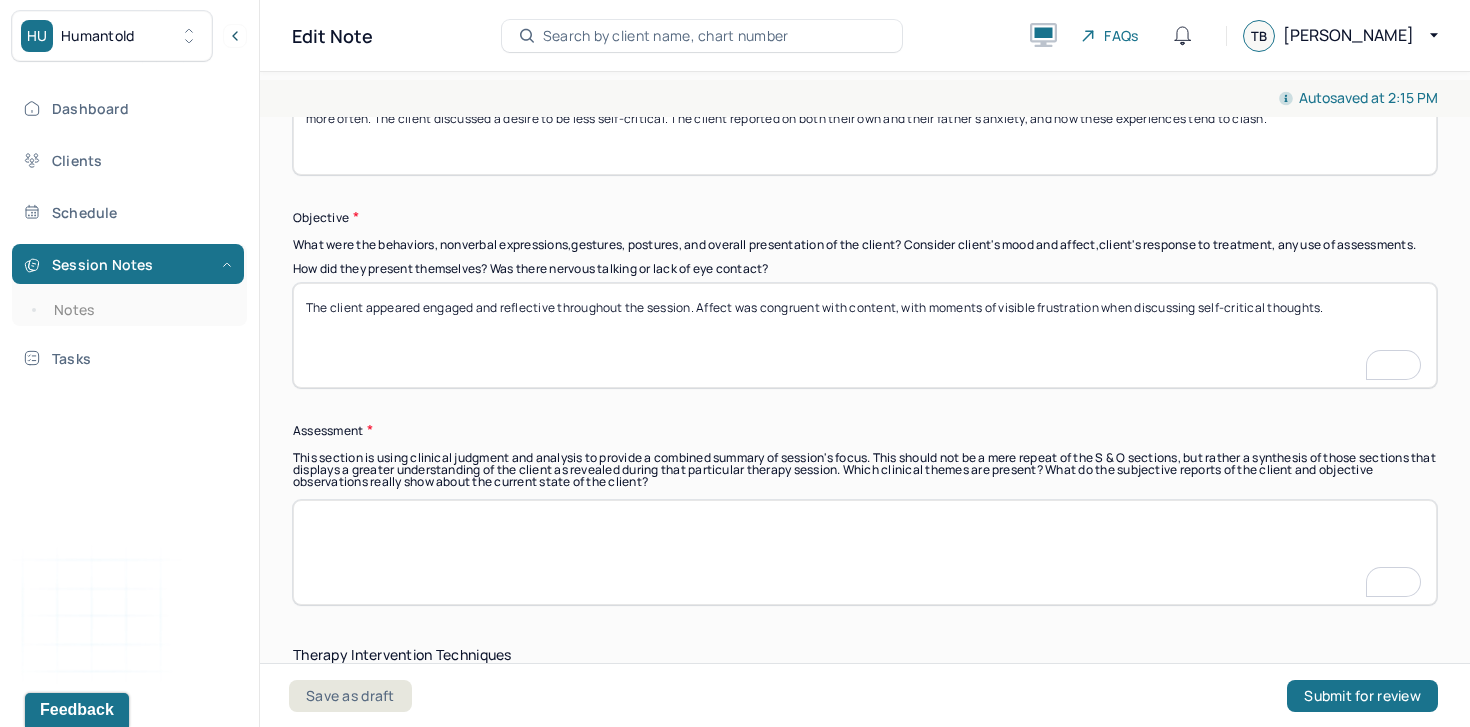 click on "The client appeared engaged and reflective throughout the session. Affect was congruent with content, with moments of visible frustration when discussing self-critical thoughts." at bounding box center [865, 335] 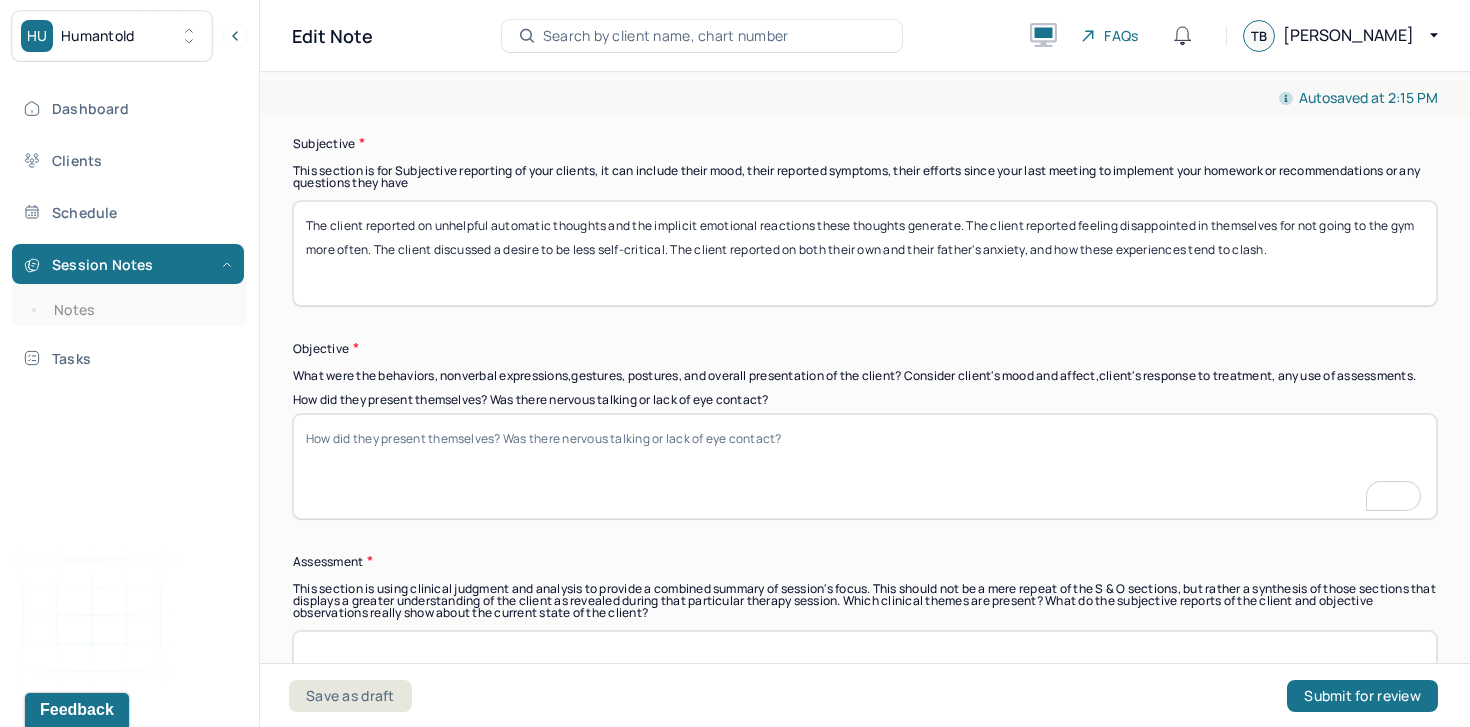 type 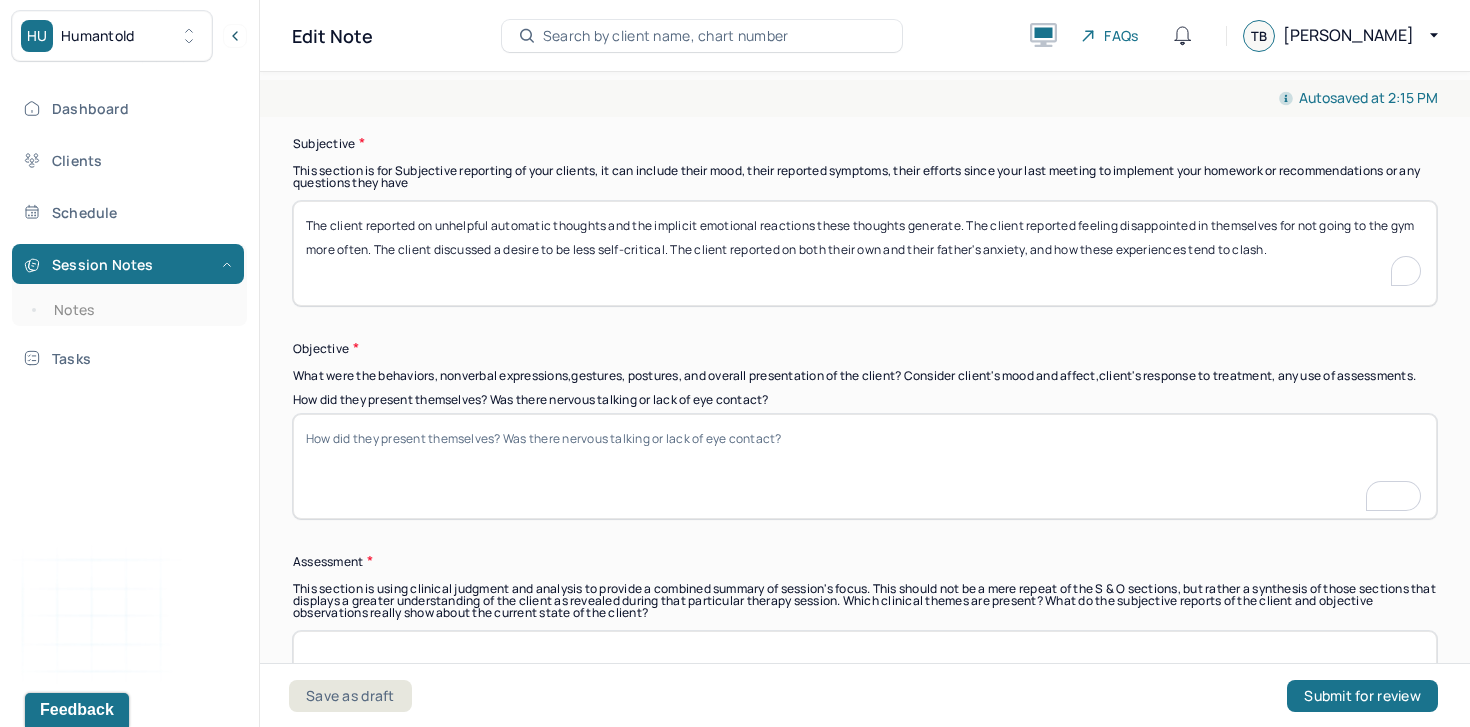 click on "The client reported on unhelpful automatic thoughts and the implicit emotional reactions these thoughts generate. The client reported feeling disappointed in themselves for not going to the gym more often. The client discussed a desire to be less self-critical. The client reported on both their own and their father's anxiety, and how these experiences tend to clash." at bounding box center (865, 253) 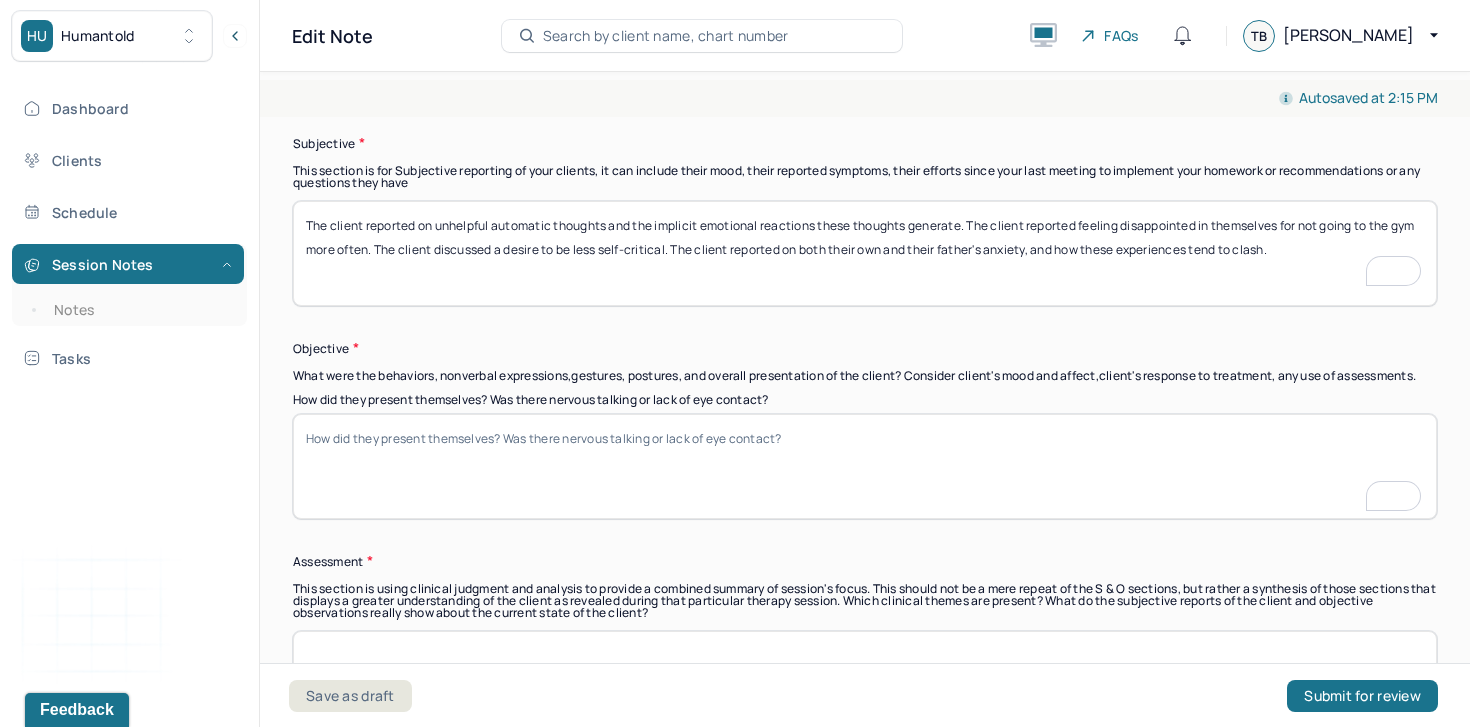 click on "The client reported on unhelpful automatic thoughts and the implicit emotional reactions these thoughts generate. The client reported feeling disappointed in themselves for not going to the gym more often. The client discussed a desire to be less self-critical. The client reported on both their own and their father's anxiety, and how these experiences tend to clash." at bounding box center [865, 253] 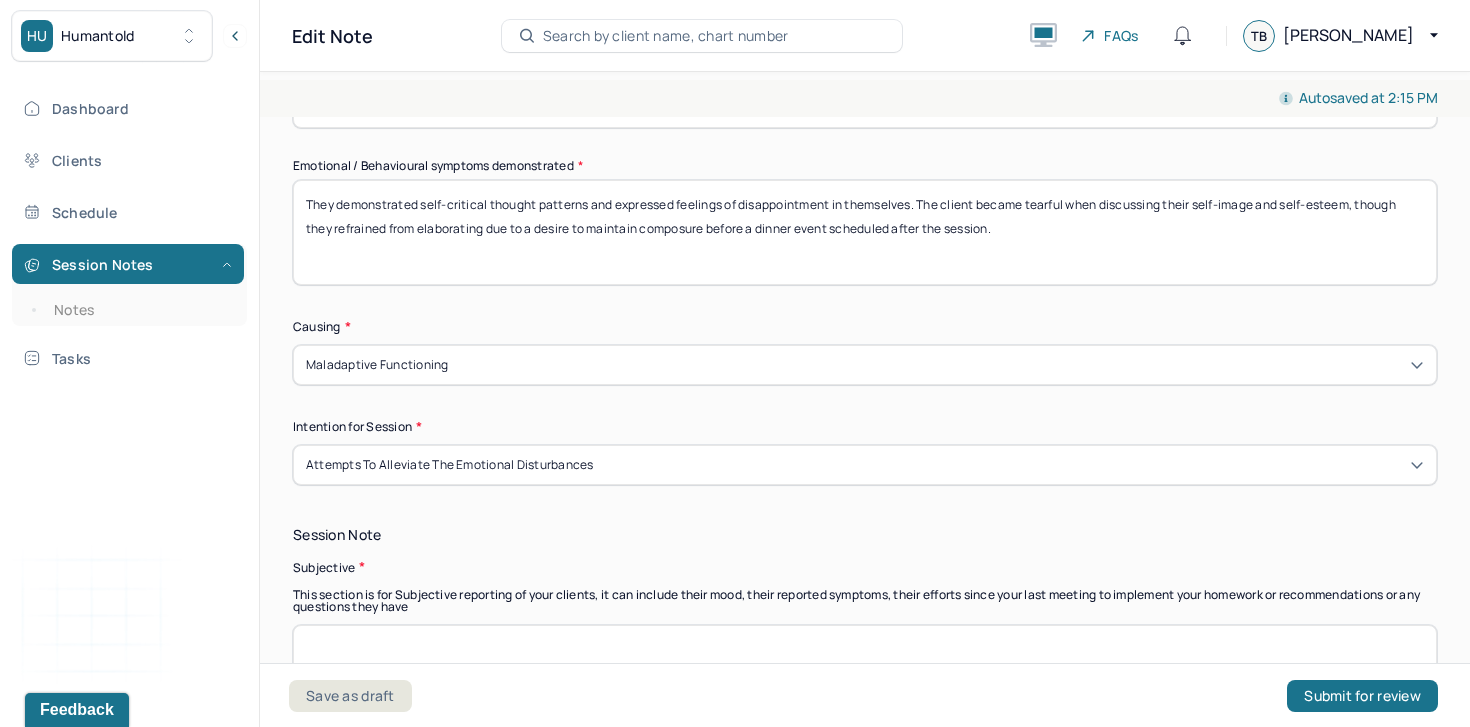 type 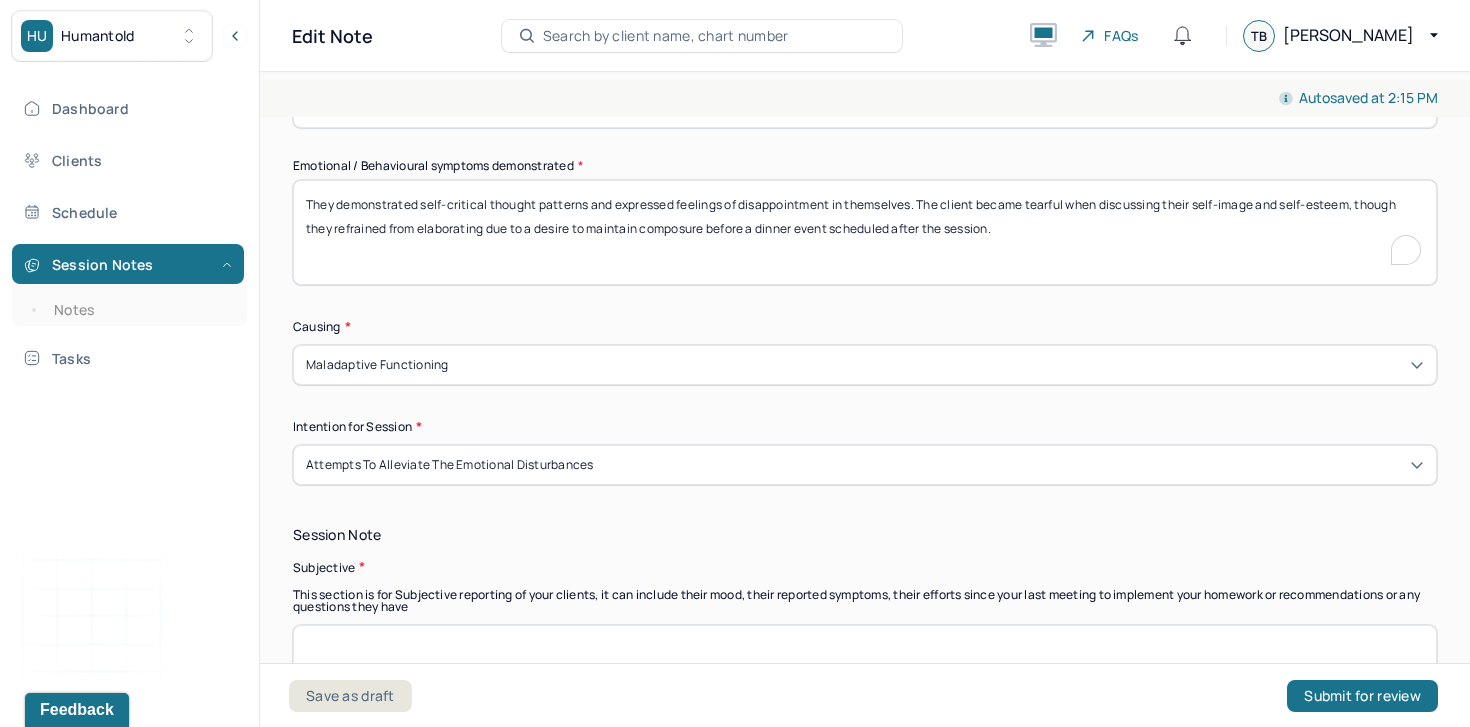 click on "They demonstrated self-critical thought patterns and expressed feelings of disappointment in themselves. The client became tearful when discussing their self-image and self-esteem, though they refrained from elaborating due to a desire to maintain composure before a dinner event scheduled after the session." at bounding box center [865, 232] 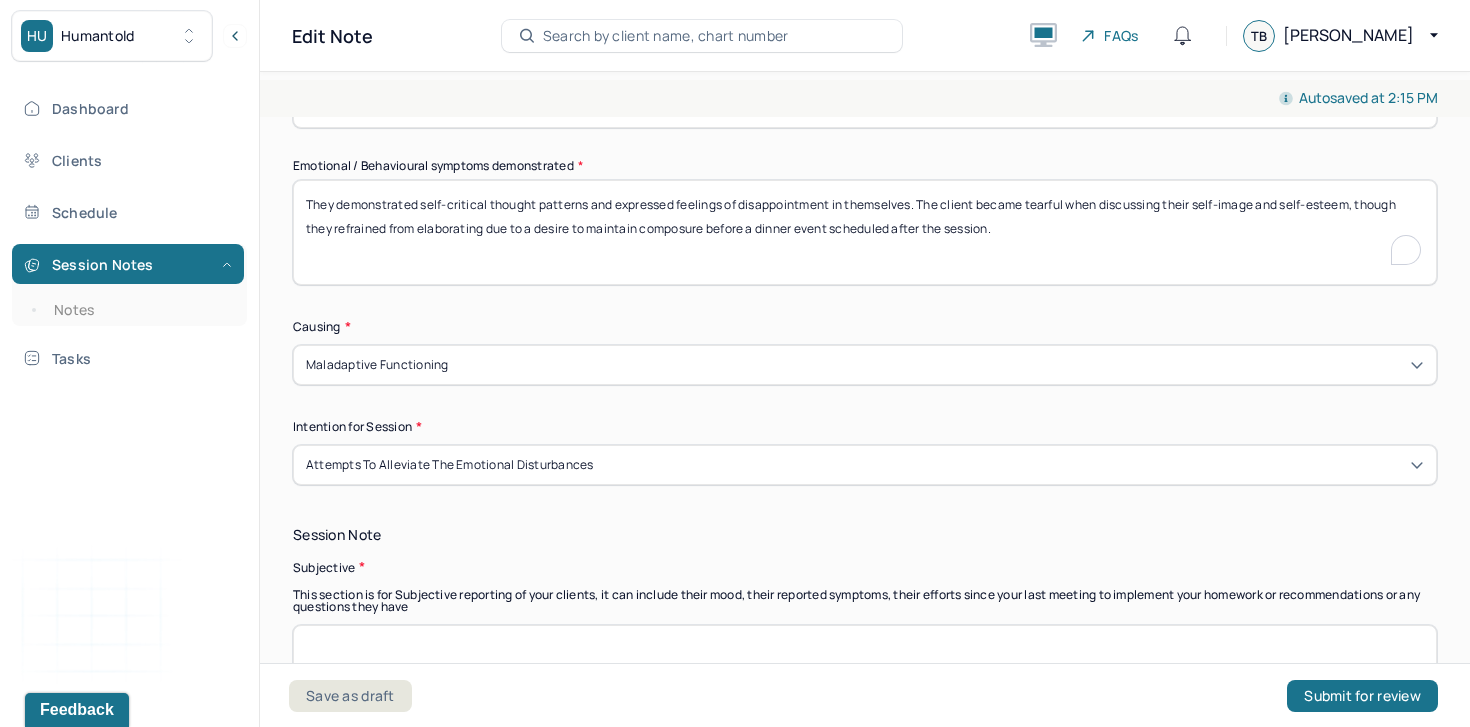 click on "They demonstrated self-critical thought patterns and expressed feelings of disappointment in themselves. The client became tearful when discussing their self-image and self-esteem, though they refrained from elaborating due to a desire to maintain composure before a dinner event scheduled after the session." at bounding box center (865, 232) 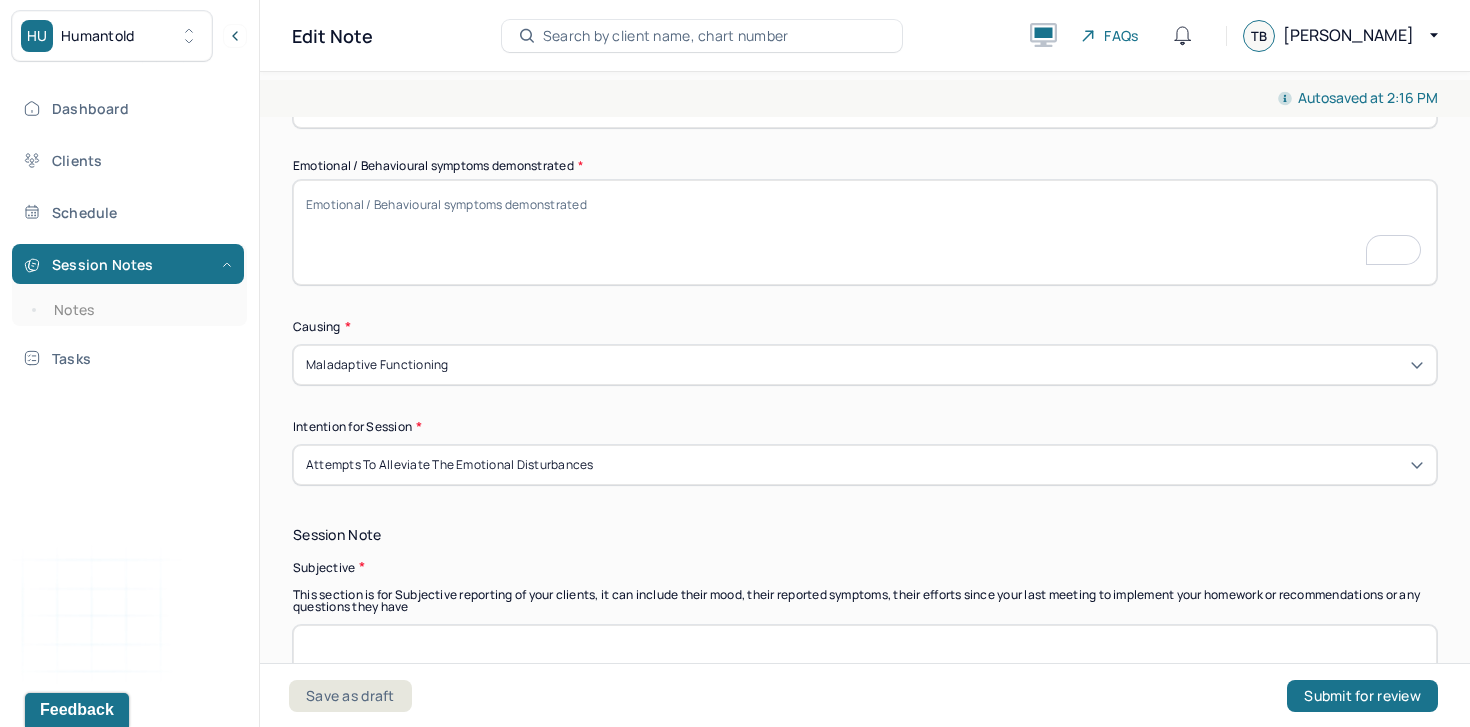 scroll, scrollTop: 1249, scrollLeft: 0, axis: vertical 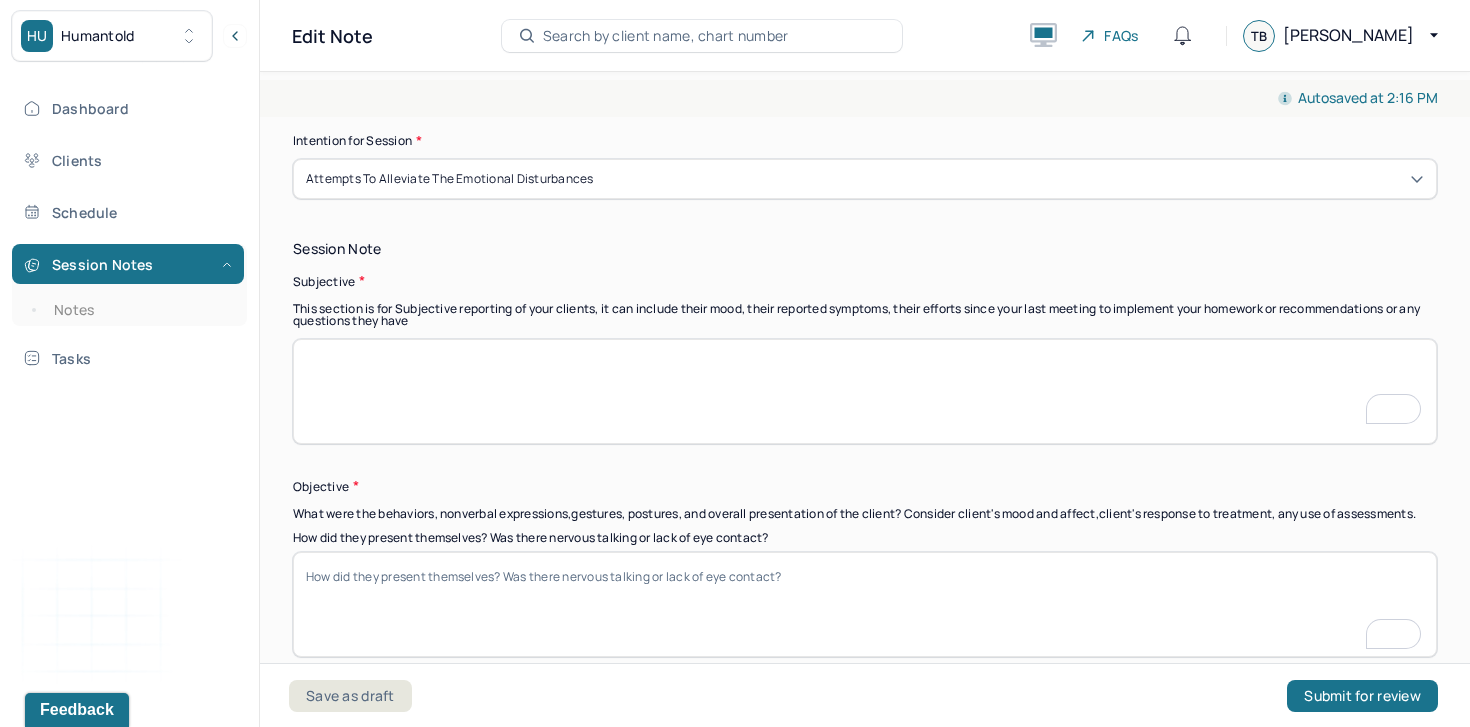 type 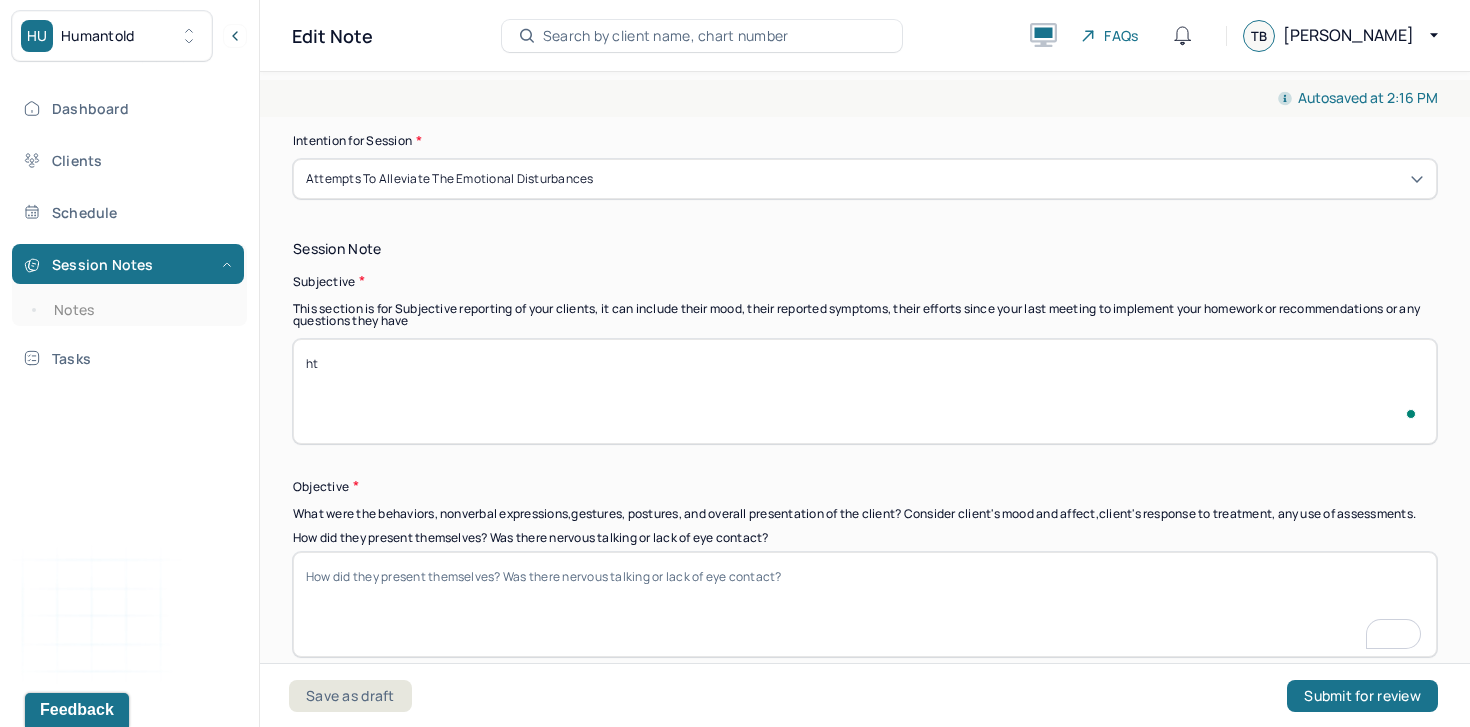 type on "h" 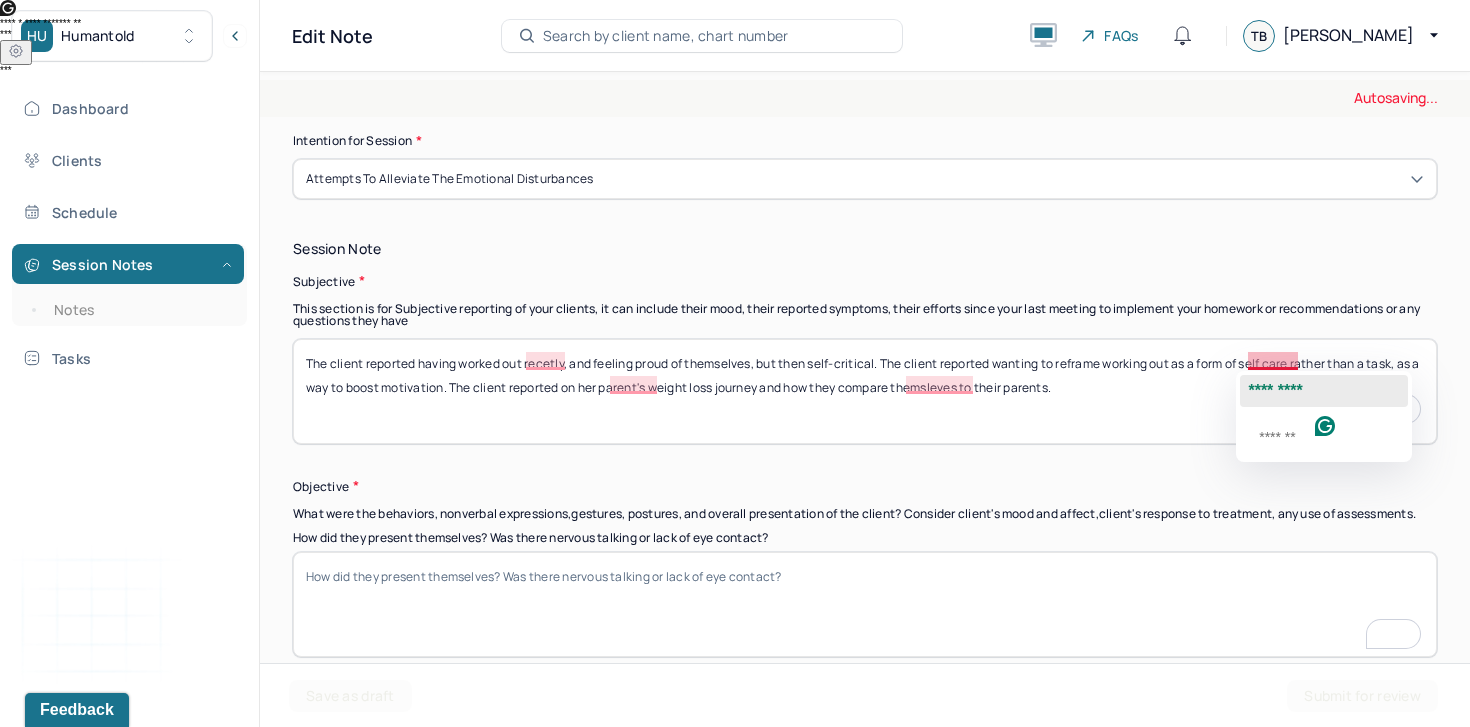 click on "*********" 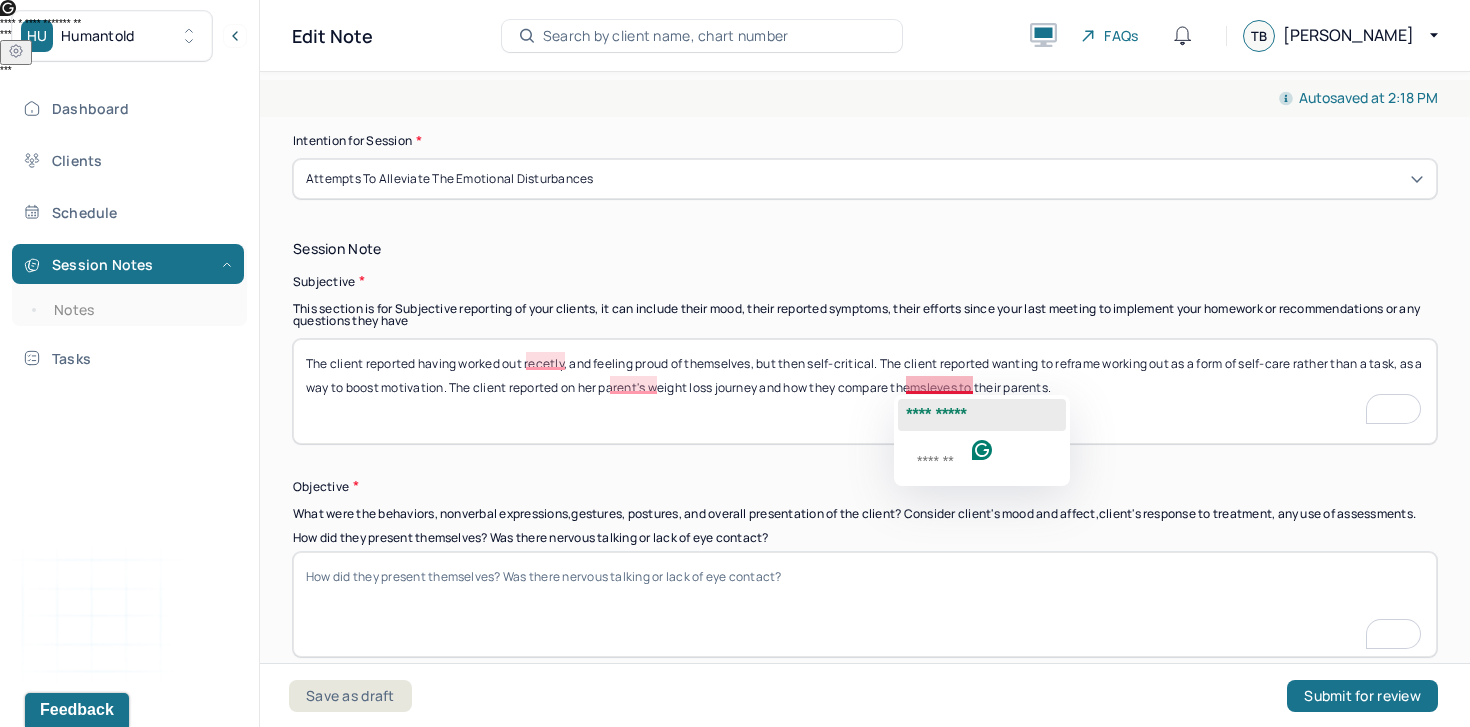 click on "**********" 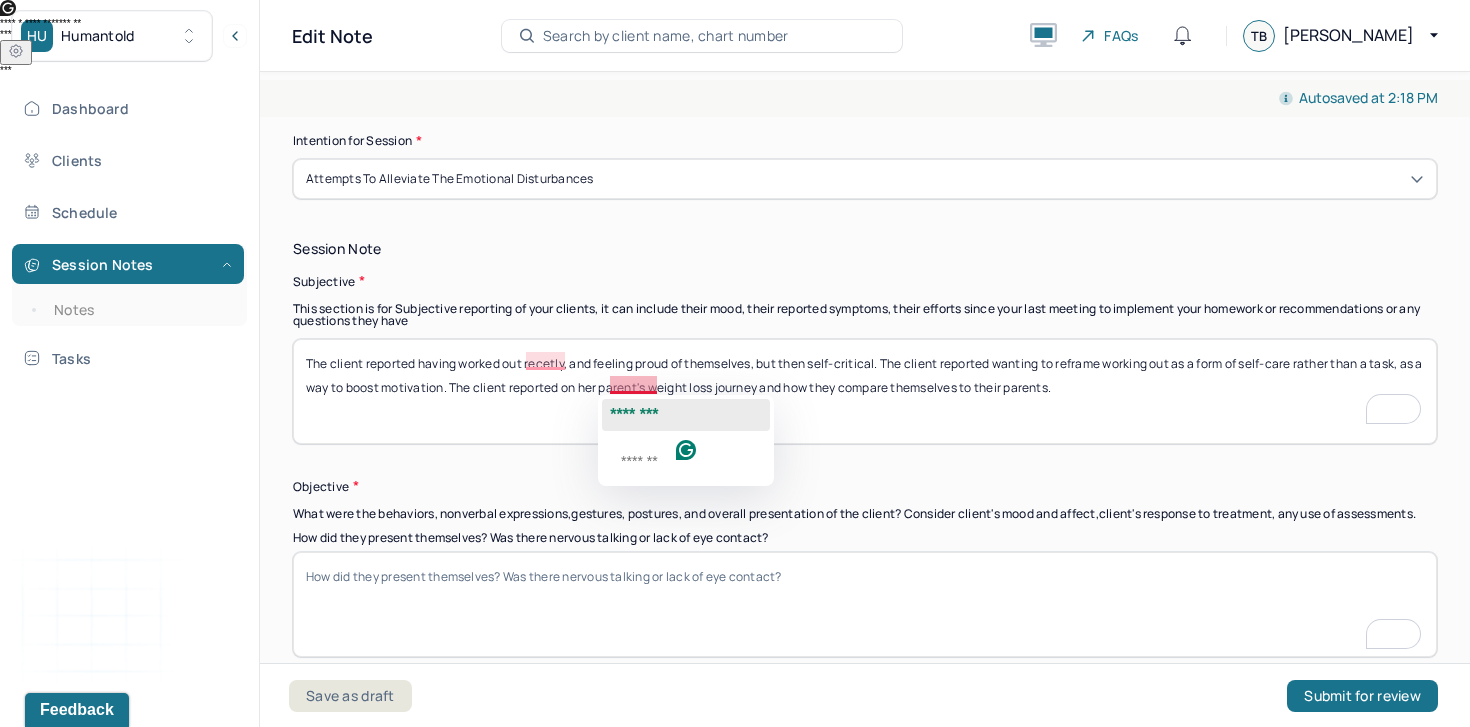 click on "********" 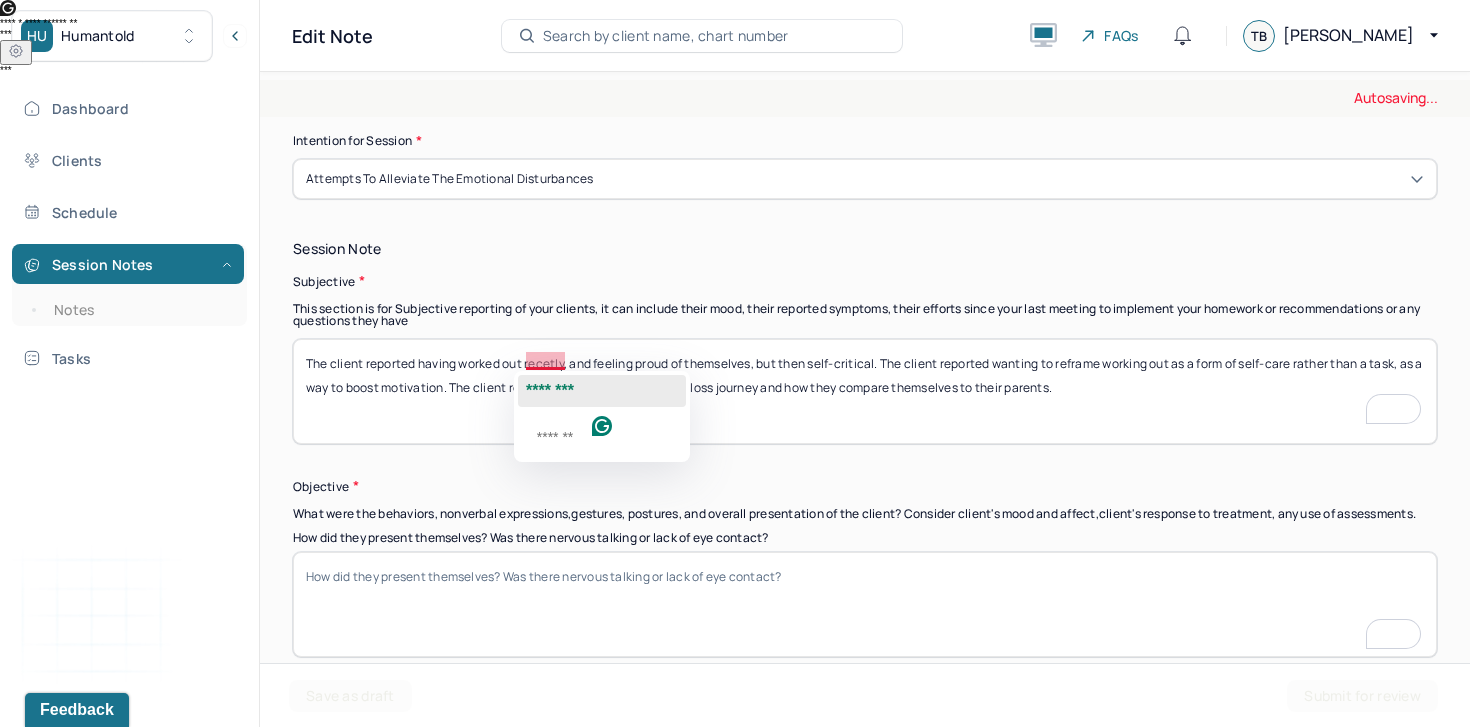 click on "********" 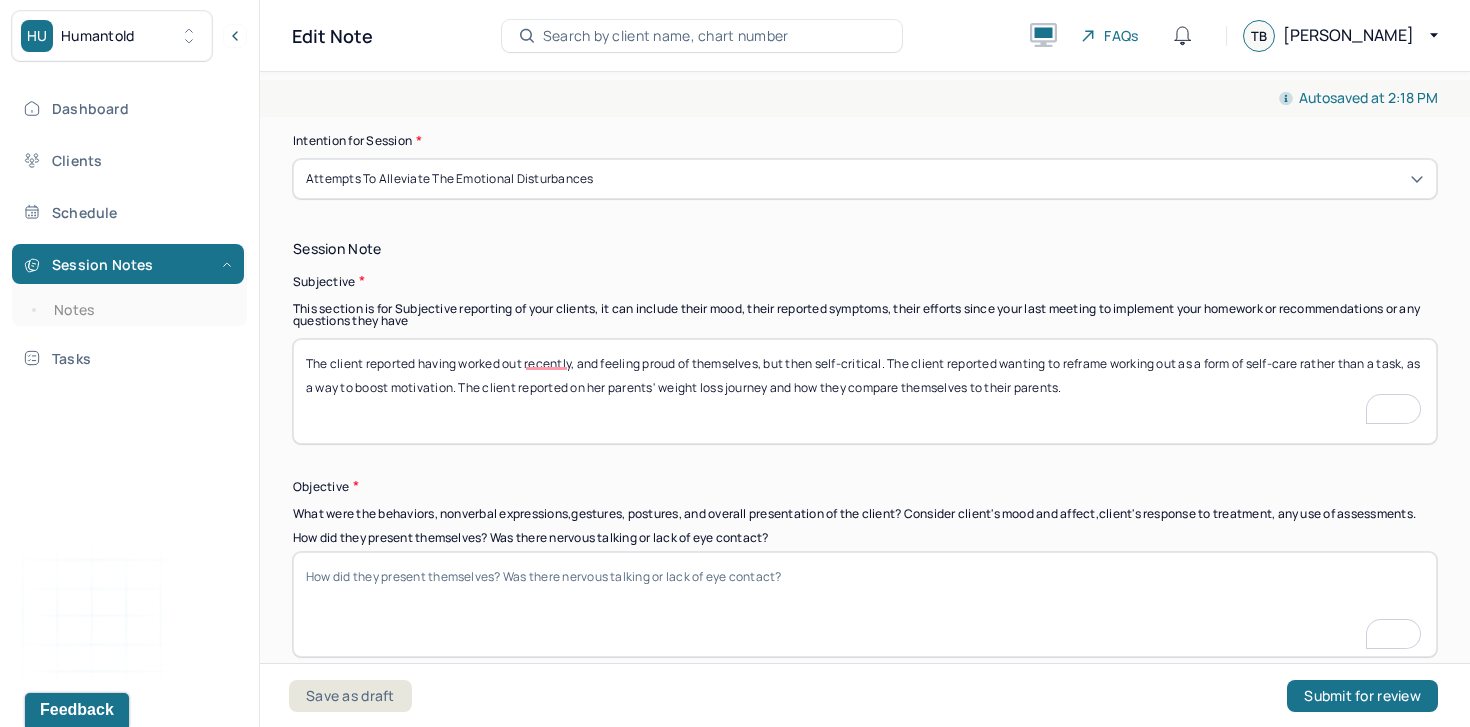 click on "The client reported having worked out recetly, and feeling proud of themselves, but then self-critical. The client reported wanting to reframe working out as a form of self care rather than a task, as a way to boost motivation. The client reported on her parent's weight loss journey and how they compare themsleves to their parents." at bounding box center (865, 391) 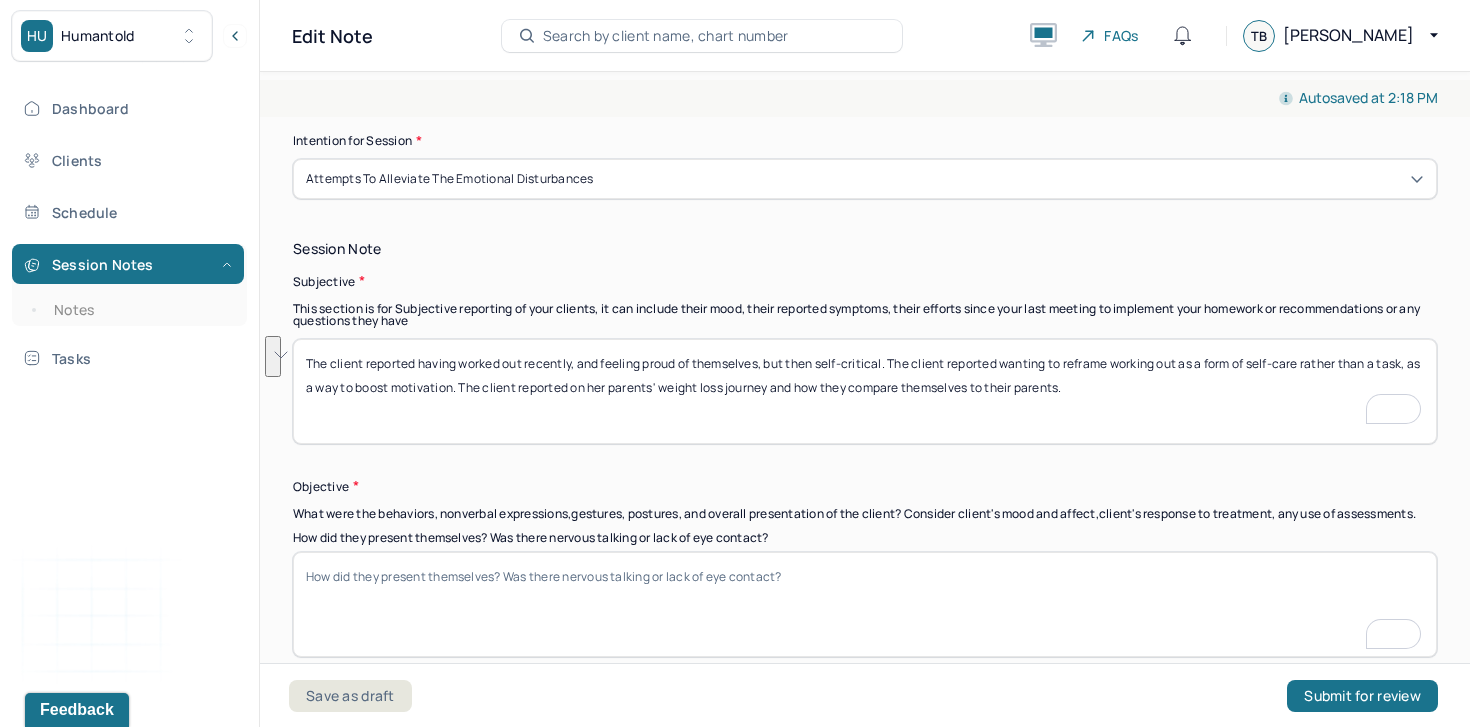 click on "The client reported having worked out recetly, and feeling proud of themselves, but then self-critical. The client reported wanting to reframe working out as a form of self-care rather than a task, as a way to boost motivation. The client reported on her parents' weight loss journey and how they compare themselves to their parents." at bounding box center (865, 391) 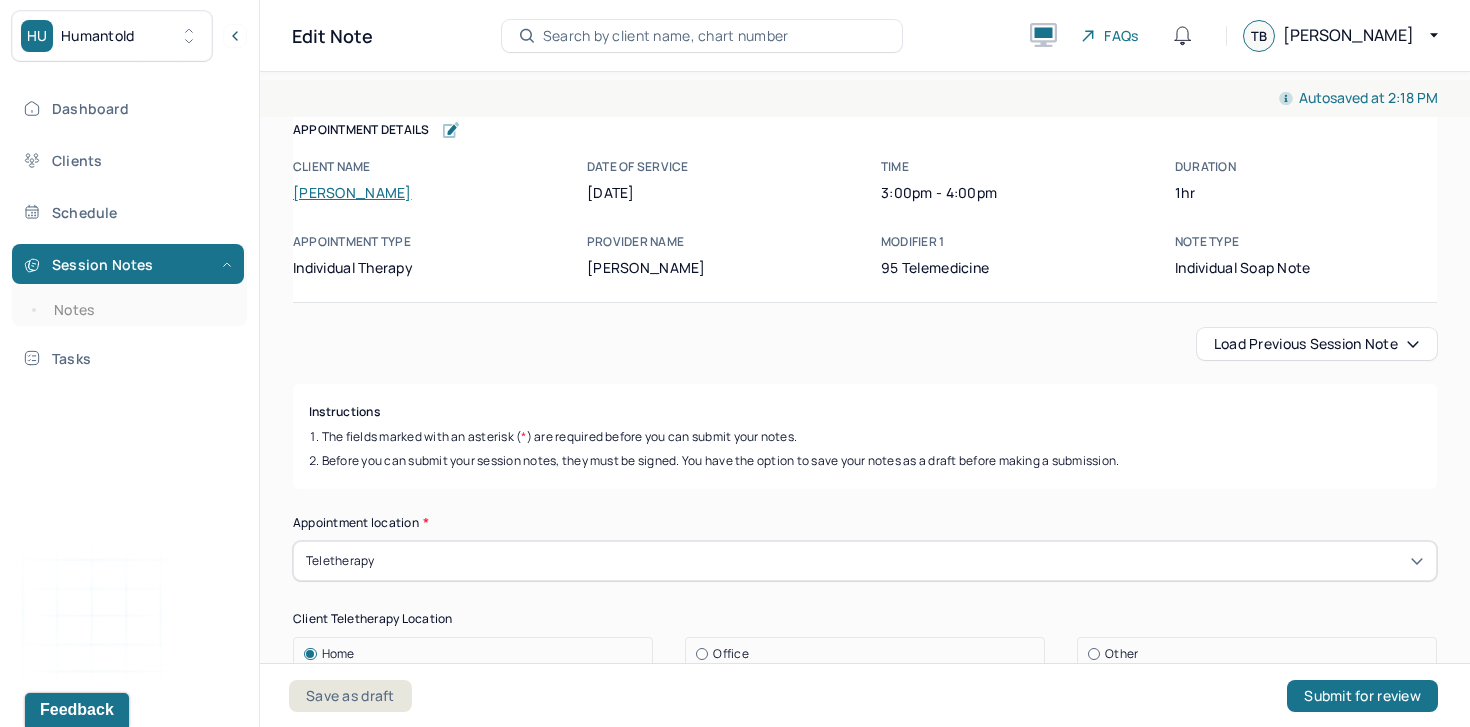 scroll, scrollTop: 0, scrollLeft: 0, axis: both 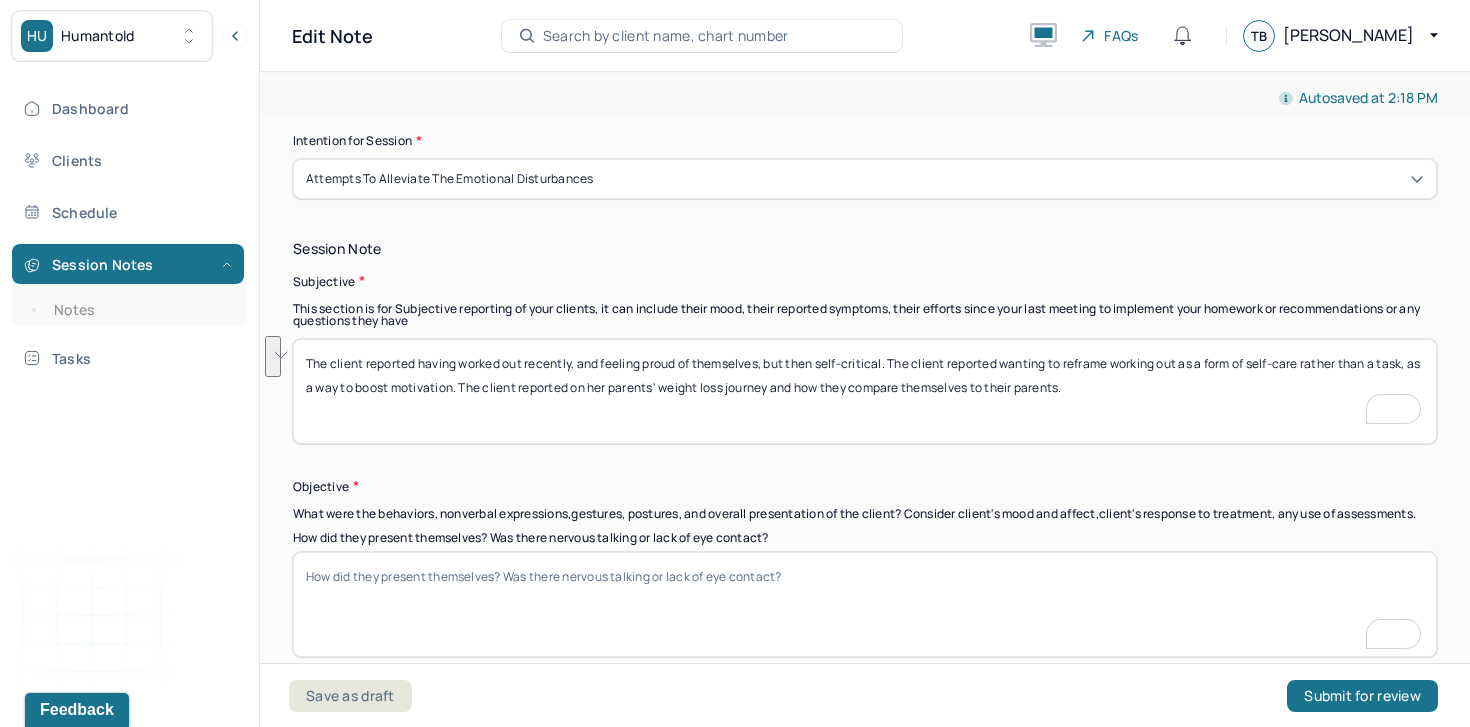 click on "How did they present themselves? Was there nervous talking or lack of eye contact?" at bounding box center [865, 604] 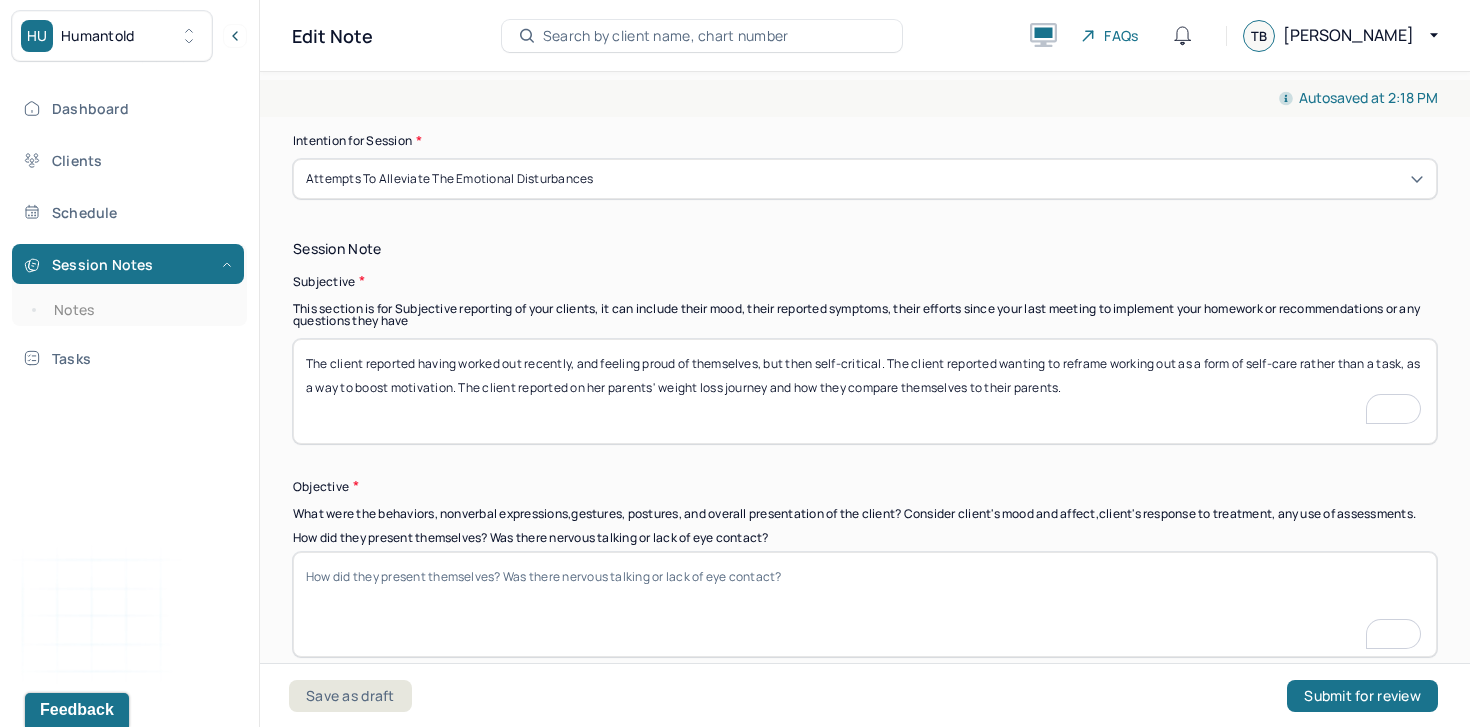 paste on "The client arrived on time and was appropriately groomed. He was engaged, thoughtful, and emotionally present throughout the session" 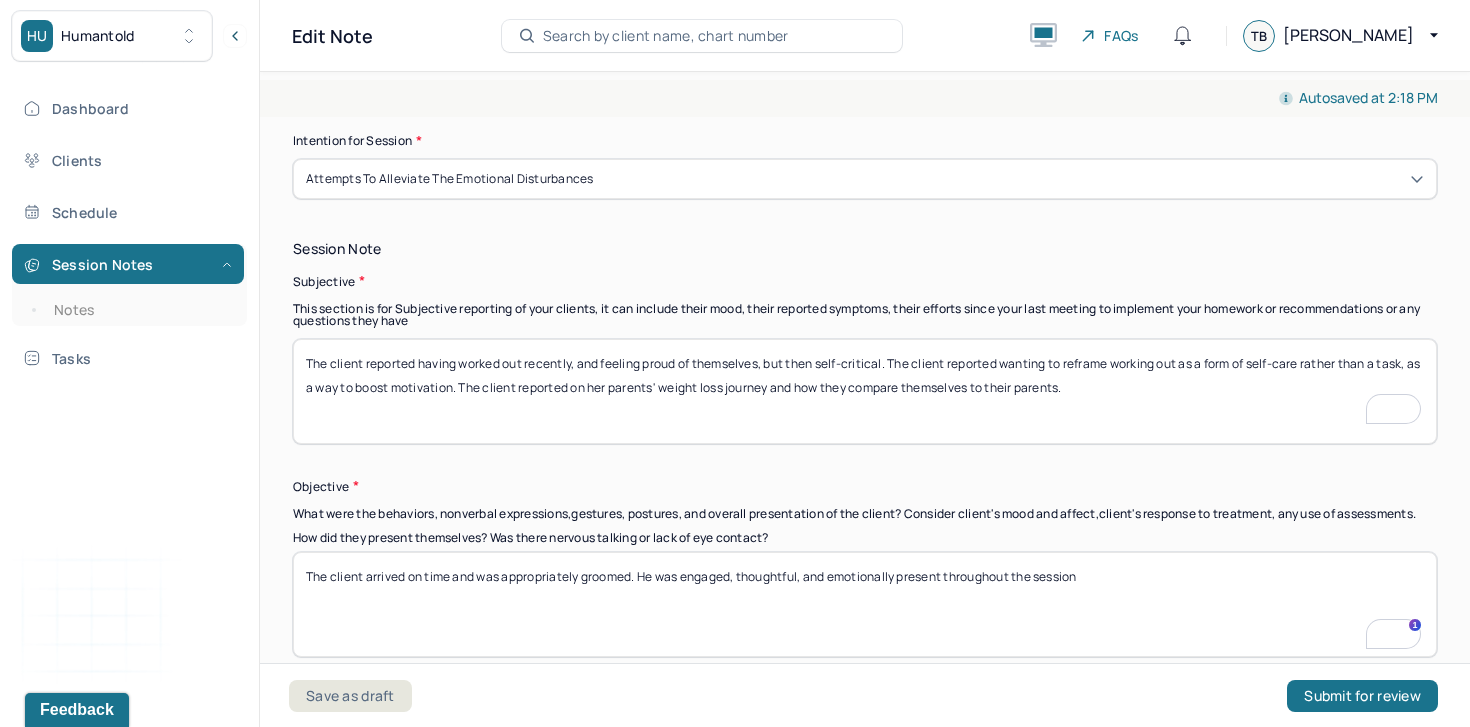 click on "The client arrived on time and was appropriately groomed. He was engaged, thoughtful, and emotionally present throughout the session" at bounding box center [865, 604] 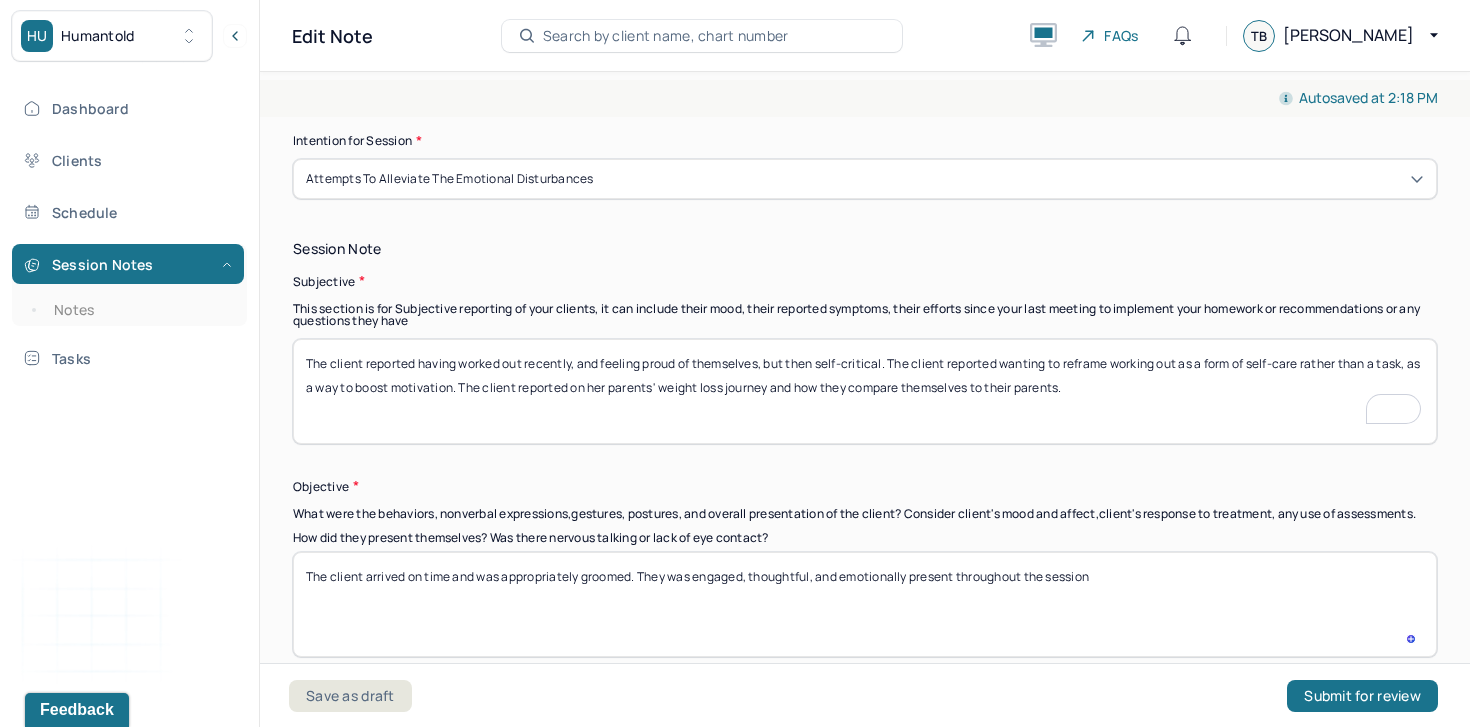click on "The client arrived on time and was appropriately groomed. They was engaged, thoughtful, and emotionally present throughout the session" at bounding box center [865, 604] 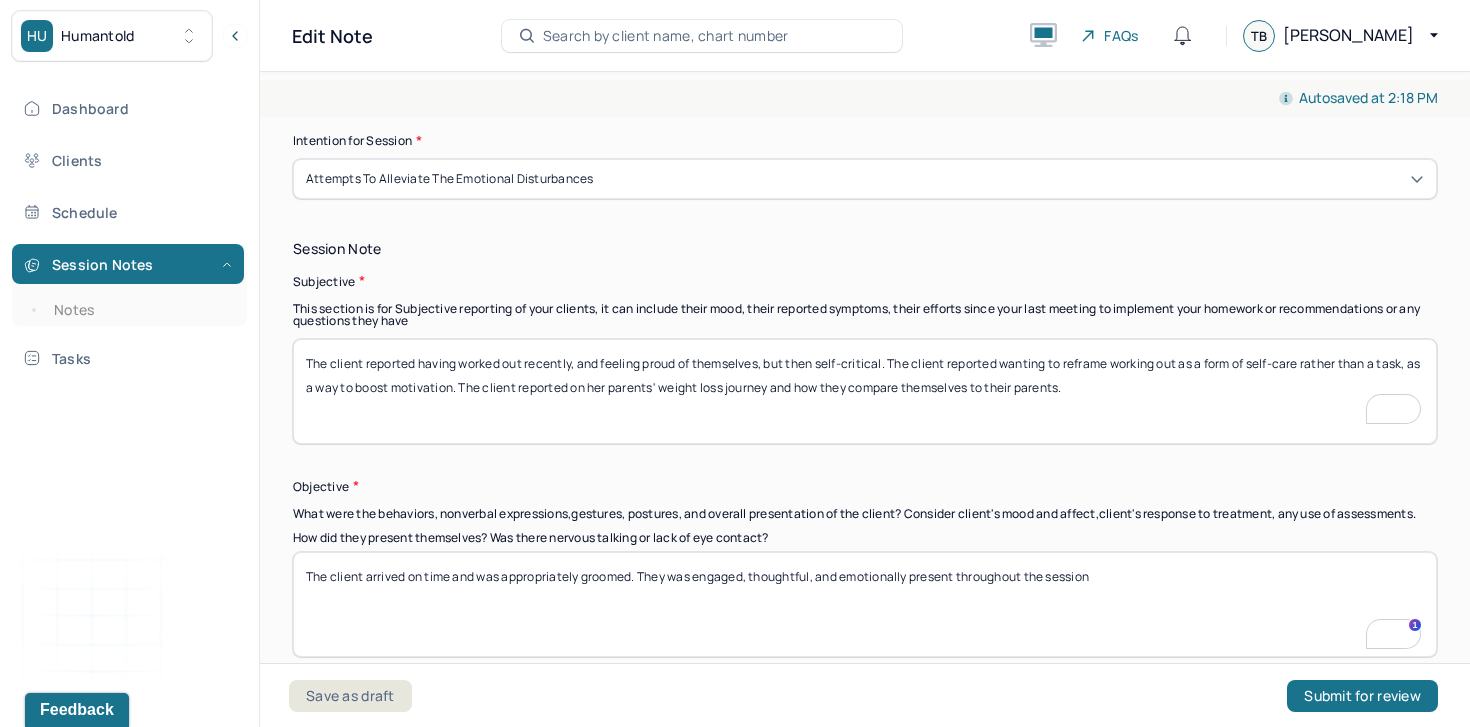 click on "The client arrived on time and was appropriately groomed. They was engaged, thoughtful, and emotionally present throughout the session" at bounding box center [865, 604] 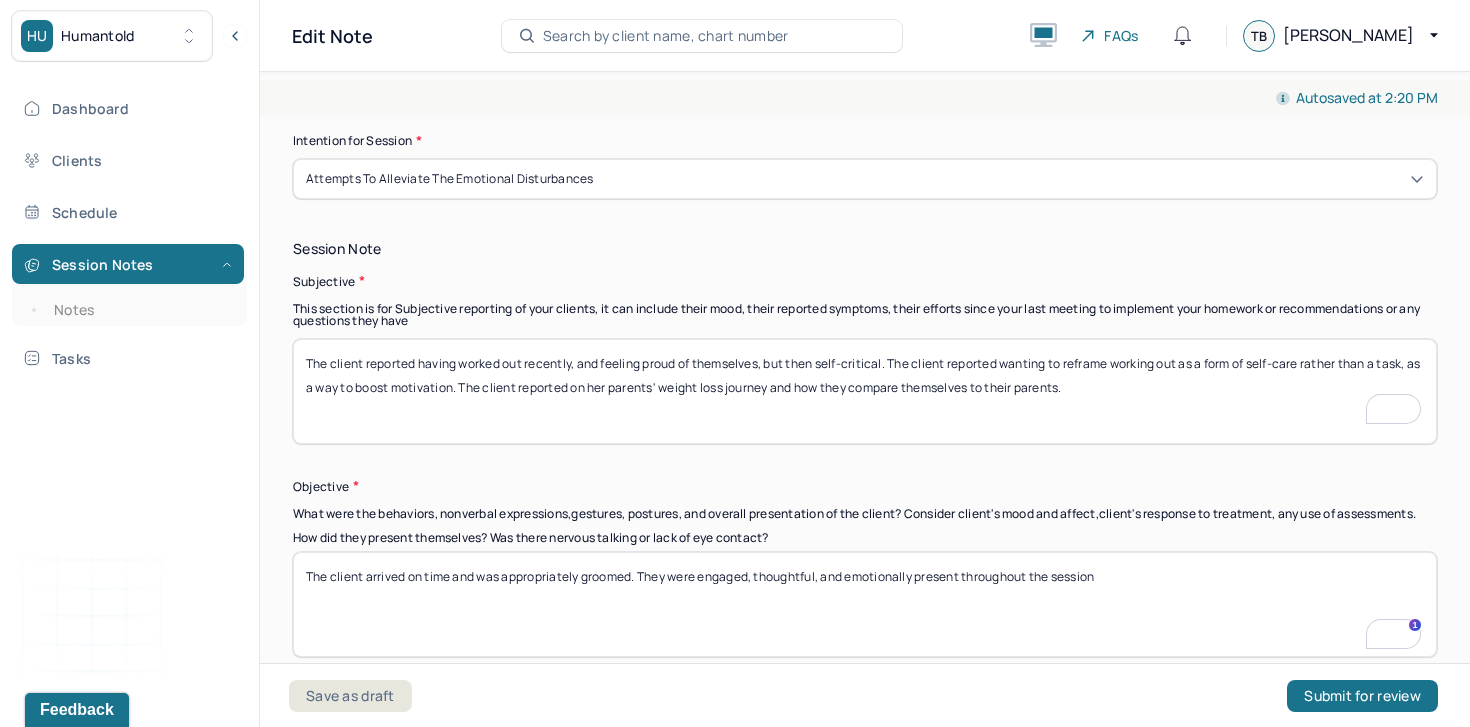 click on "The client reported having worked out recently, and feeling proud of themselves, but then self-critical. The client reported wanting to reframe working out as a form of self-care rather than a task, as a way to boost motivation. The client reported on her parents' weight loss journey and how they compare themselves to their parents." at bounding box center (865, 391) 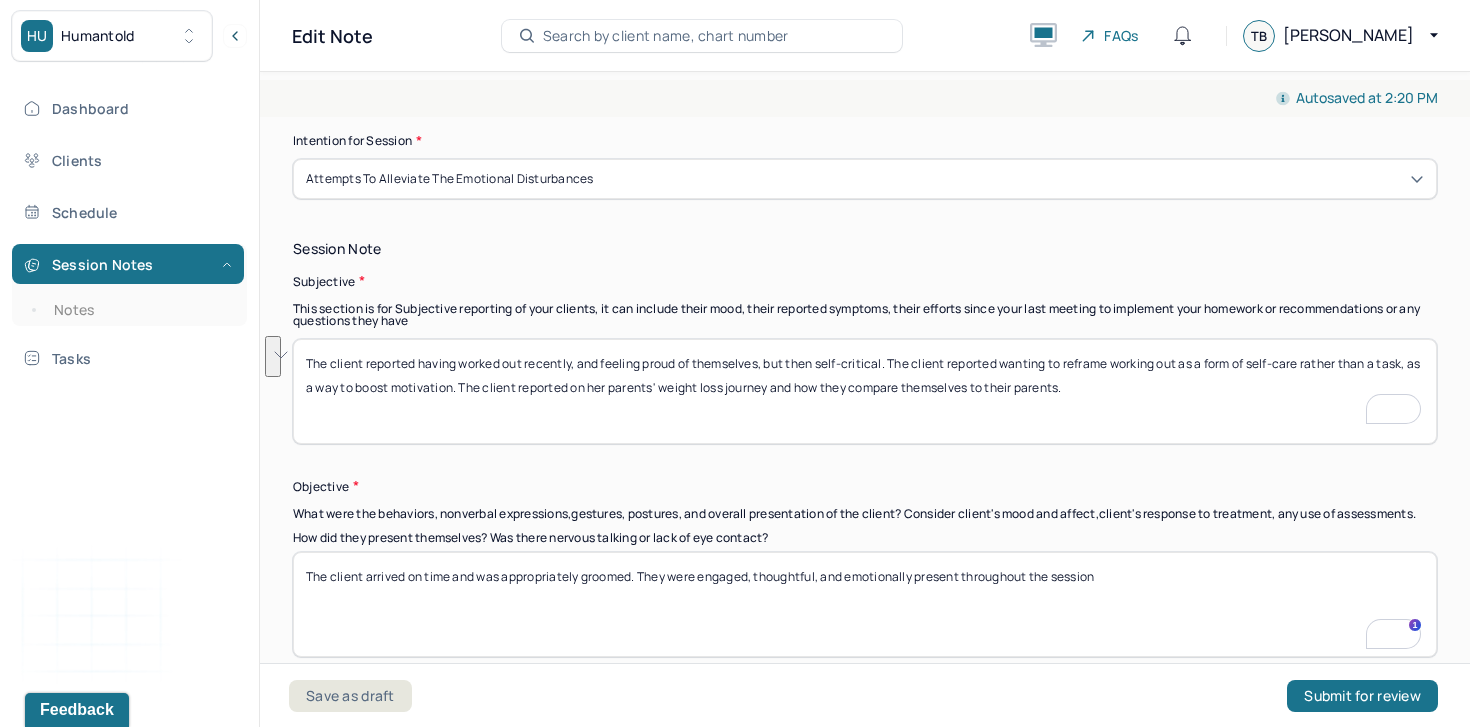 click on "The client arrived on time and was appropriately groomed. They were engaged, thoughtful, and emotionally present throughout the session" at bounding box center (865, 604) 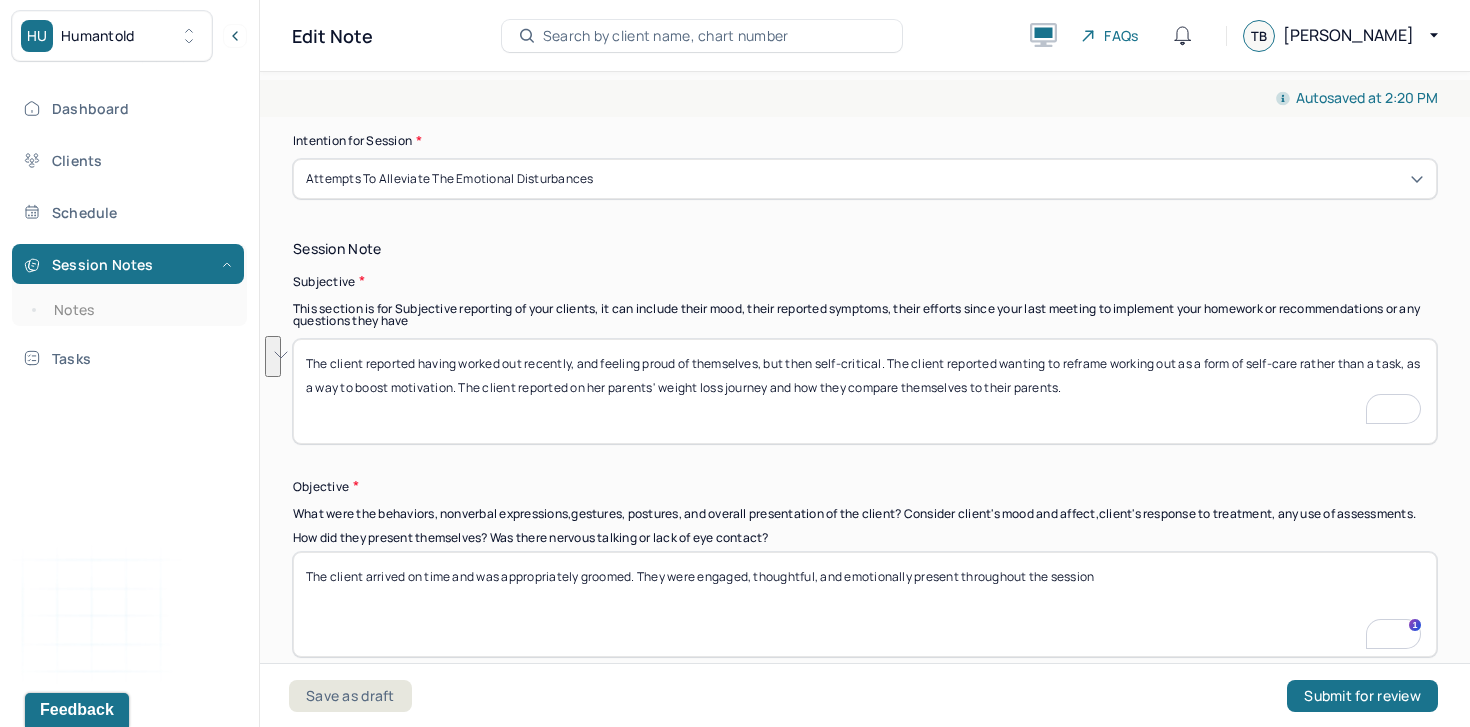 click on "The client arrived on time and was appropriately groomed. They were engaged, thoughtful, and emotionally present throughout the session" at bounding box center (865, 604) 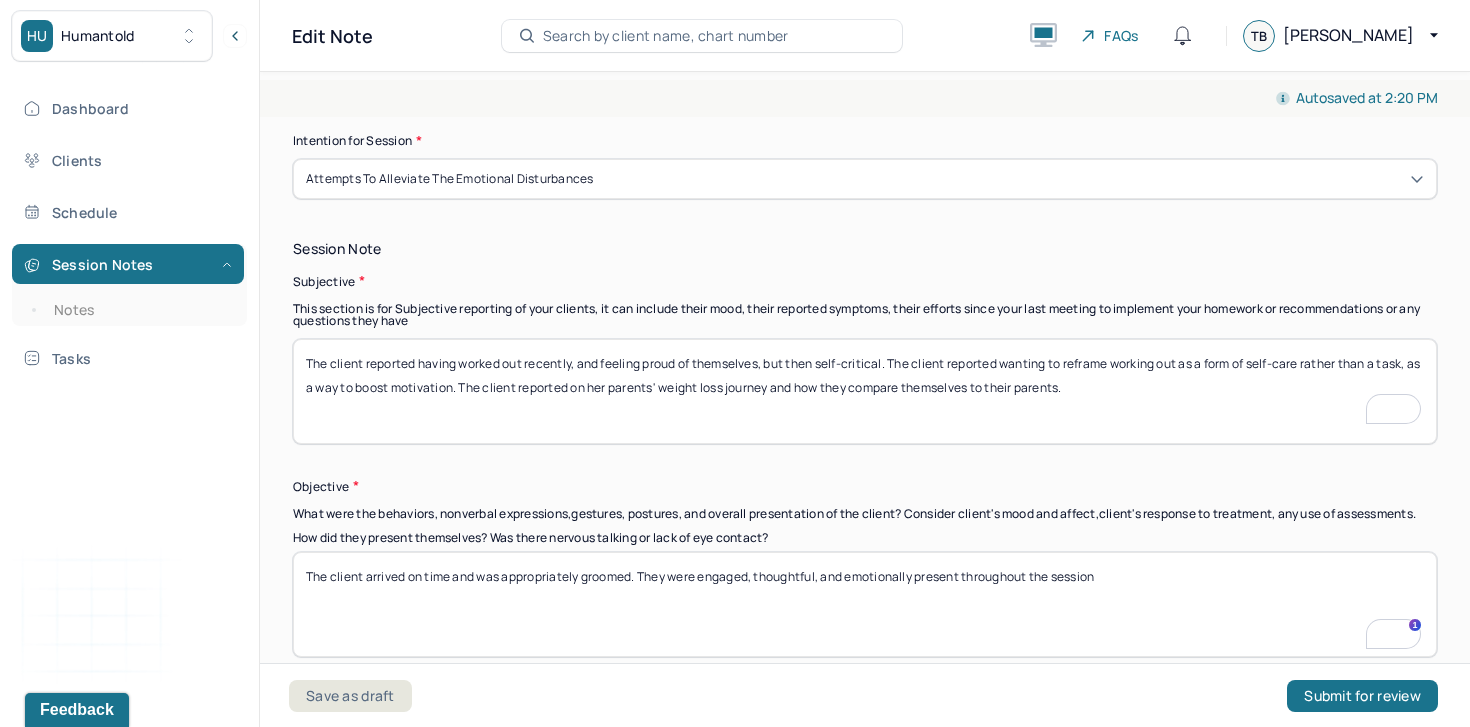 click on "The client arrived on time and was appropriately groomed. They were engaged, thoughtful, and emotionally present throughout the session" at bounding box center (865, 604) 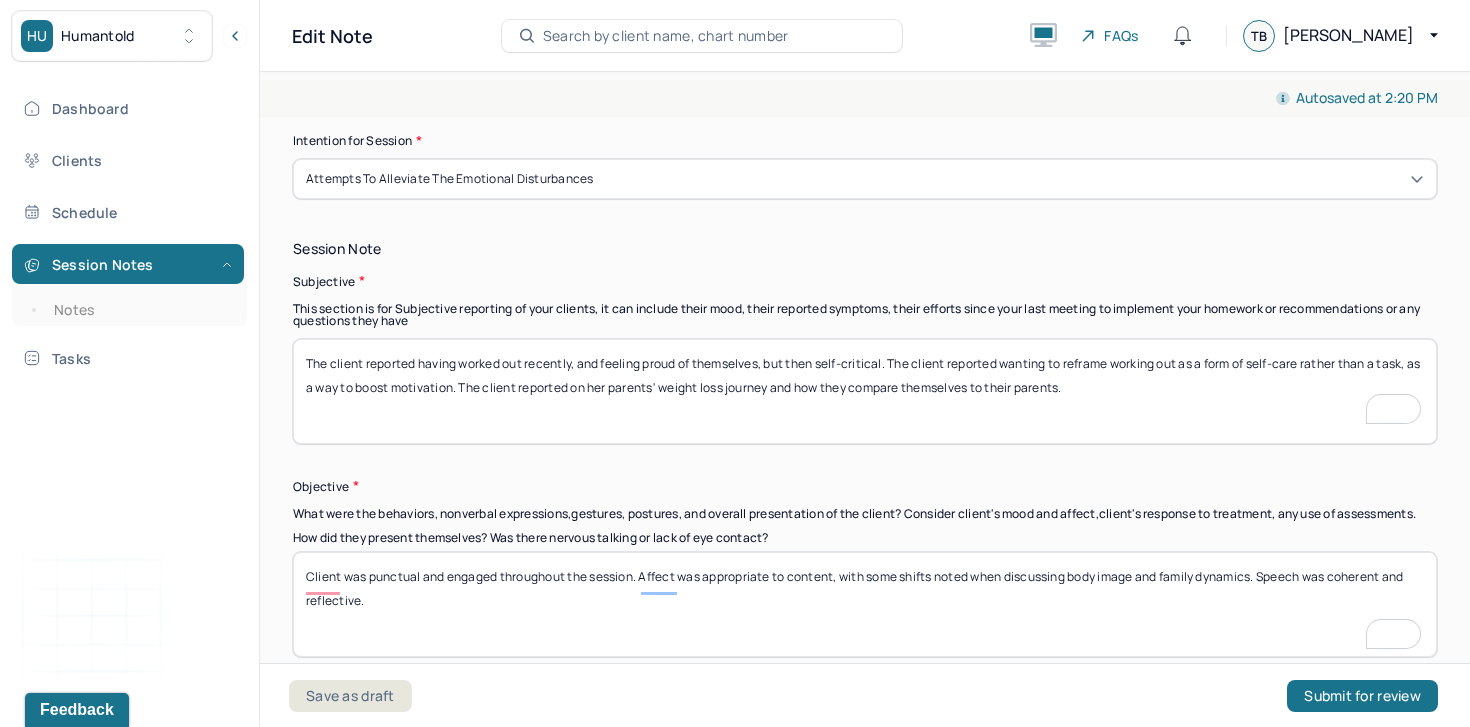 type on "Client was punctual and engaged throughout the session. Affect was appropriate to content, with some shifts noted when discussing body image and family dynamics. Speech was coherent and reflective." 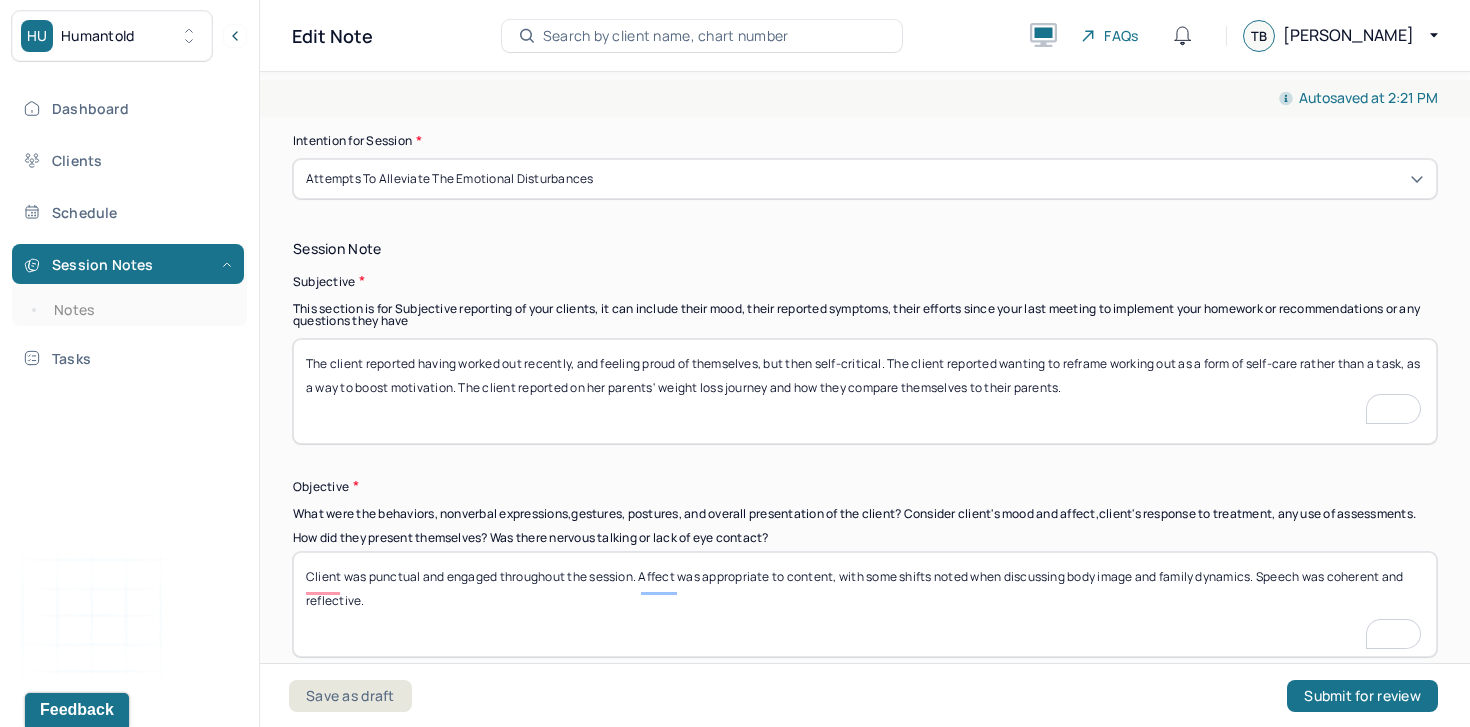 scroll, scrollTop: 1539, scrollLeft: 0, axis: vertical 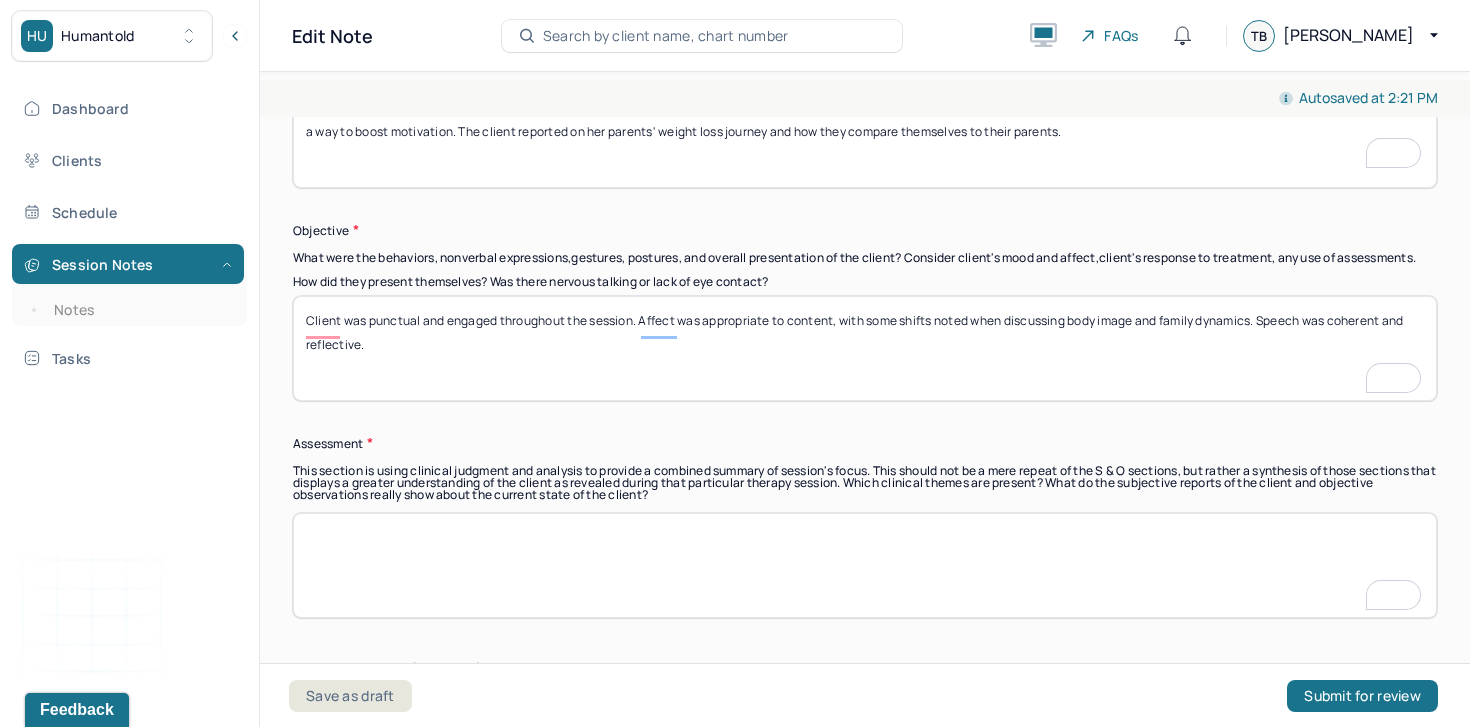 click at bounding box center (865, 565) 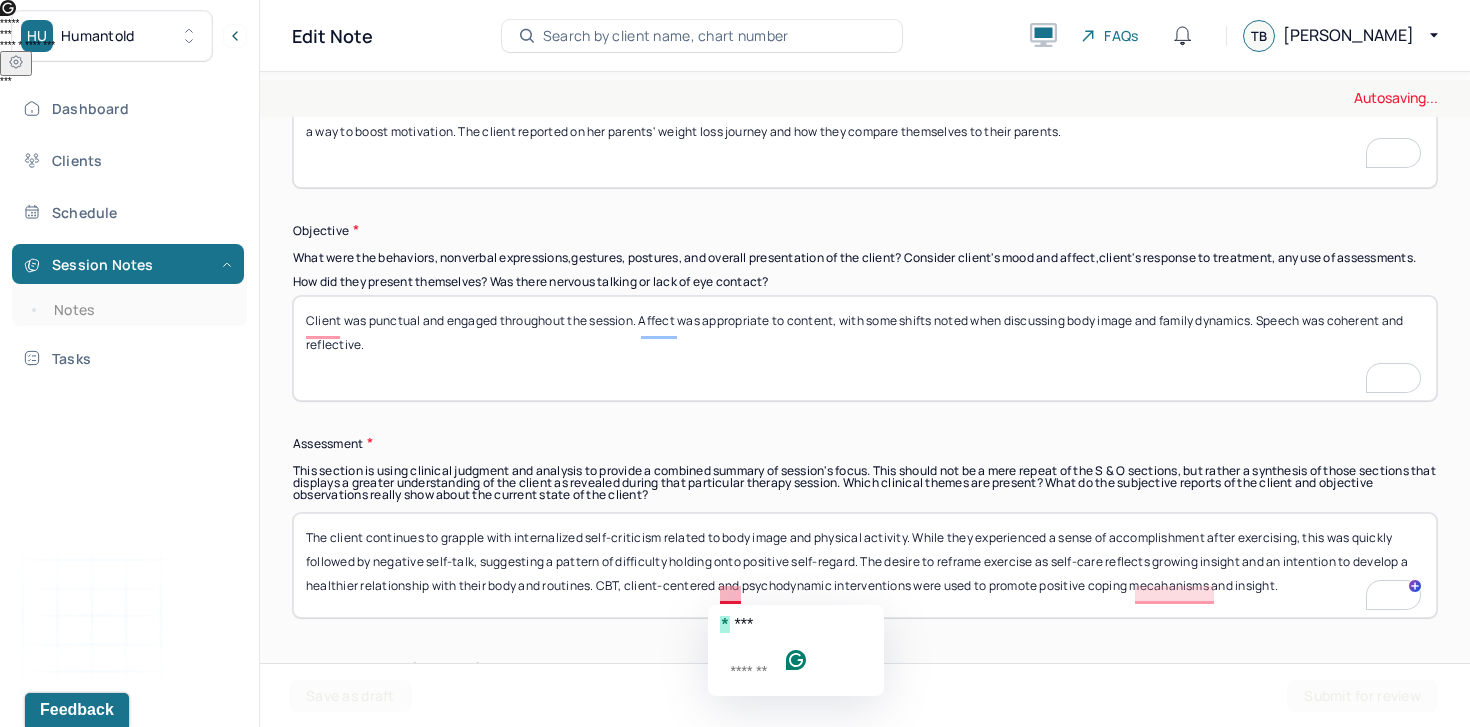 click on "***" 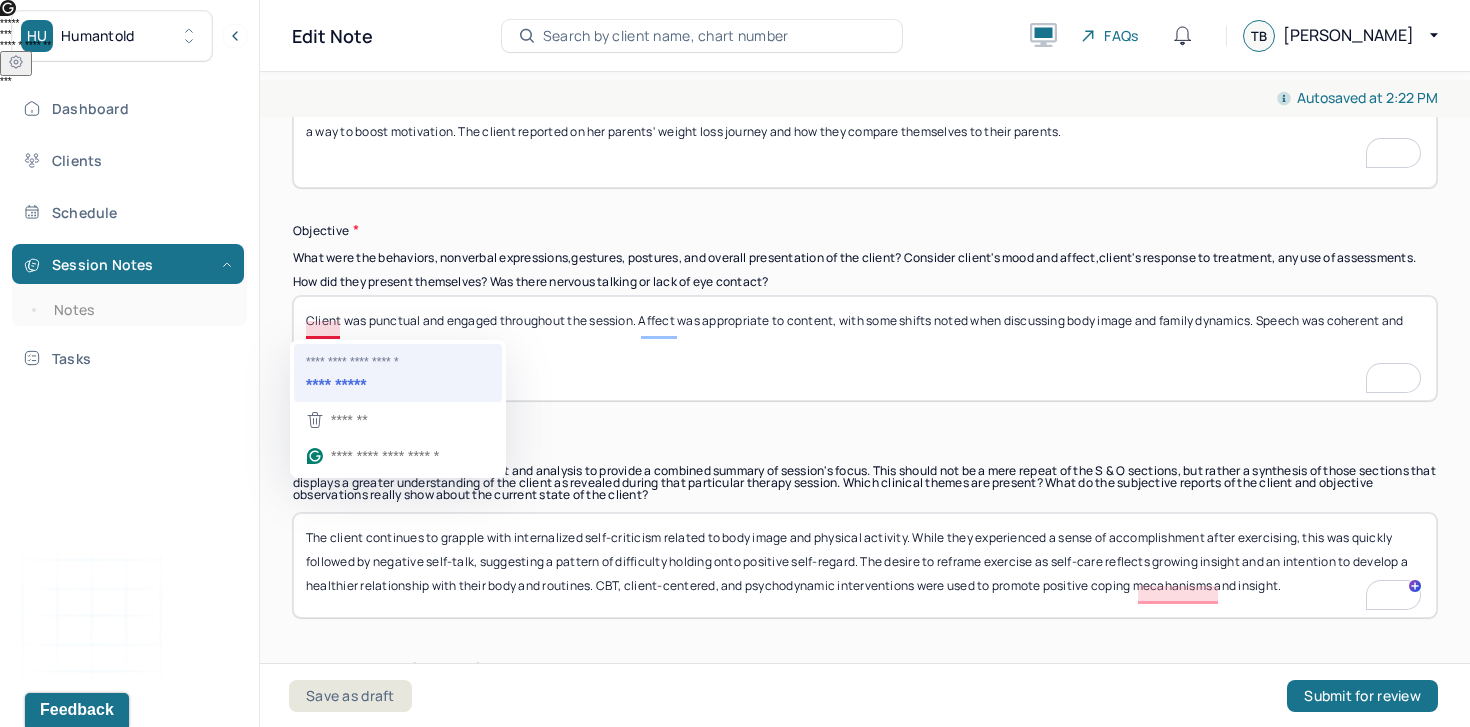 type on "The client continues to grapple with internalized self-criticism related to body image and physical activity. While they experienced a sense of accomplishment after exercising, this was quickly followed by negative self-talk, suggesting a pattern of difficulty holding onto positive self-regard. The desire to reframe exercise as self-care reflects growing insight and an intention to develop a healthier relationship with their body and routines. CBT, client-centered, and psychodynamic interventions were used to promote positive coping mecahanisms and insight." 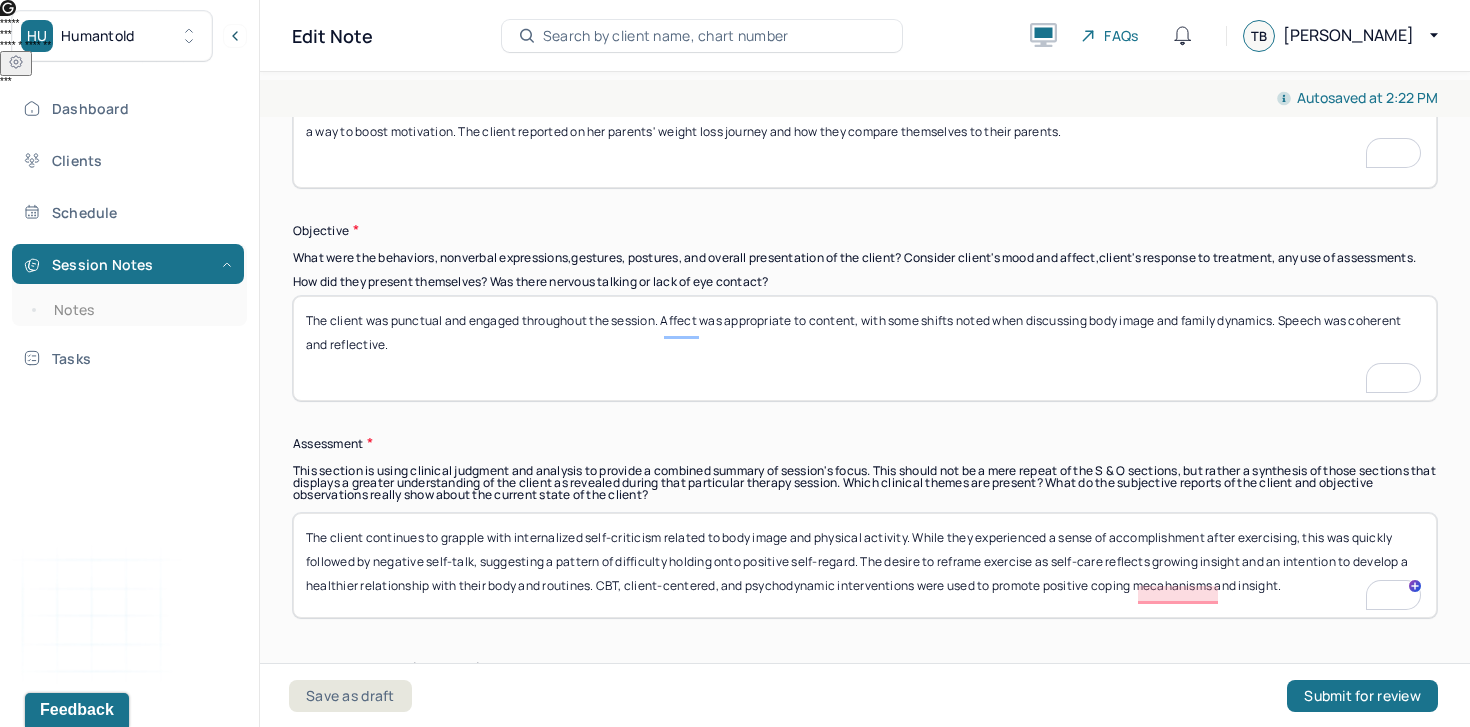 scroll, scrollTop: 1858, scrollLeft: 0, axis: vertical 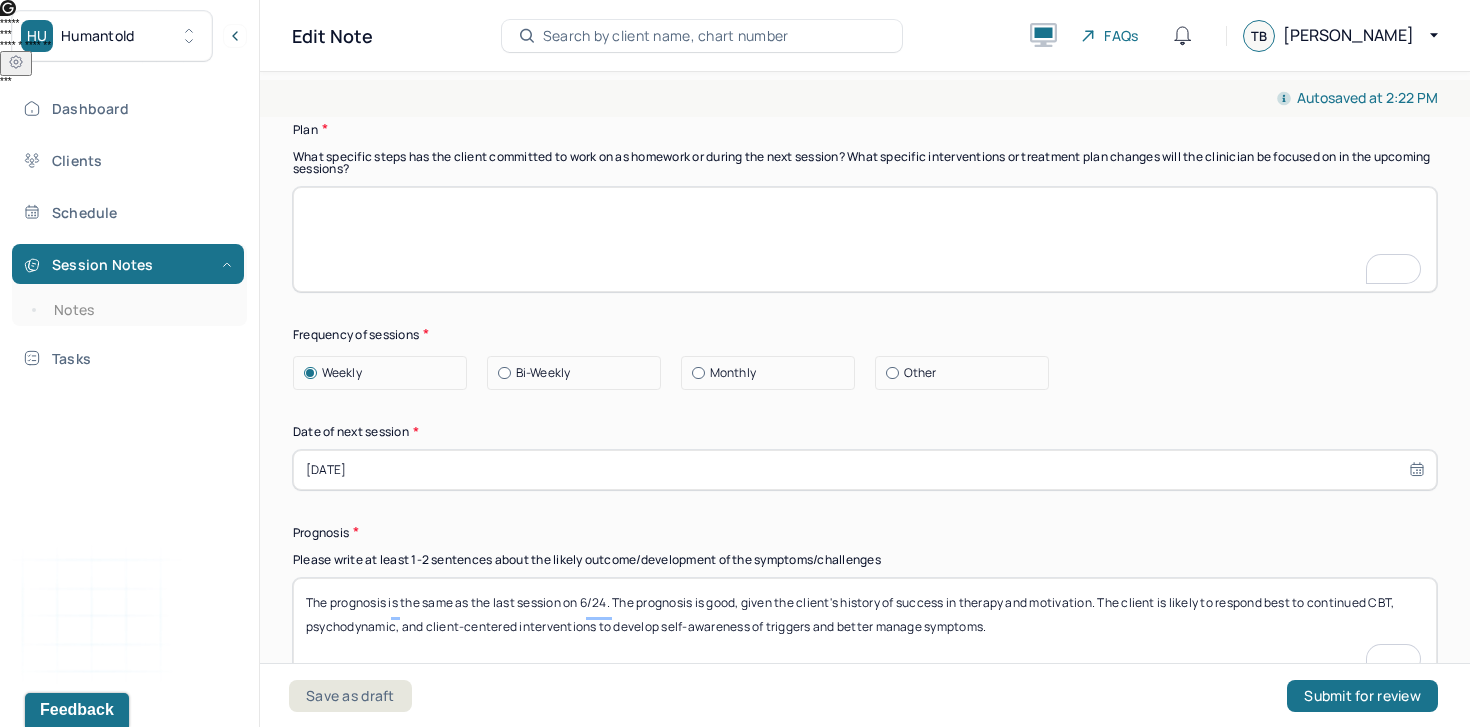 type on "The client was punctual and engaged throughout the session. Affect was appropriate to content, with some shifts noted when discussing body image and family dynamics. Speech was coherent and reflective." 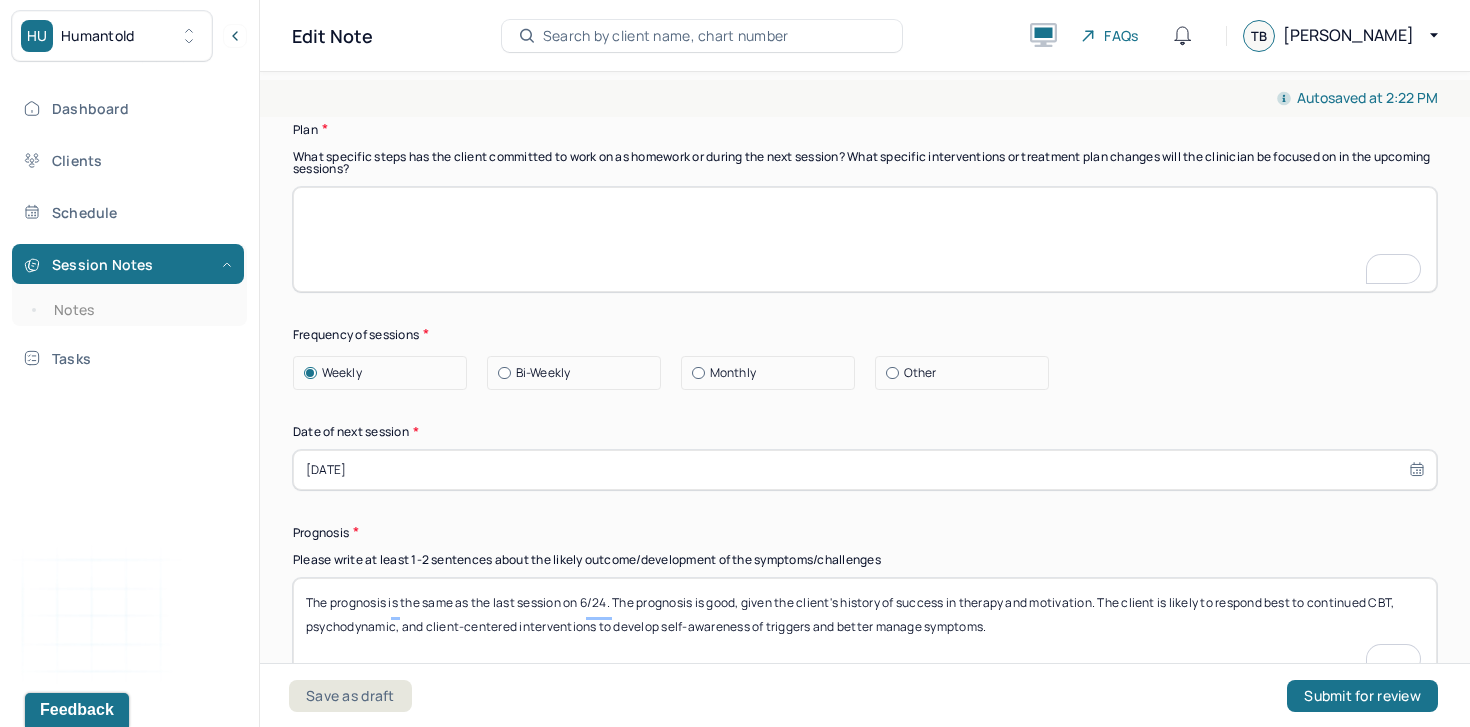 paste on "Explore and challenge internalized beliefs around body image and self-worth, particularly those rooted in family narratives." 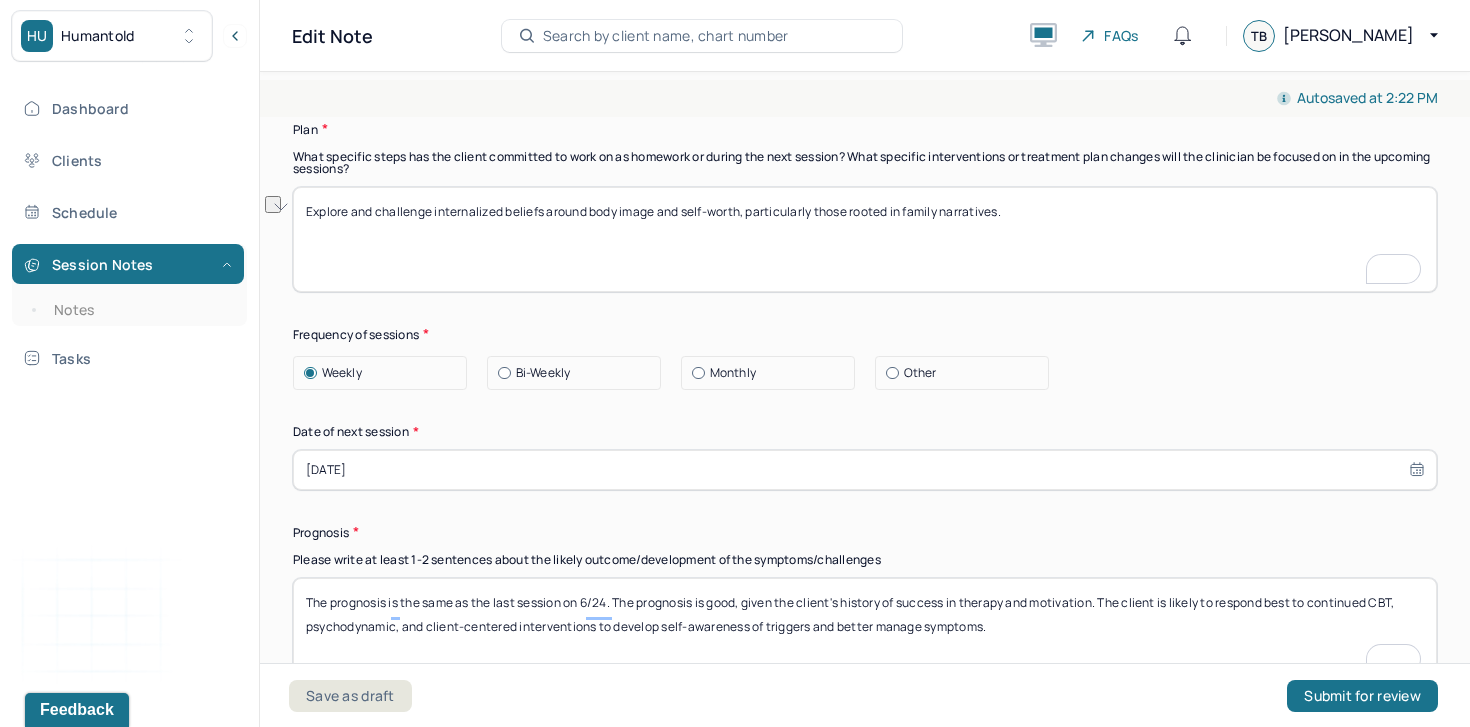 drag, startPoint x: 1076, startPoint y: 226, endPoint x: 742, endPoint y: 222, distance: 334.02396 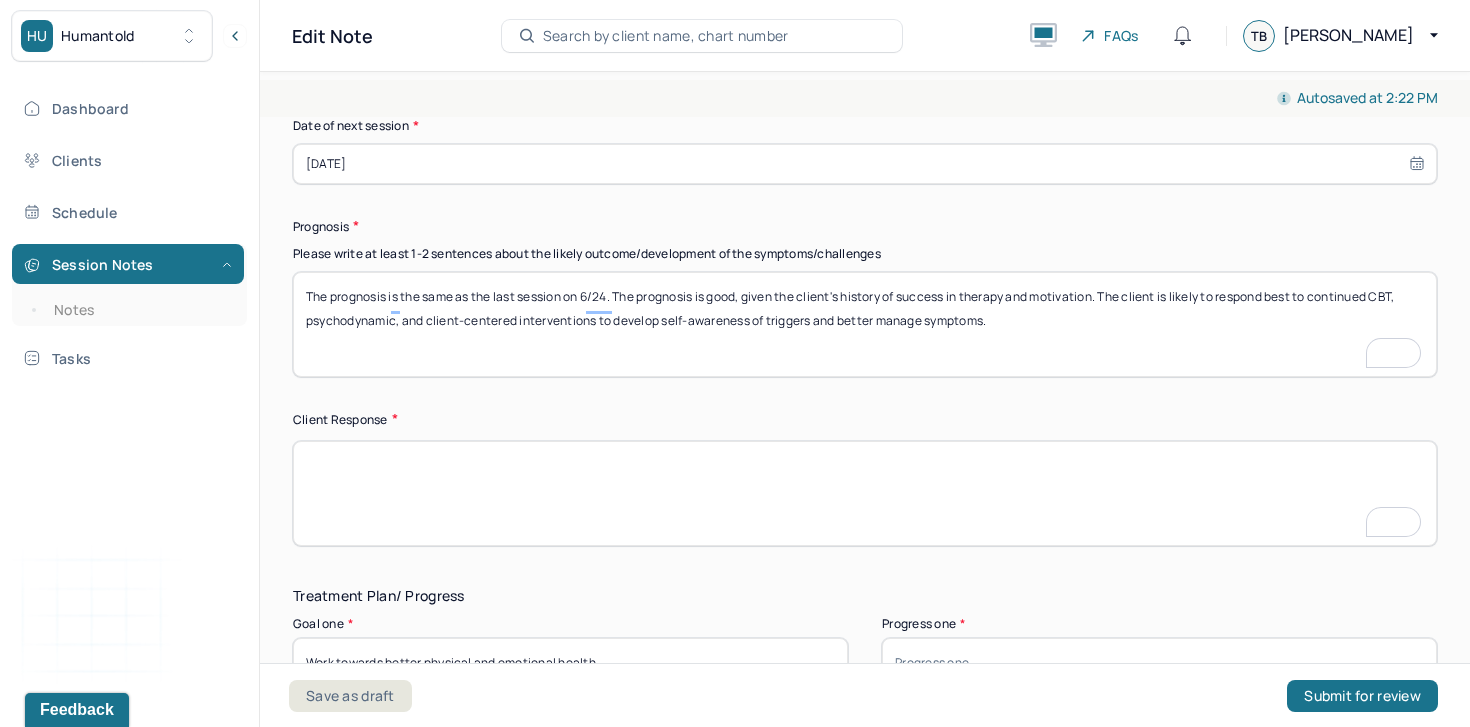 type on "Explore and challenge internalized beliefs around body image and self-worth." 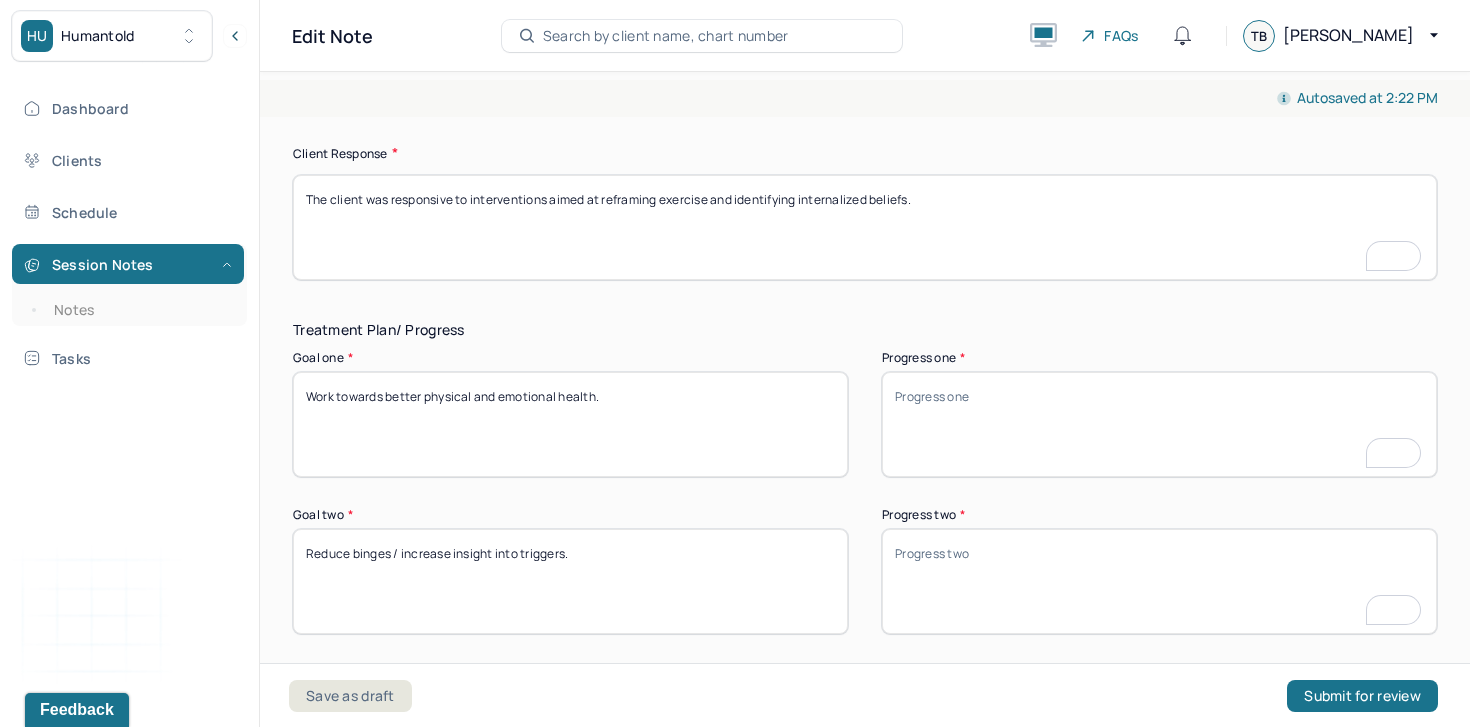 type on "The client was responsive to interventions aimed at reframing exercise and identifying internalized beliefs." 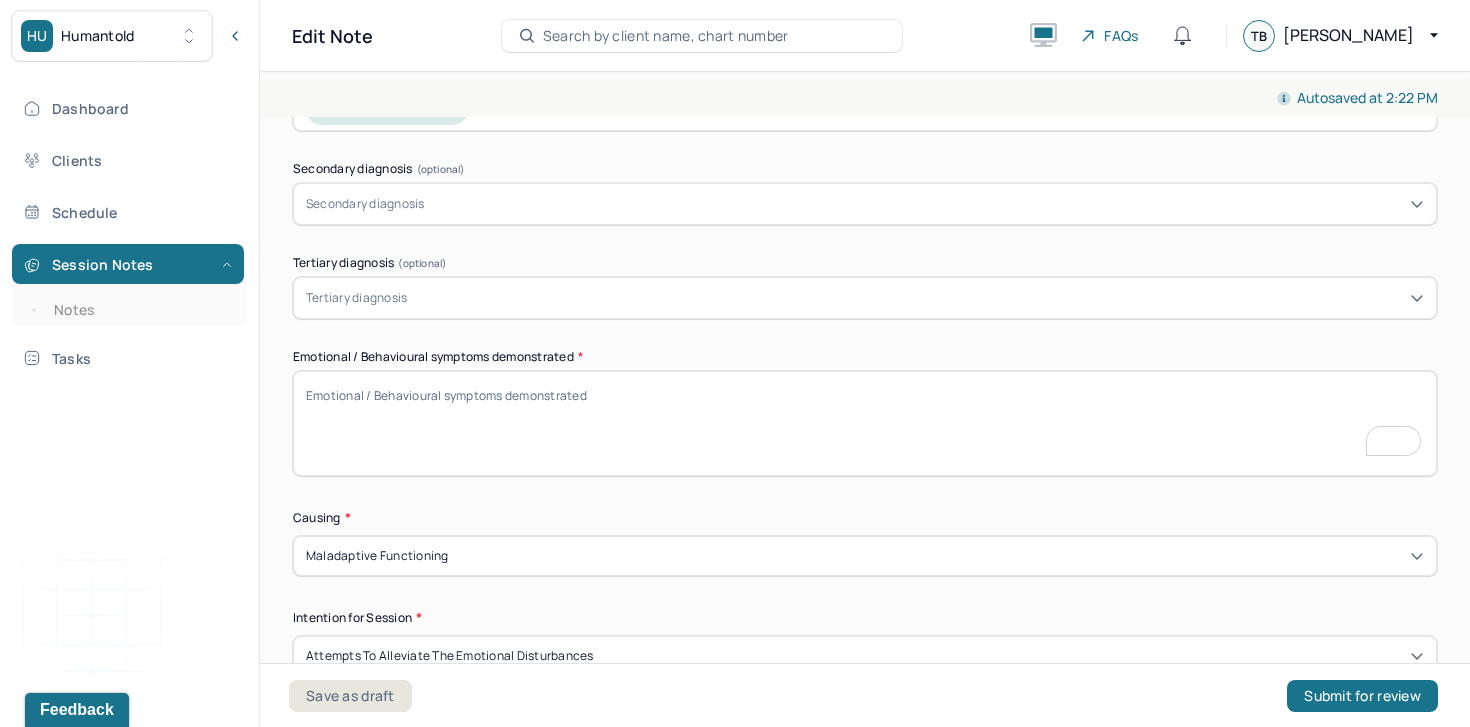 click on "Emotional / Behavioural symptoms demonstrated *" at bounding box center (865, 423) 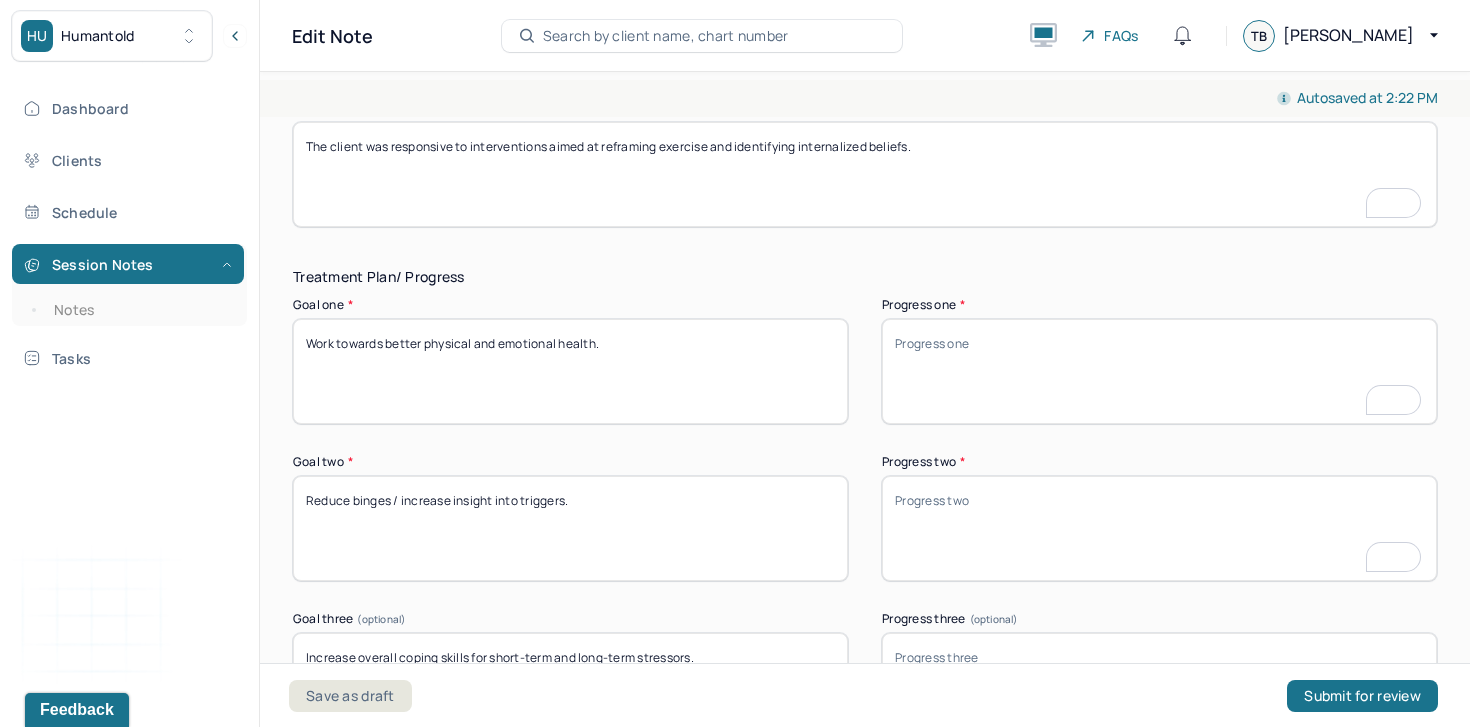 type on "The client showed mild emotional dysregulation when discussing their shift from pride to self-criticism after working out." 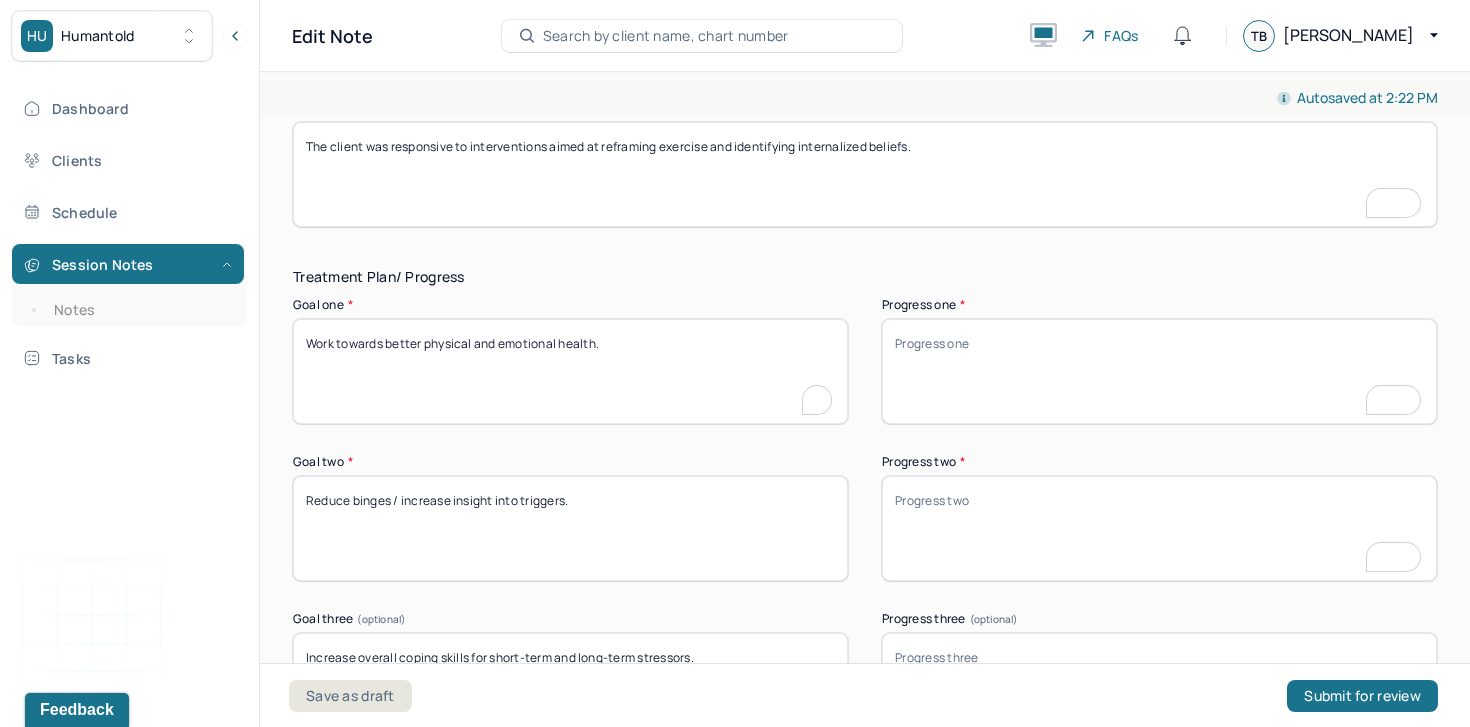 click on "Work towards better physical and emotional health." at bounding box center [570, 371] 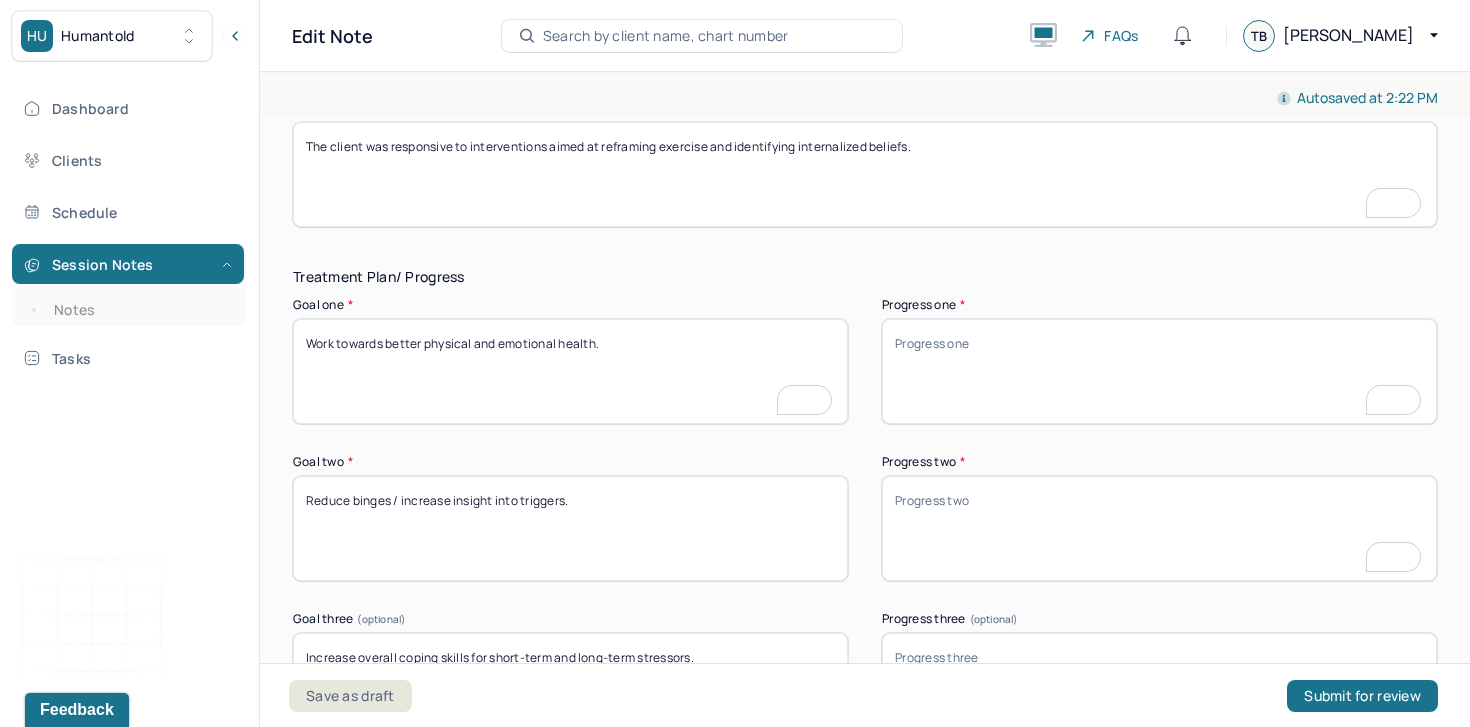 click on "Work towards better physical and emotional health." at bounding box center (570, 371) 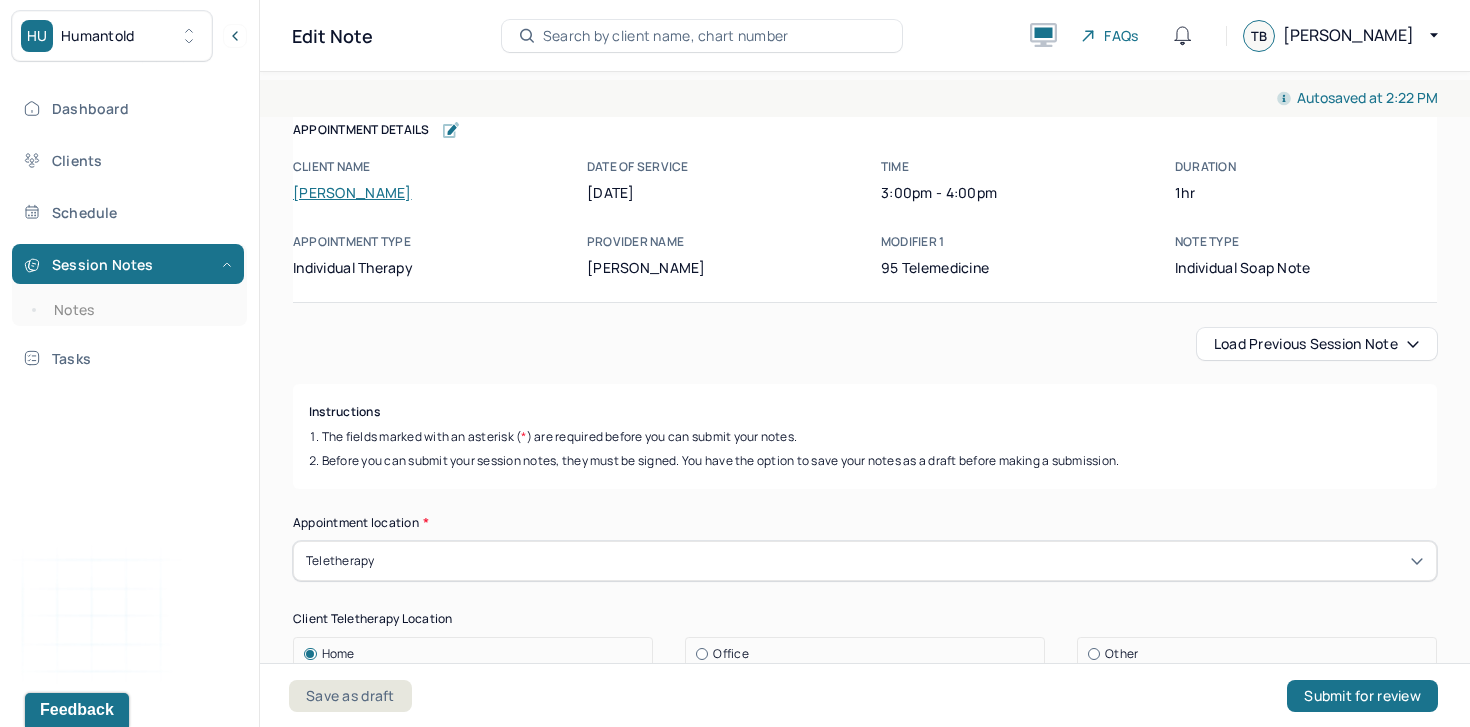 scroll, scrollTop: 0, scrollLeft: 0, axis: both 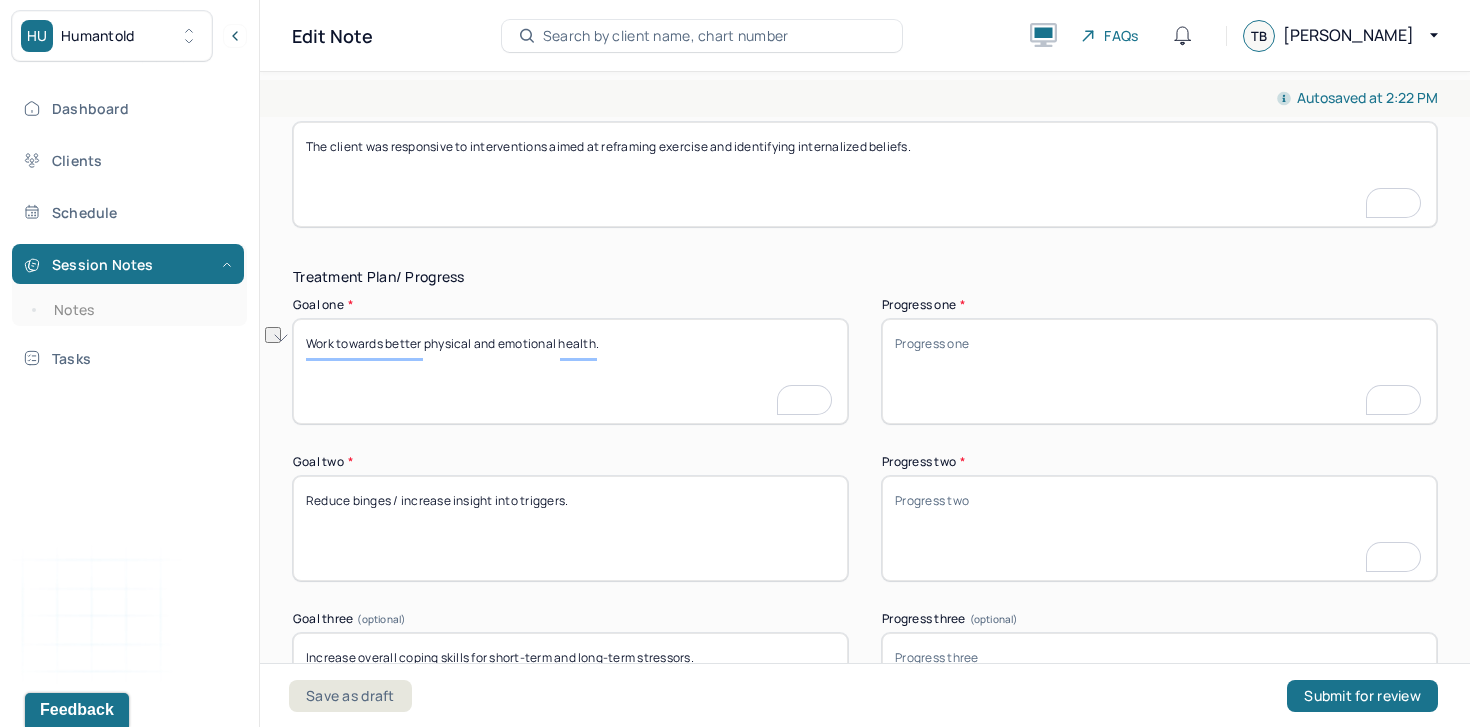 drag, startPoint x: 579, startPoint y: 459, endPoint x: 579, endPoint y: 481, distance: 22 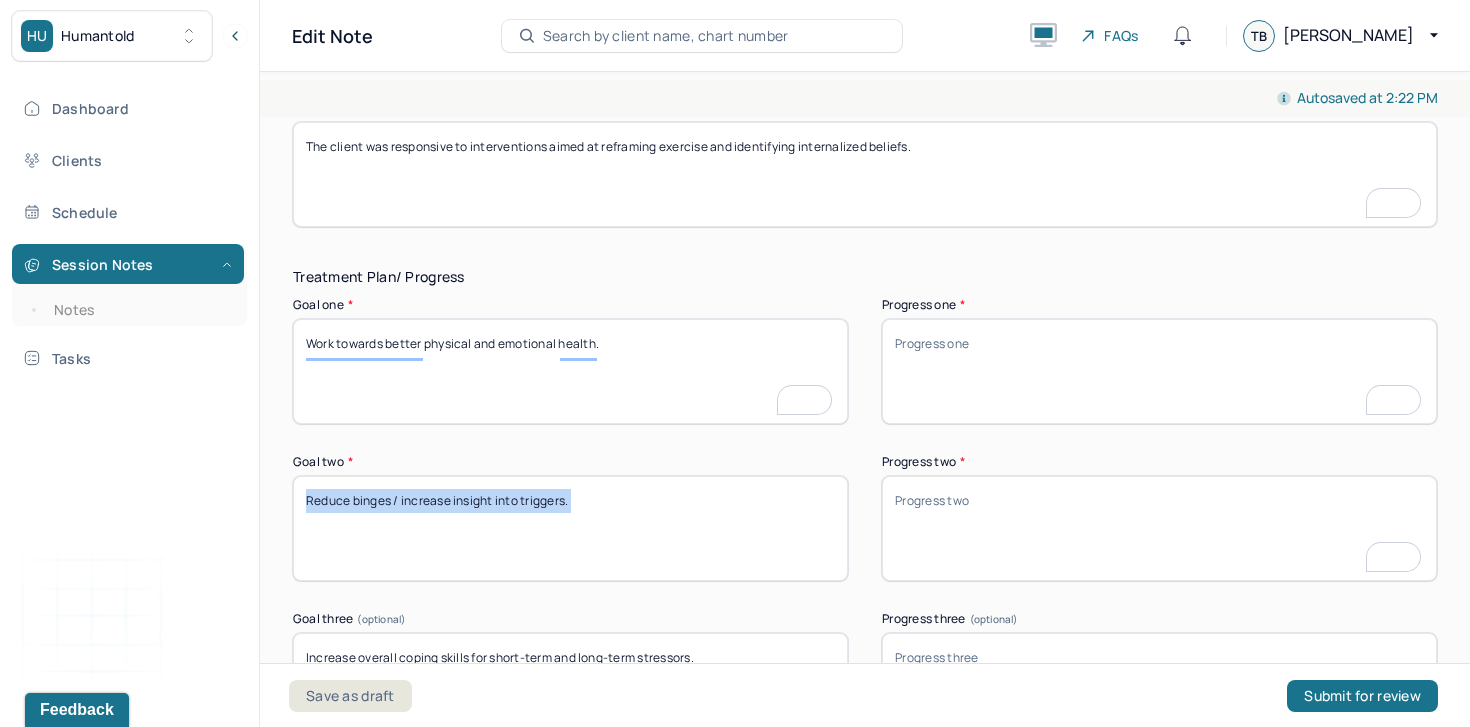 click on "Goal two * Reduce binges / increase insight into triggers." at bounding box center [570, 518] 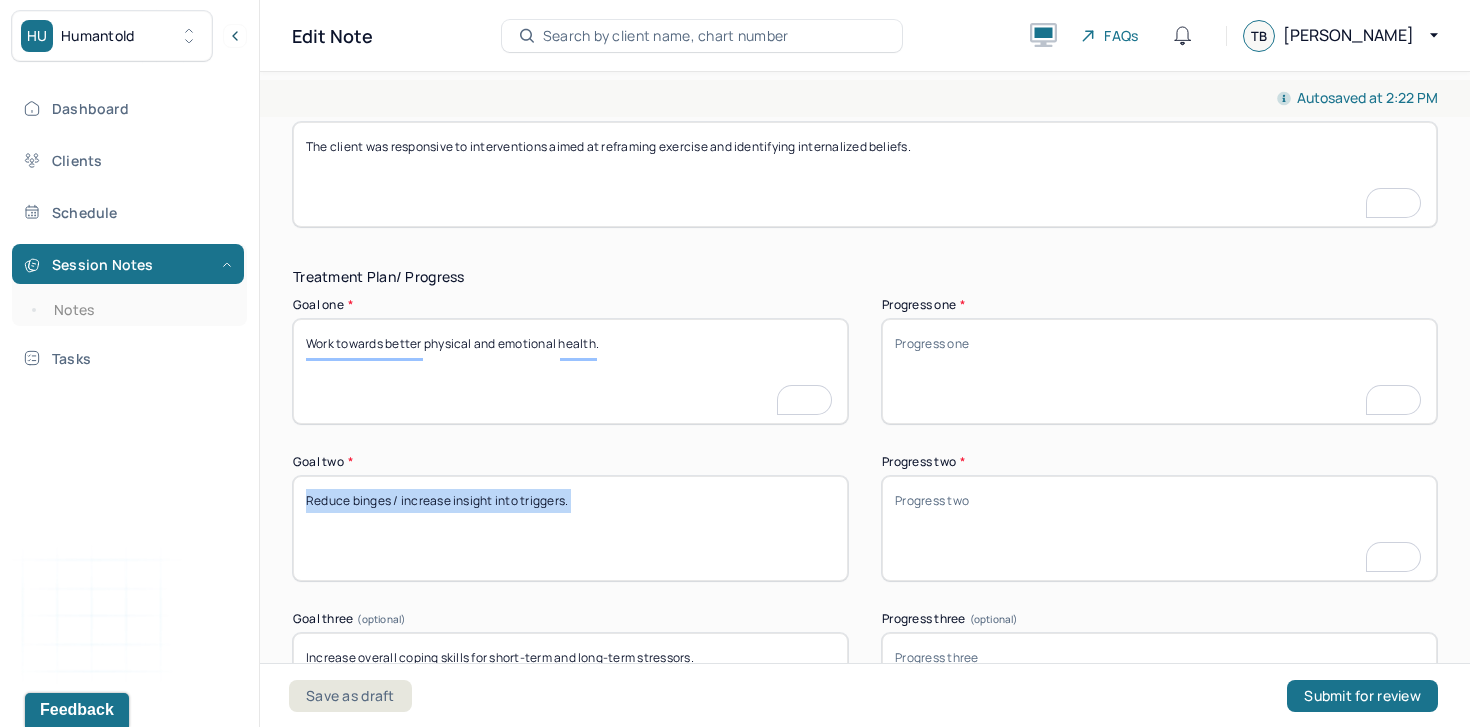 scroll, scrollTop: 3318, scrollLeft: 0, axis: vertical 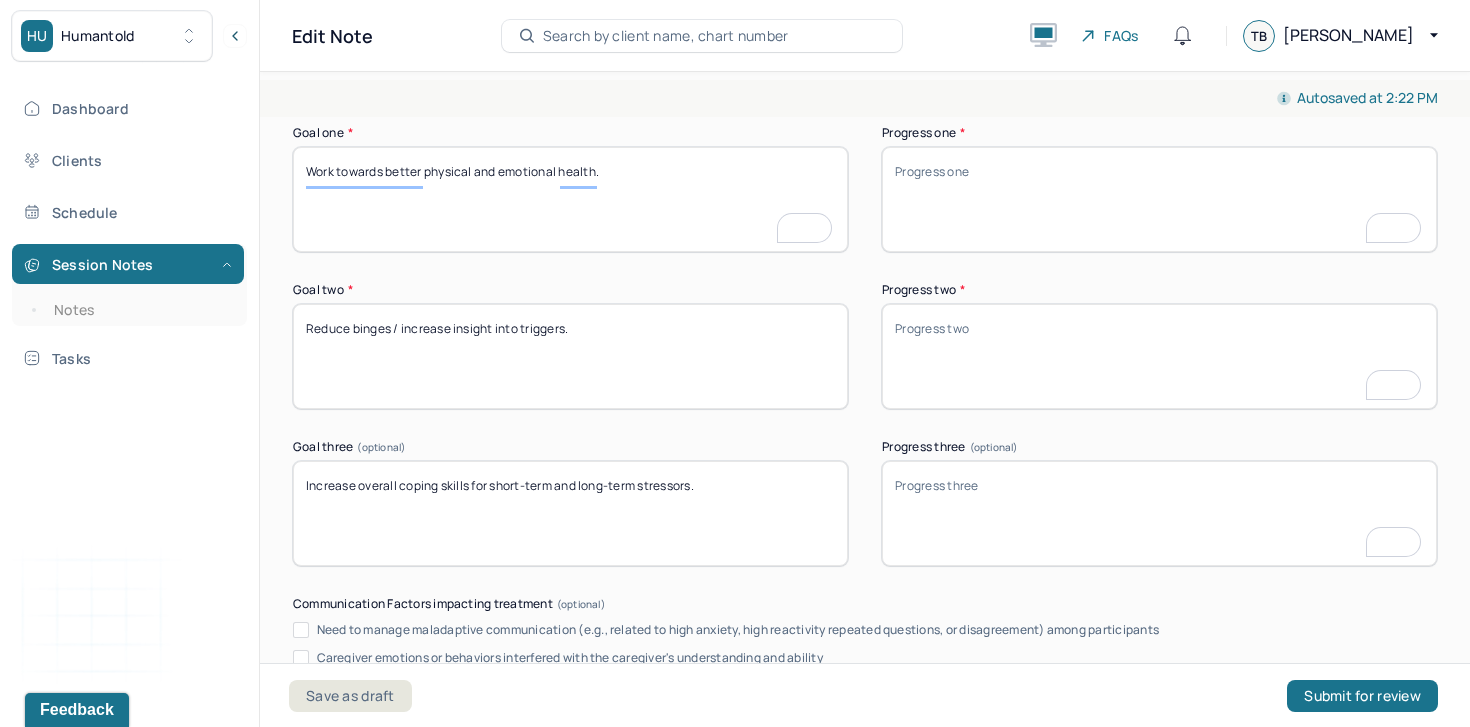 click on "Increase overall coping skills for short-term and long-term stressors." at bounding box center [570, 513] 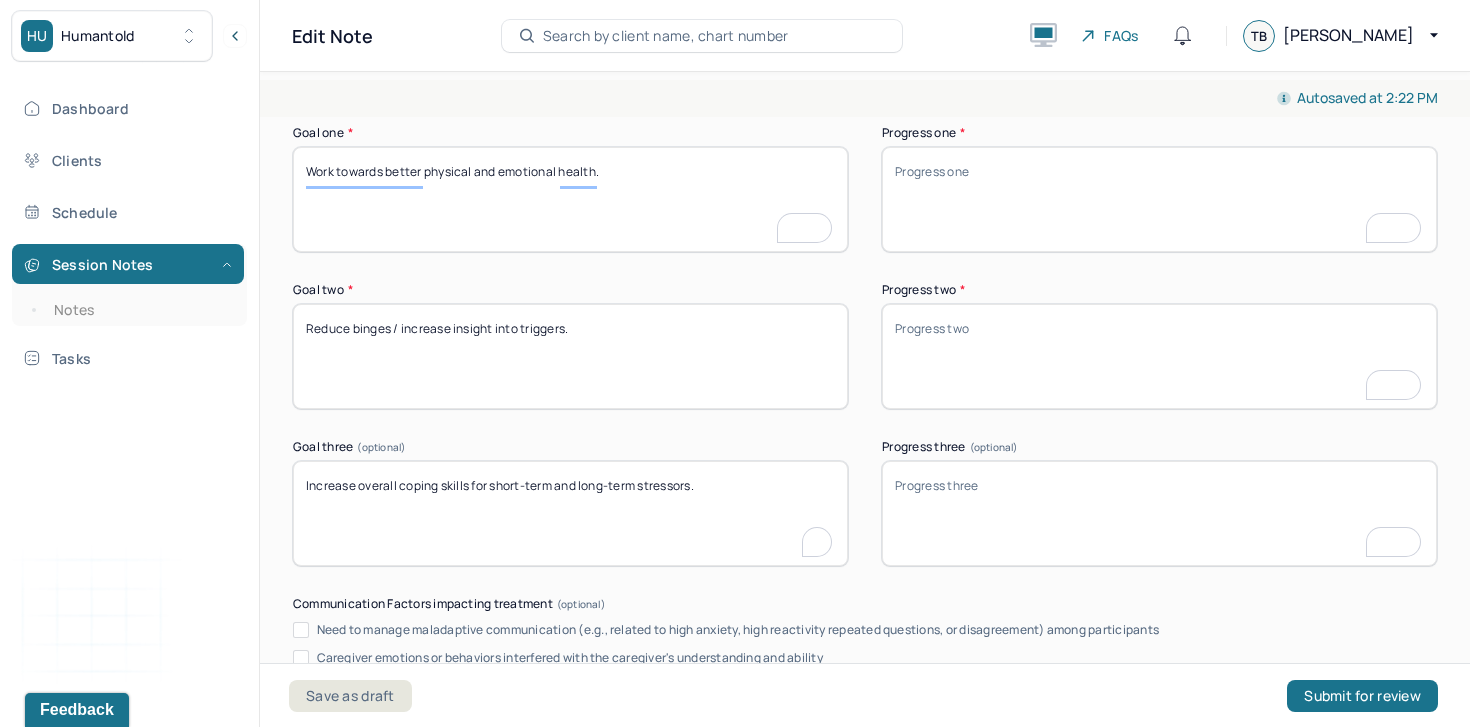 click on "Increase overall coping skills for short-term and long-term stressors." at bounding box center [570, 513] 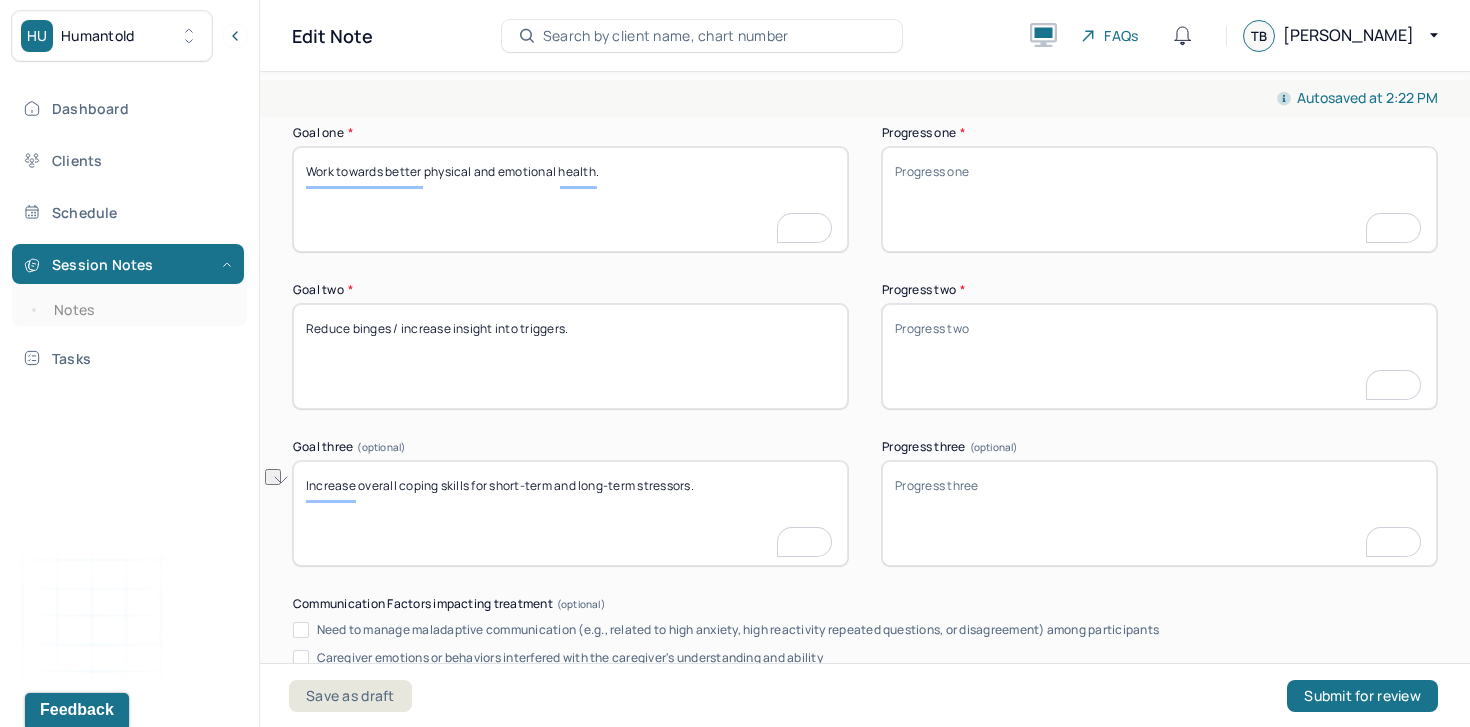 click on "Progress one *" at bounding box center [1159, 199] 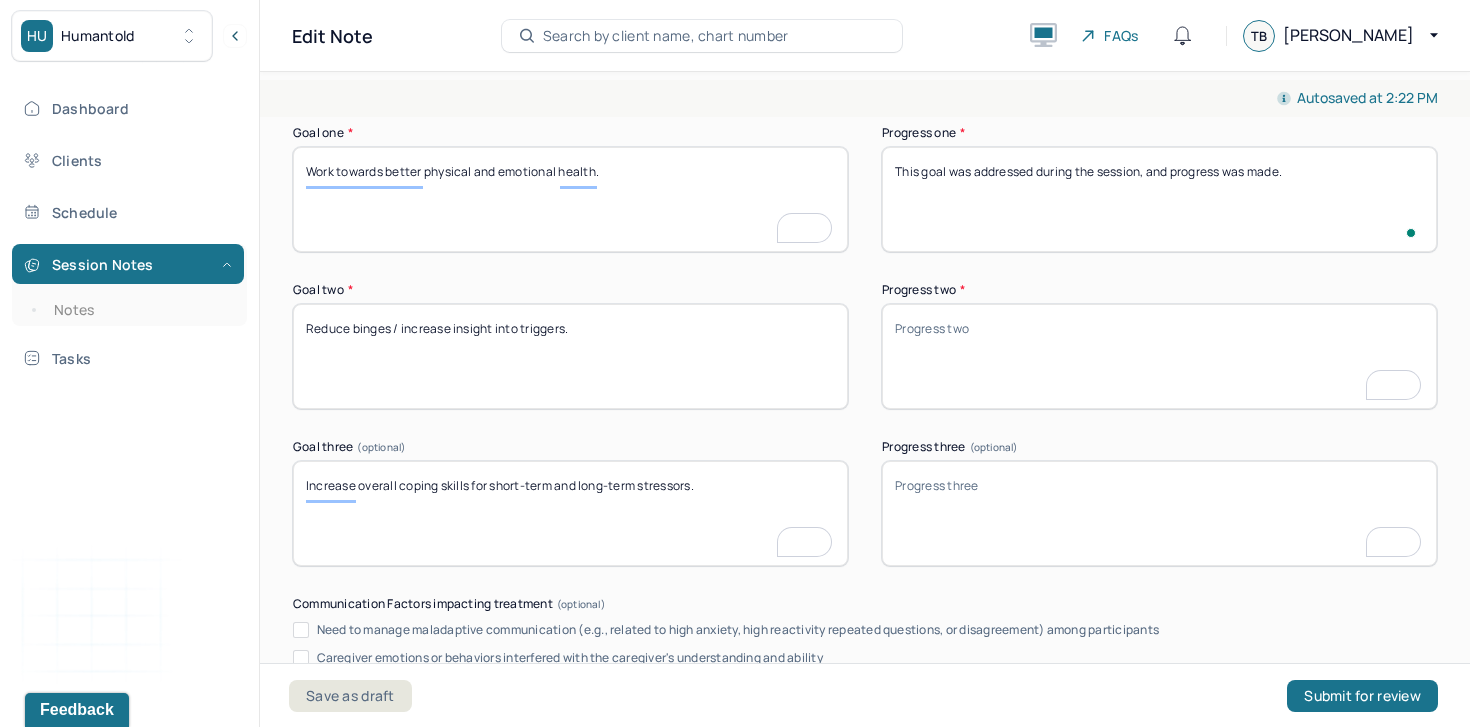 click on "This goal was addressed during the session, and progress was made." at bounding box center [1159, 199] 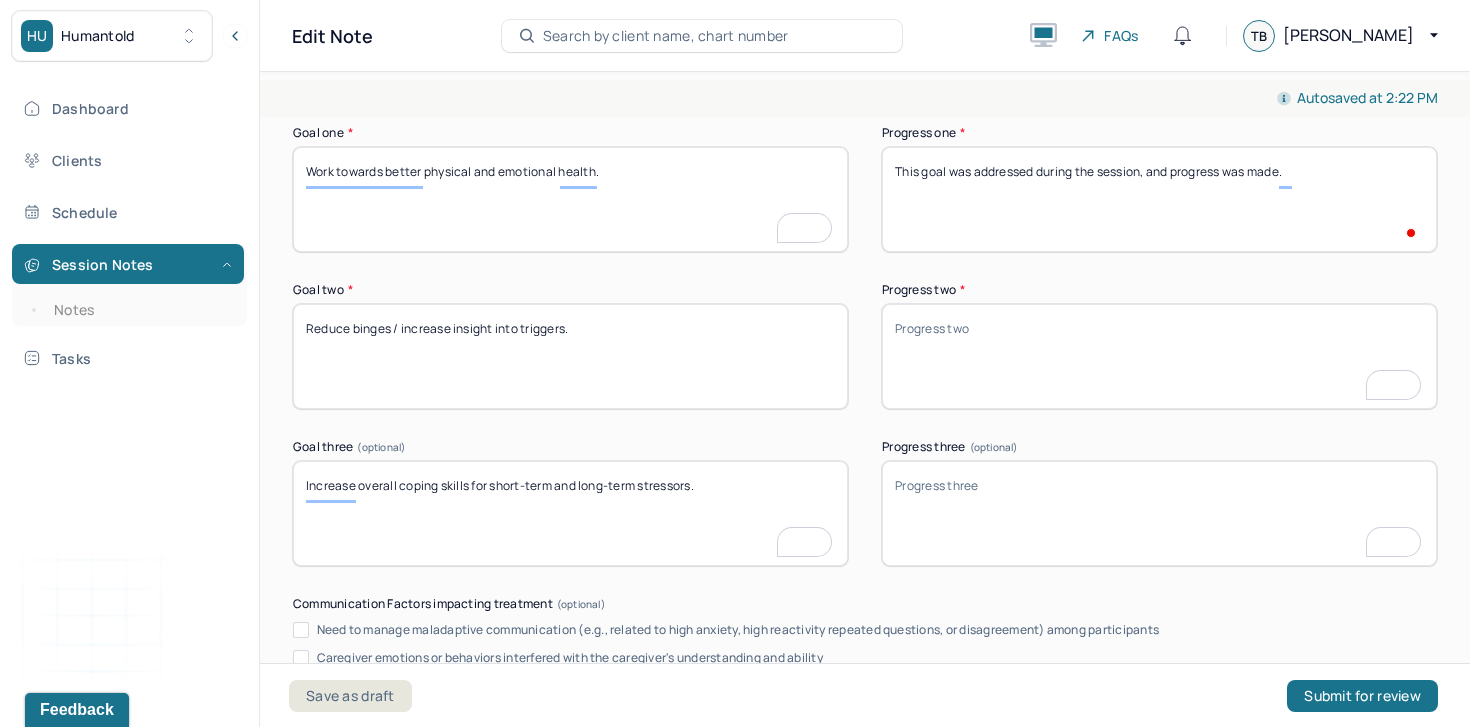 click on "This goal was addressed during the session, and progress was made." at bounding box center (1159, 199) 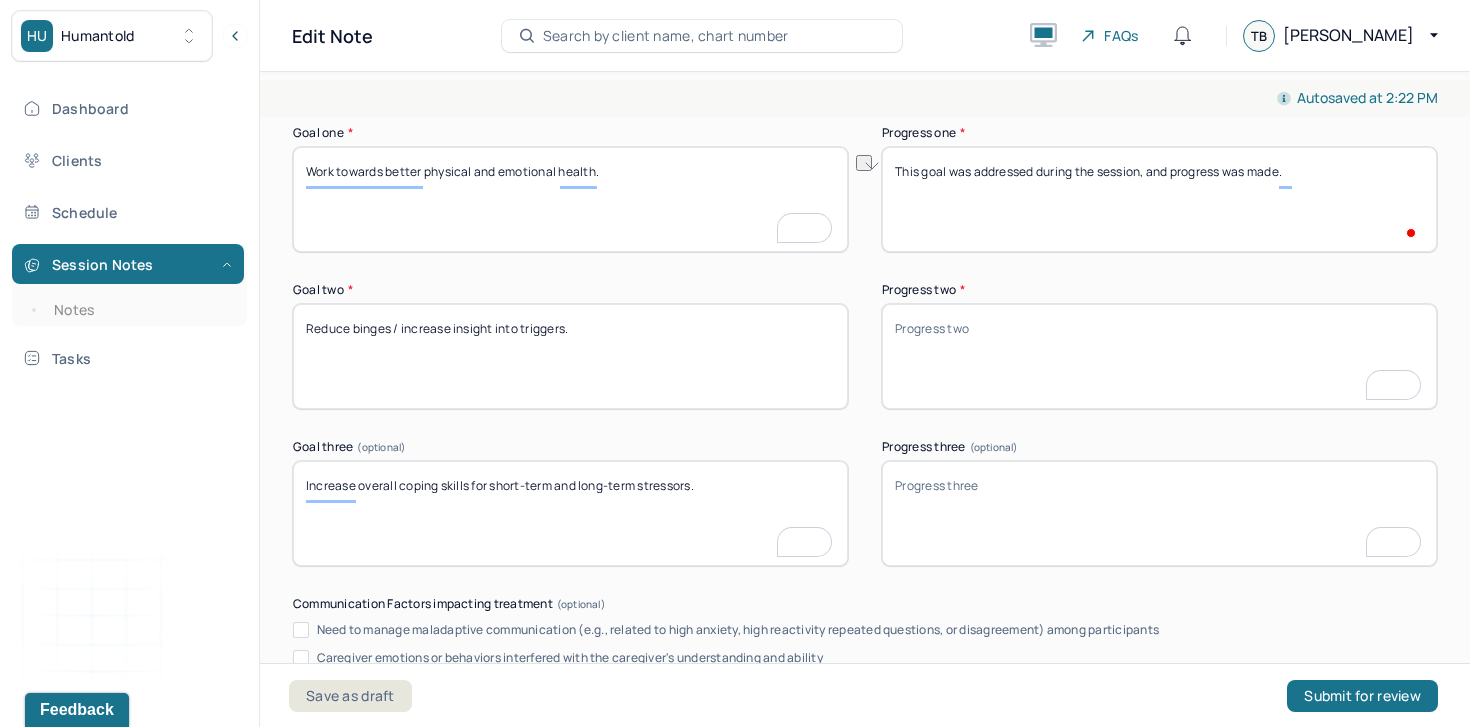 type on "This goal was addressed during the session, and progress was made." 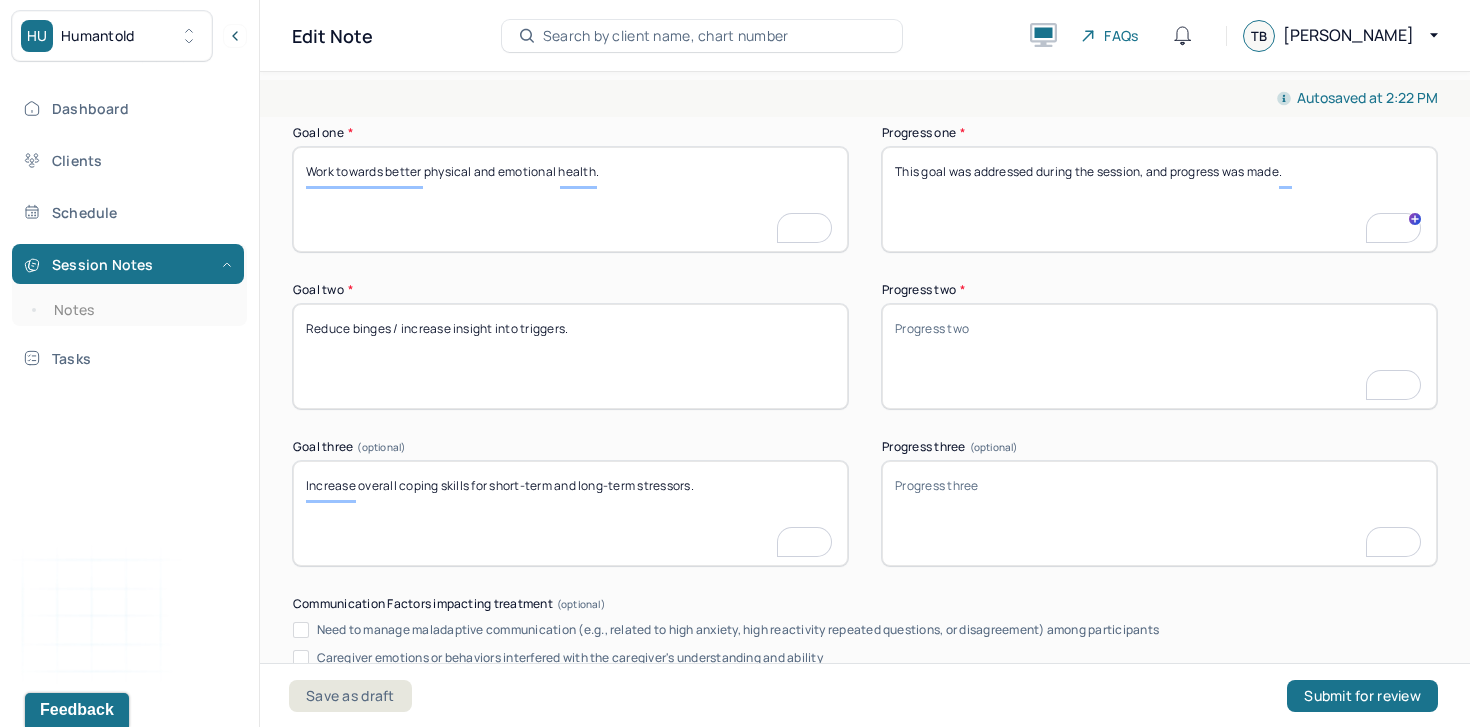 paste on "This goal was addressed during the session, and progress was made." 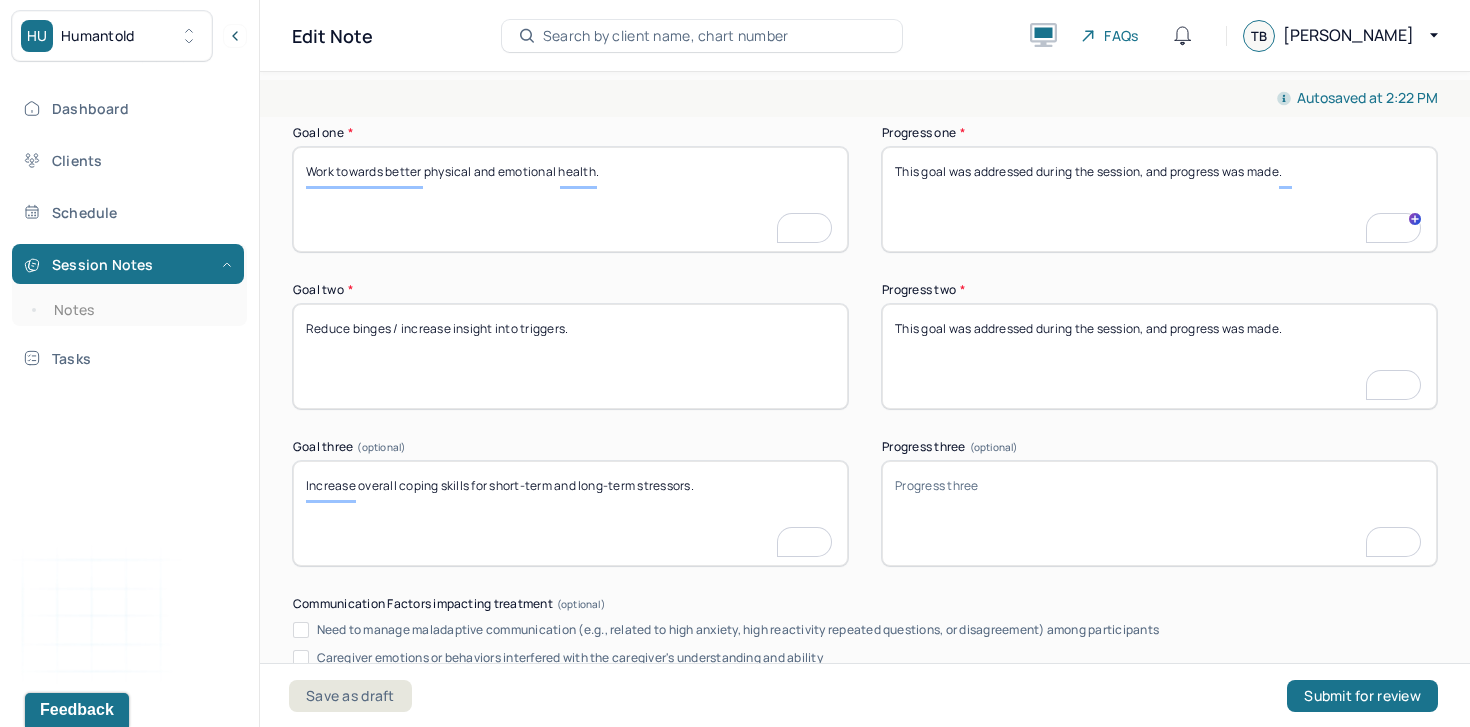 type on "This goal was addressed during the session, and progress was made." 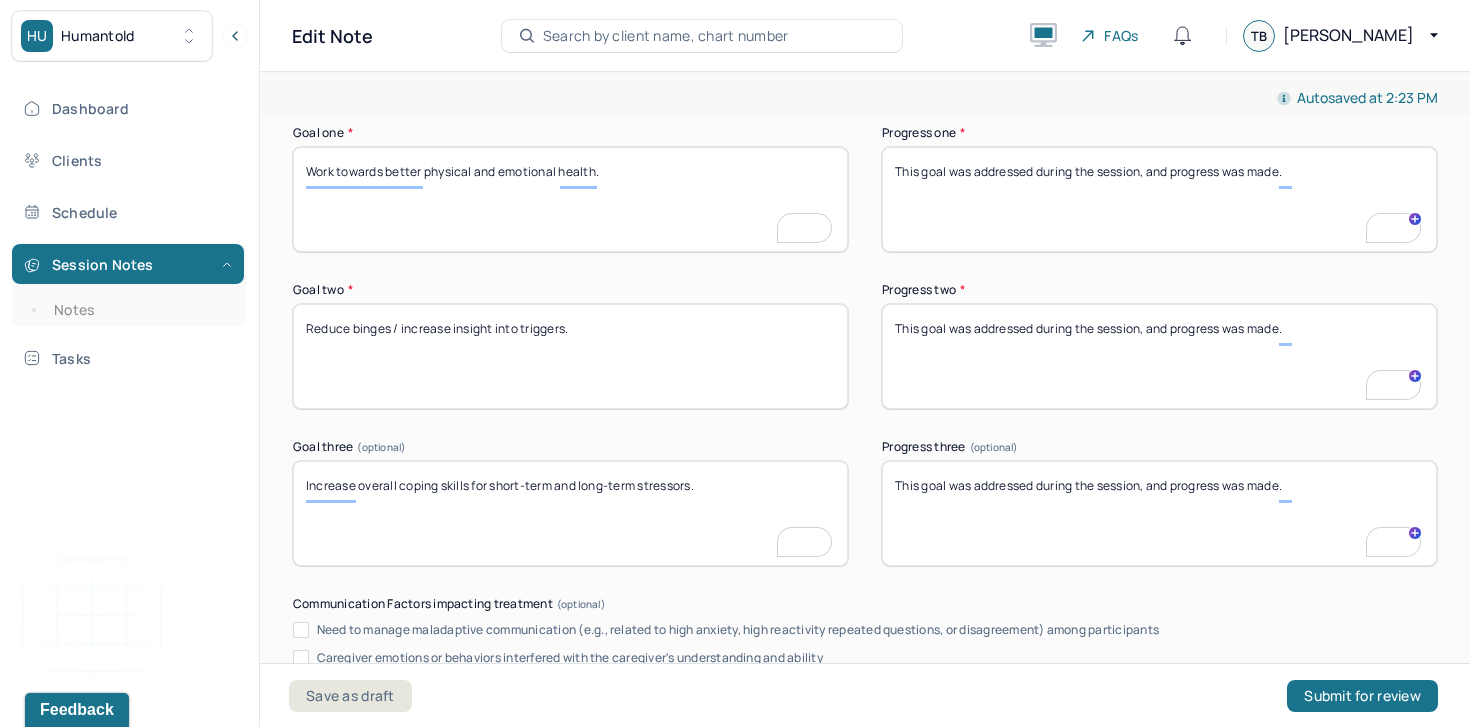 paste on "The session focused on building emotional insight and identifying healthier cognitive reframes" 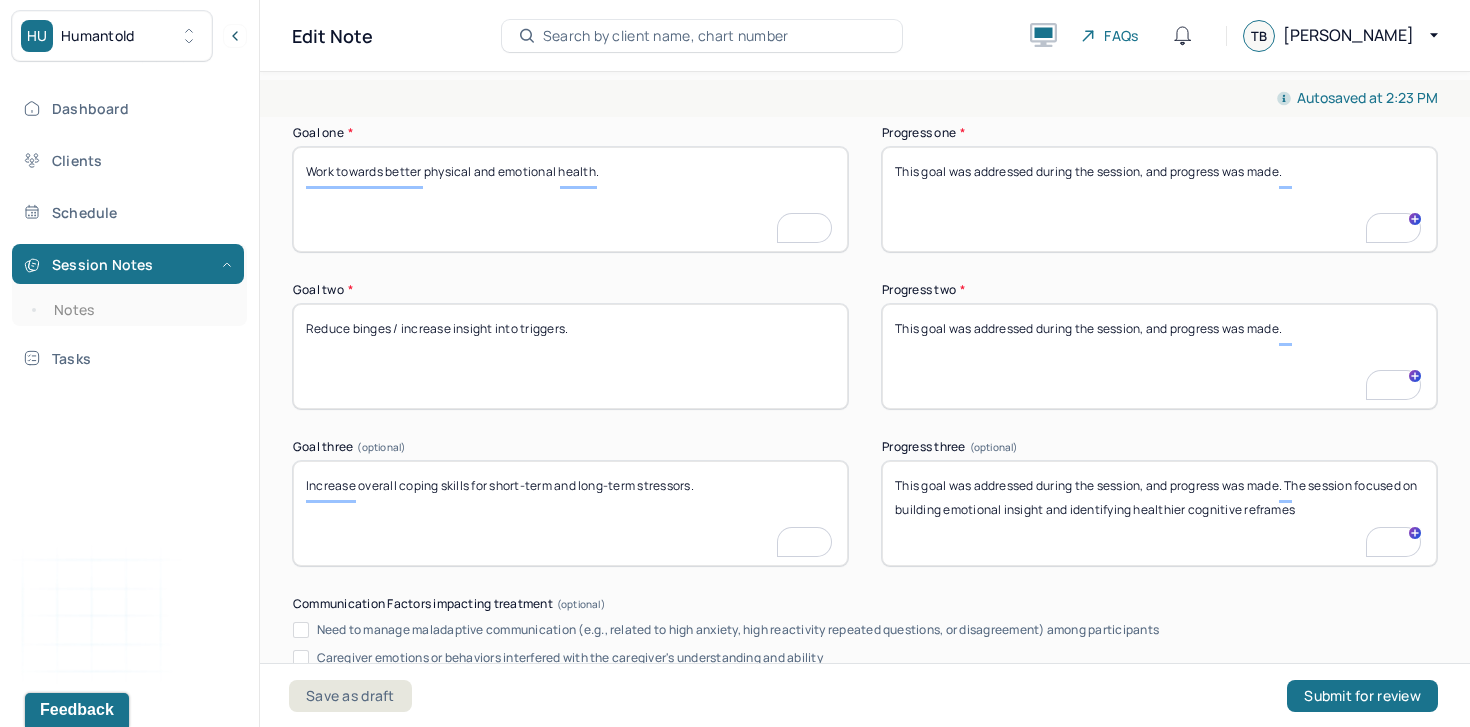 type on "This goal was addressed during the session, and progress was made. The session focused on building emotional insight and identifying healthier cognitive reframes" 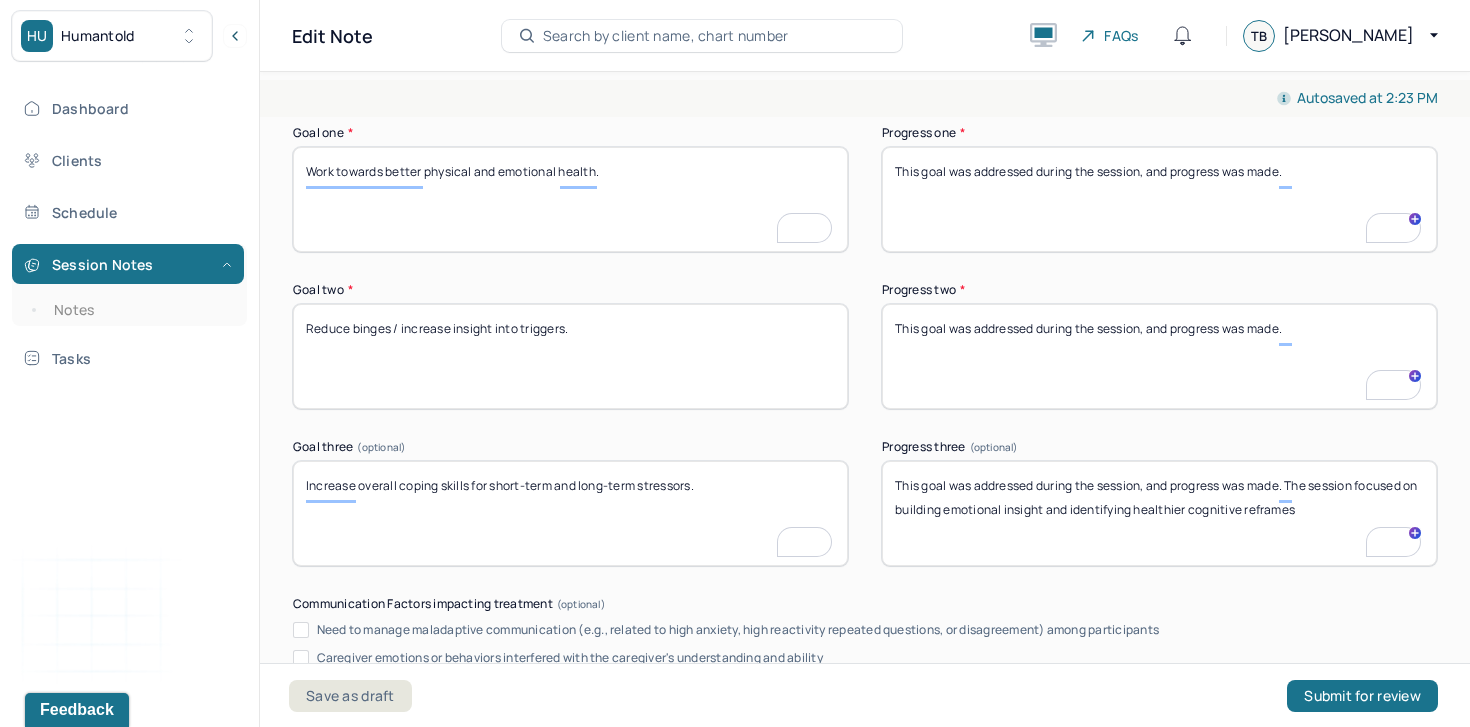 click on "This goal was addressed during the session, and progress was made." at bounding box center (1159, 356) 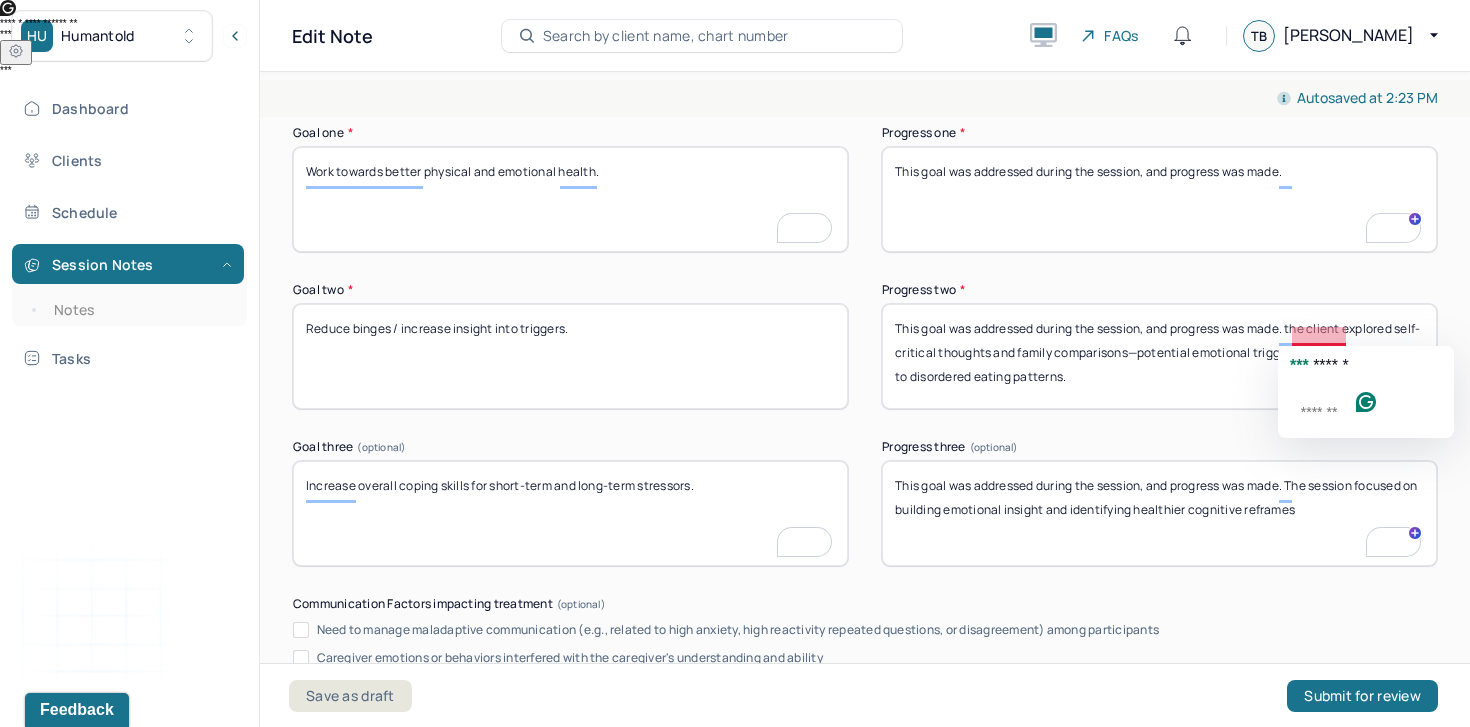 click on "***" 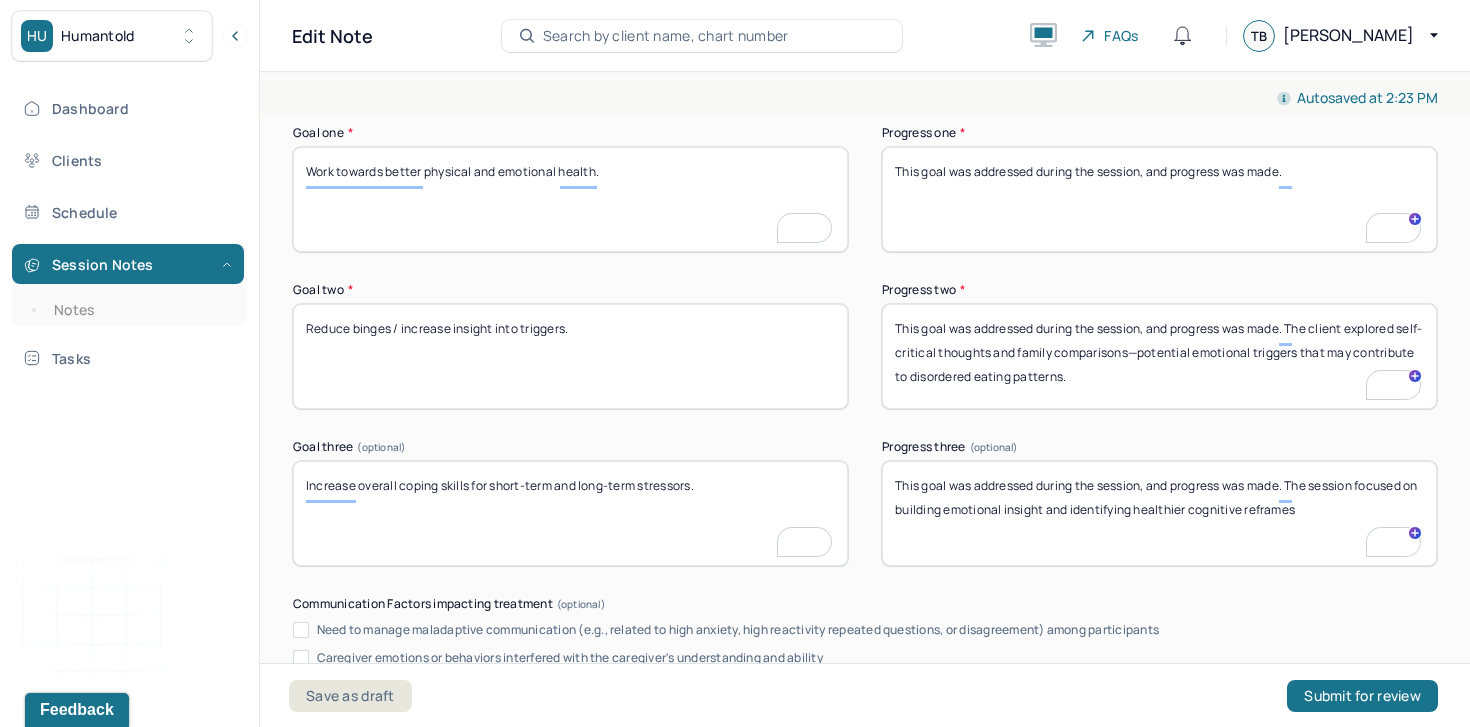 type on "This goal was addressed during the session, and progress was made. The client explored self-critical thoughts and family comparisons—potential emotional triggers that may contribute to disordered eating patterns." 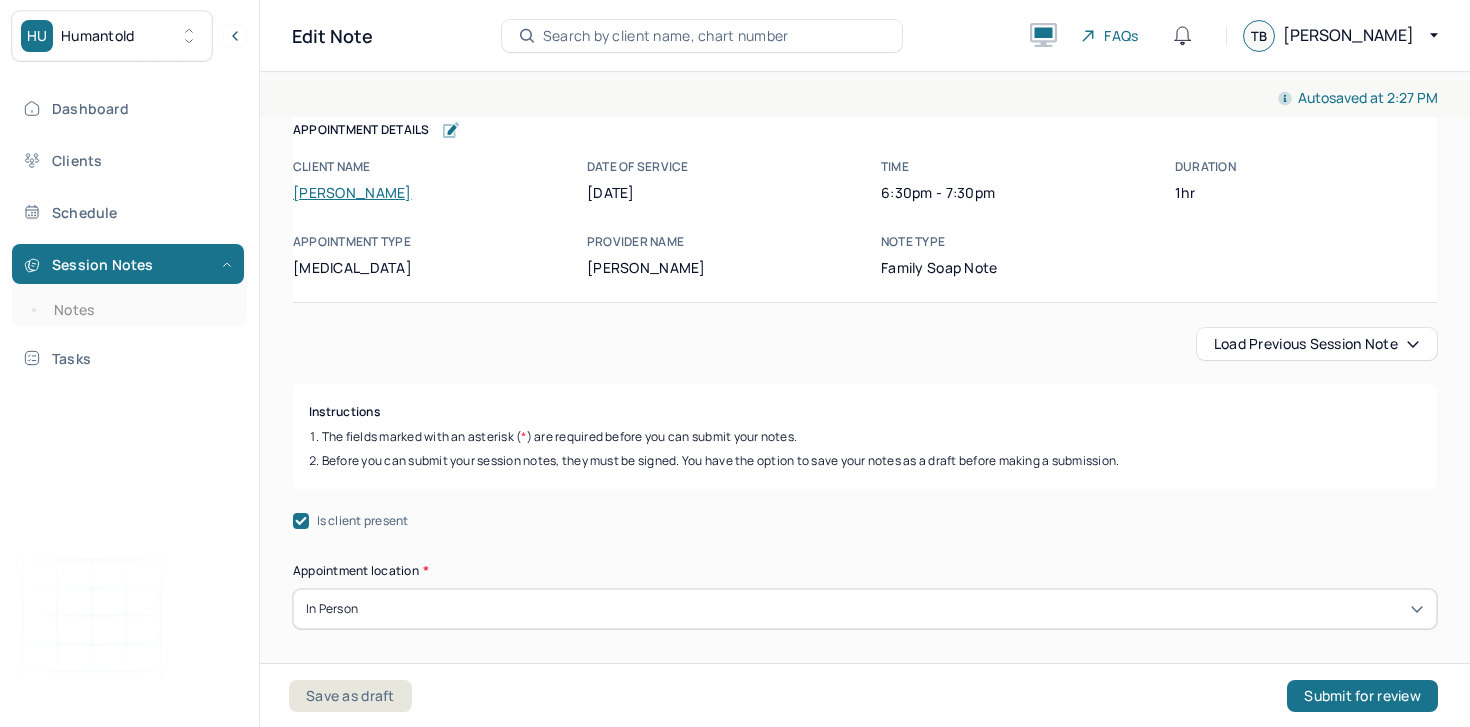 scroll, scrollTop: 0, scrollLeft: 0, axis: both 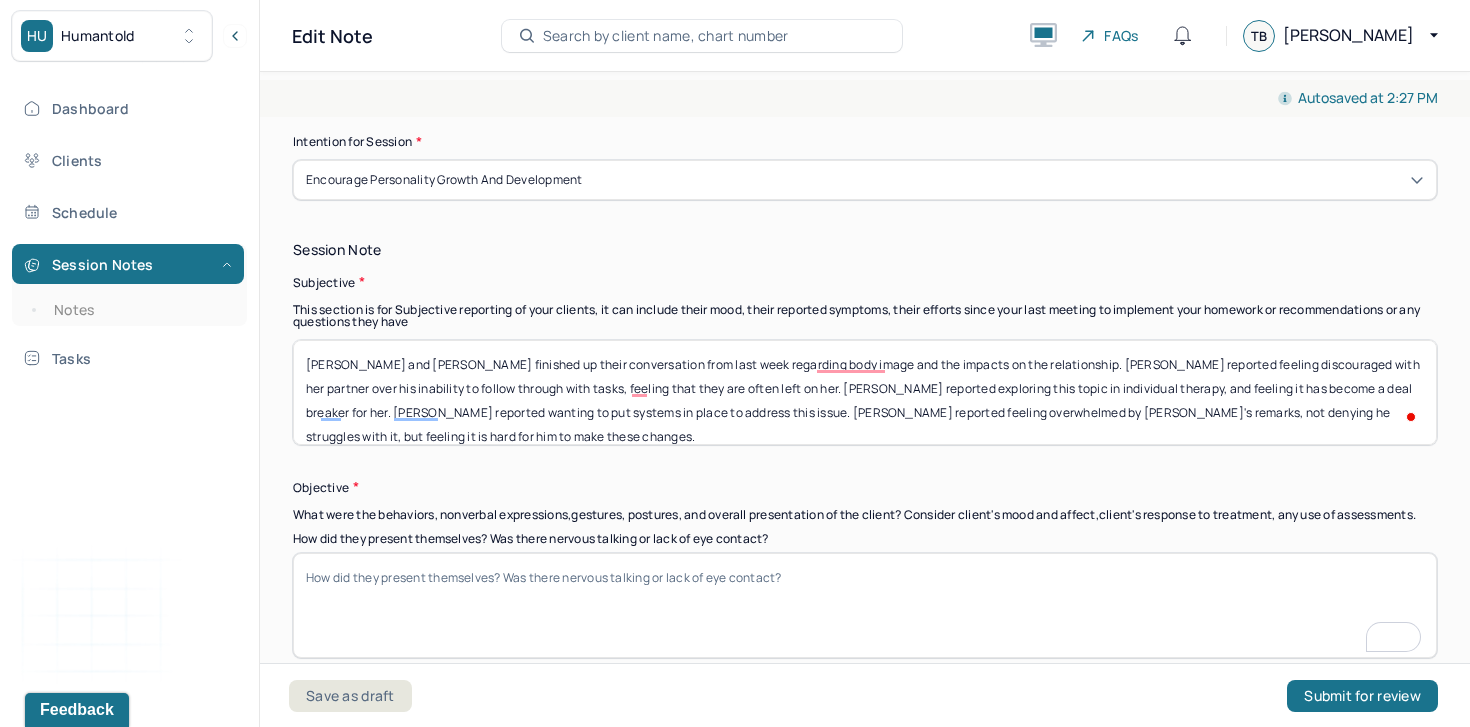 type on "[PERSON_NAME] and [PERSON_NAME] finished up their conversation from last week regarding body image and the impacts on the relationship. [PERSON_NAME] reported feeling discouraged with her partner over his inability to follow through with tasks, feeling that they are often left on her. [PERSON_NAME] reported exploring this topic in individual therapy, and feeling it has become a deal breaker for her. [PERSON_NAME] reported wanting to put systems in place to address this issue. [PERSON_NAME] reported feeling overwhelmed by [PERSON_NAME]'s remarks, not denying he struggles with it, but feeling it is hard for him to make these changes." 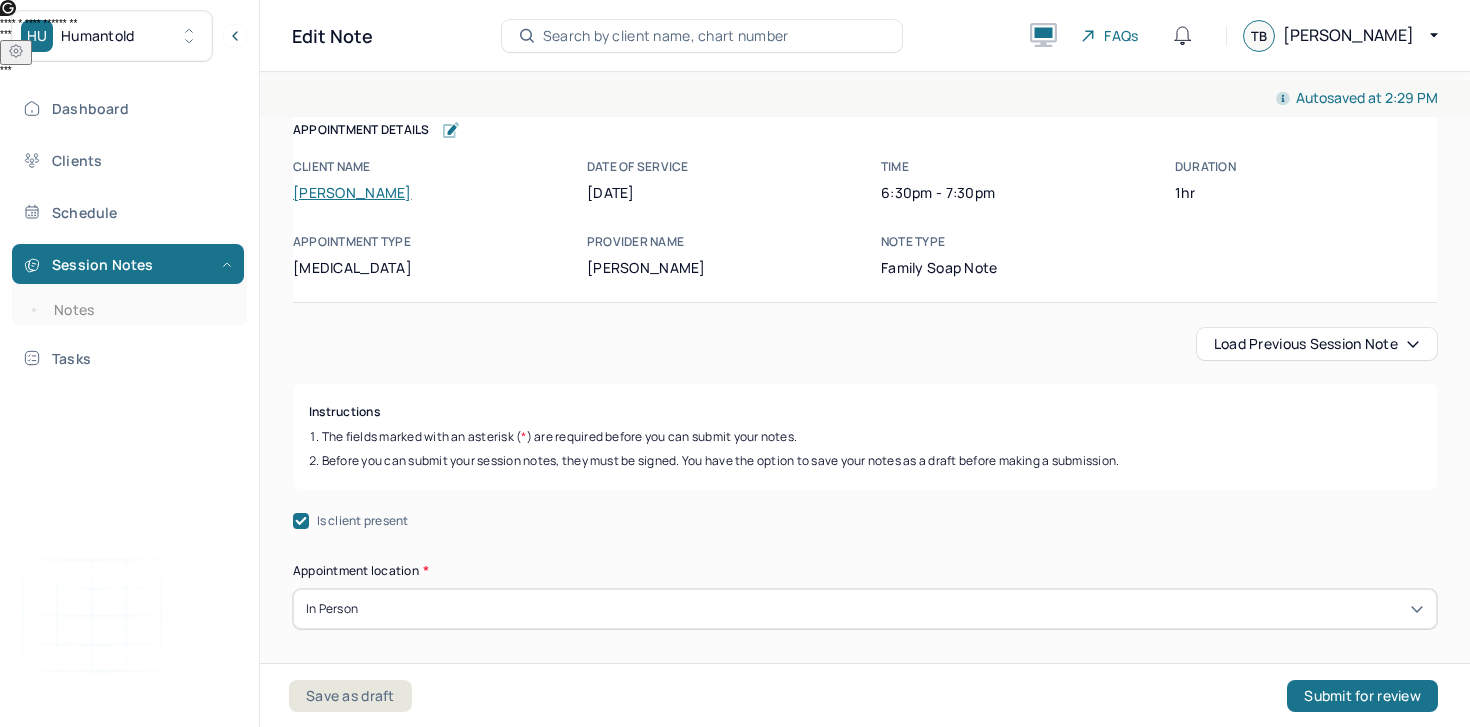 scroll, scrollTop: 0, scrollLeft: 0, axis: both 